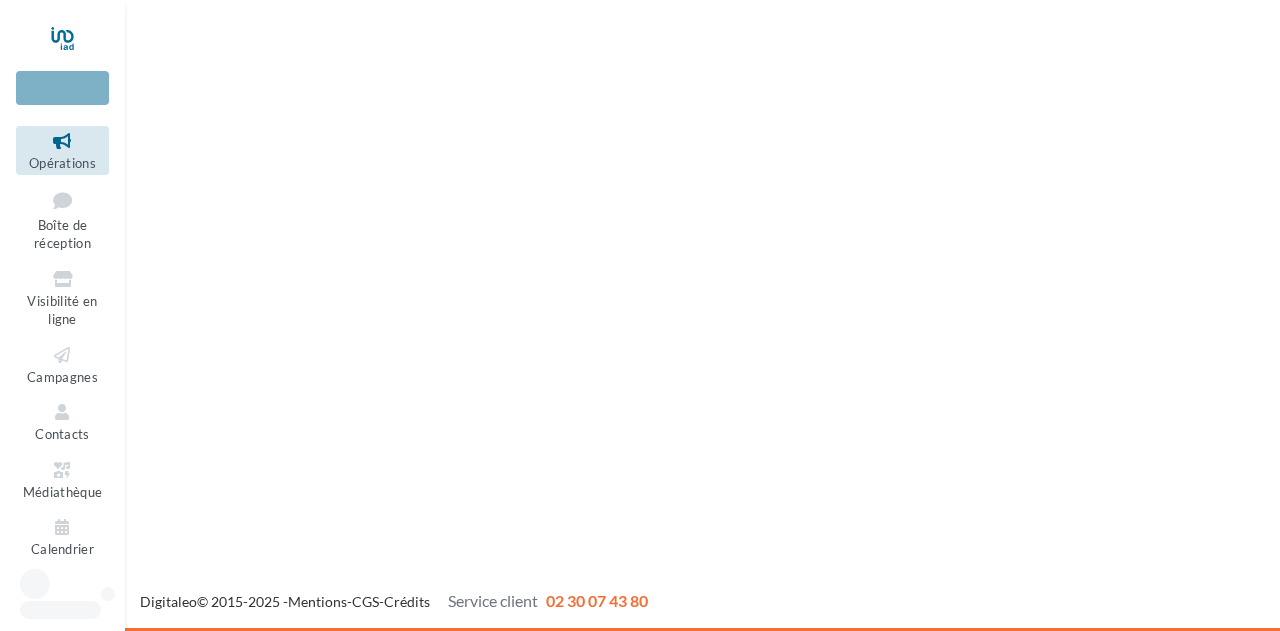 scroll, scrollTop: 0, scrollLeft: 0, axis: both 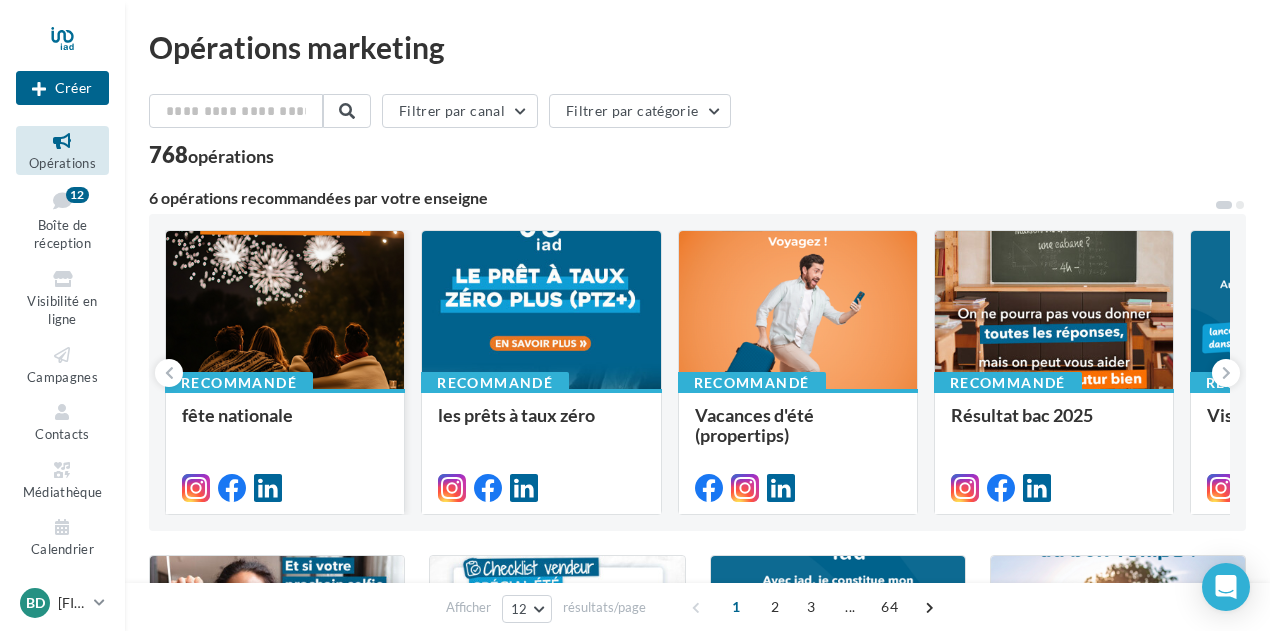 click at bounding box center (285, 311) 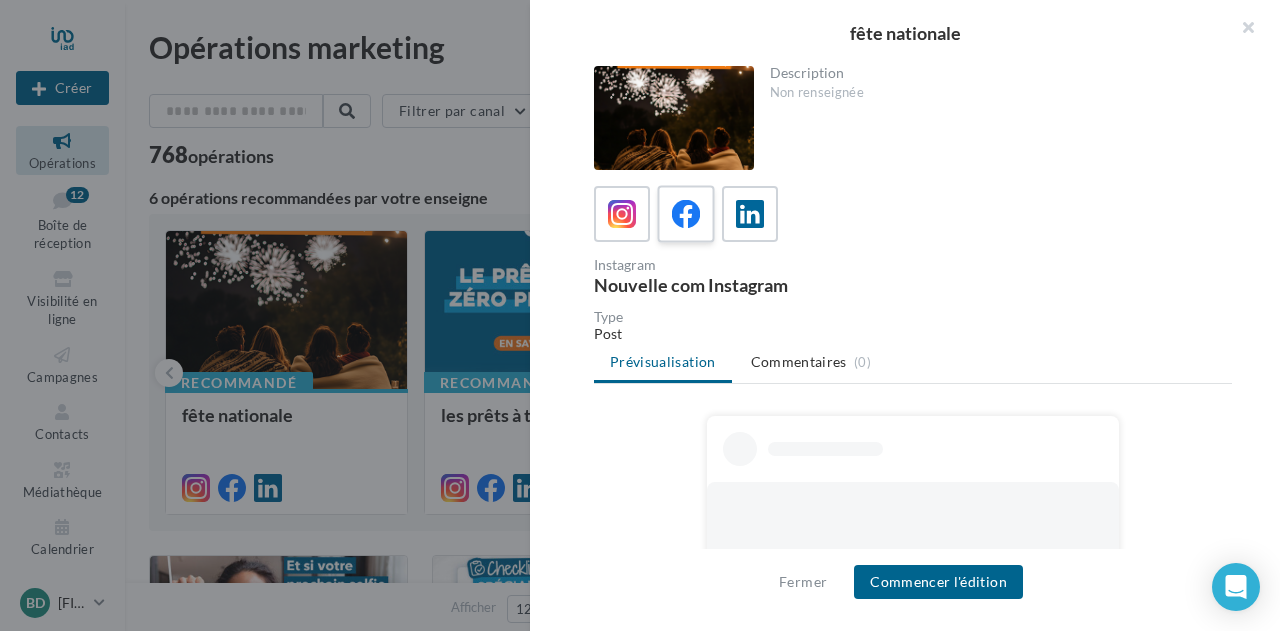 click at bounding box center [686, 214] 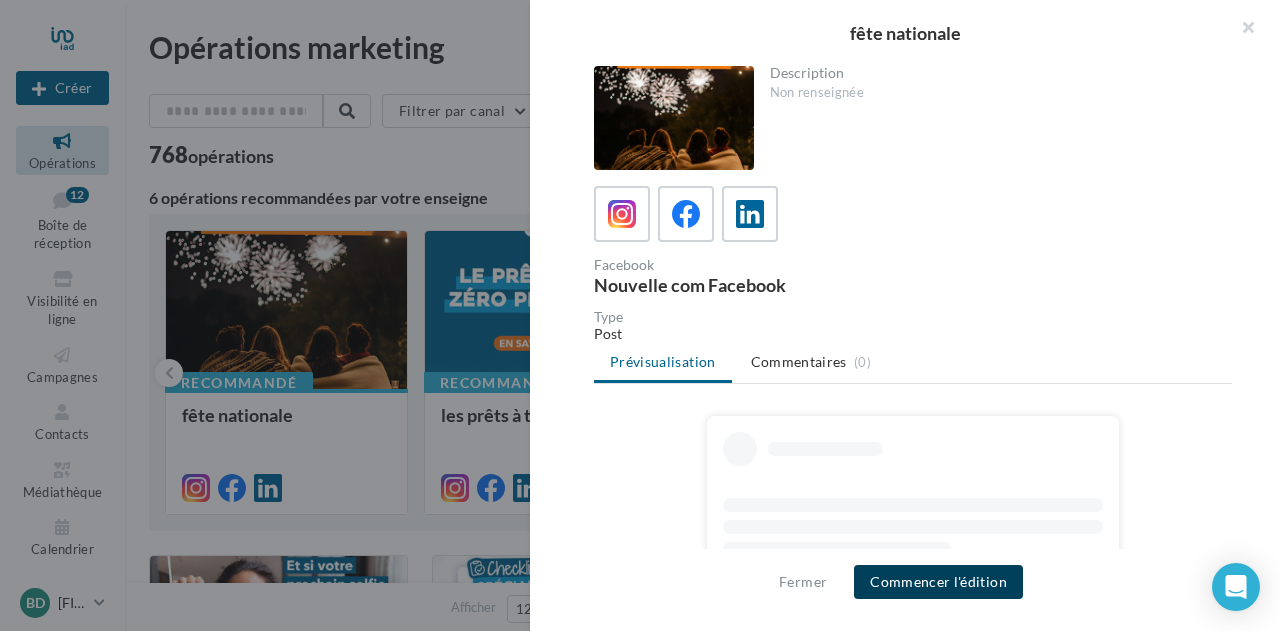 click on "Commencer l'édition" at bounding box center (938, 582) 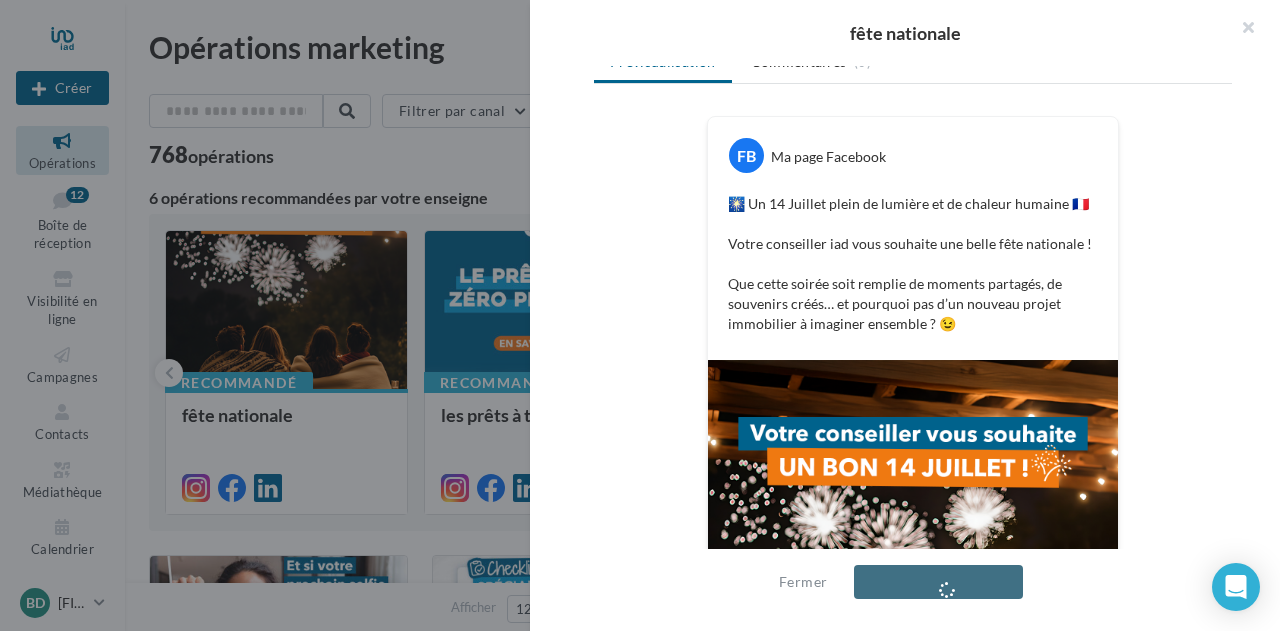 scroll, scrollTop: 376, scrollLeft: 0, axis: vertical 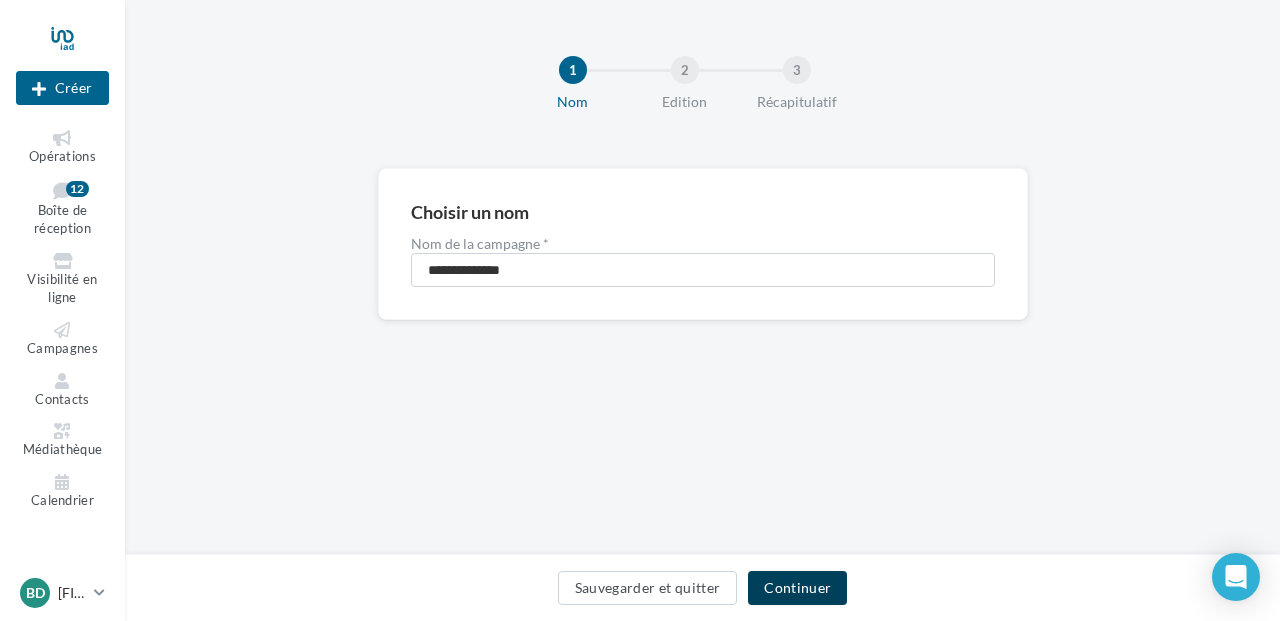click on "Continuer" at bounding box center (797, 588) 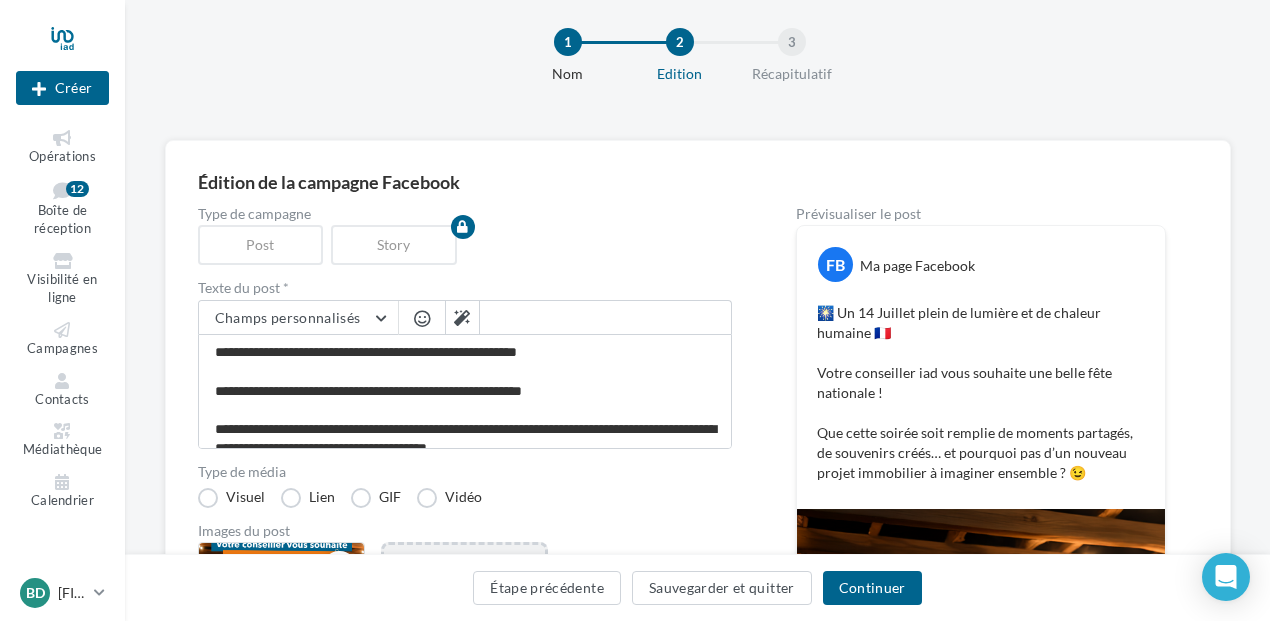 scroll, scrollTop: 0, scrollLeft: 0, axis: both 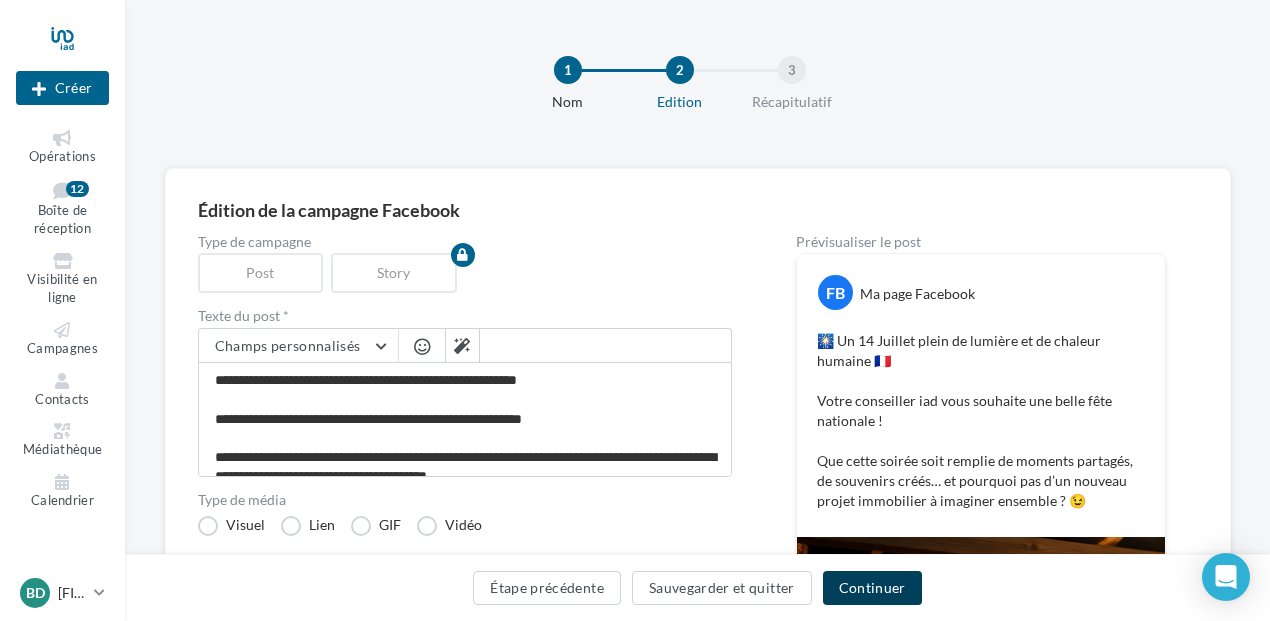 click on "Continuer" at bounding box center (872, 588) 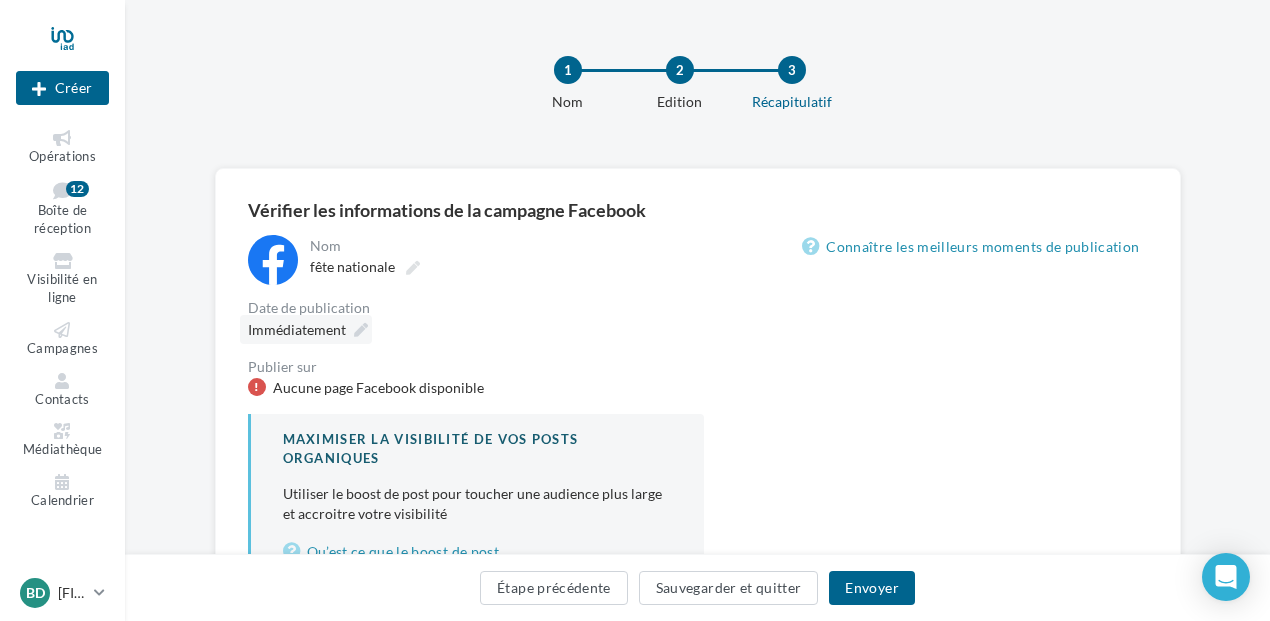 click at bounding box center [361, 330] 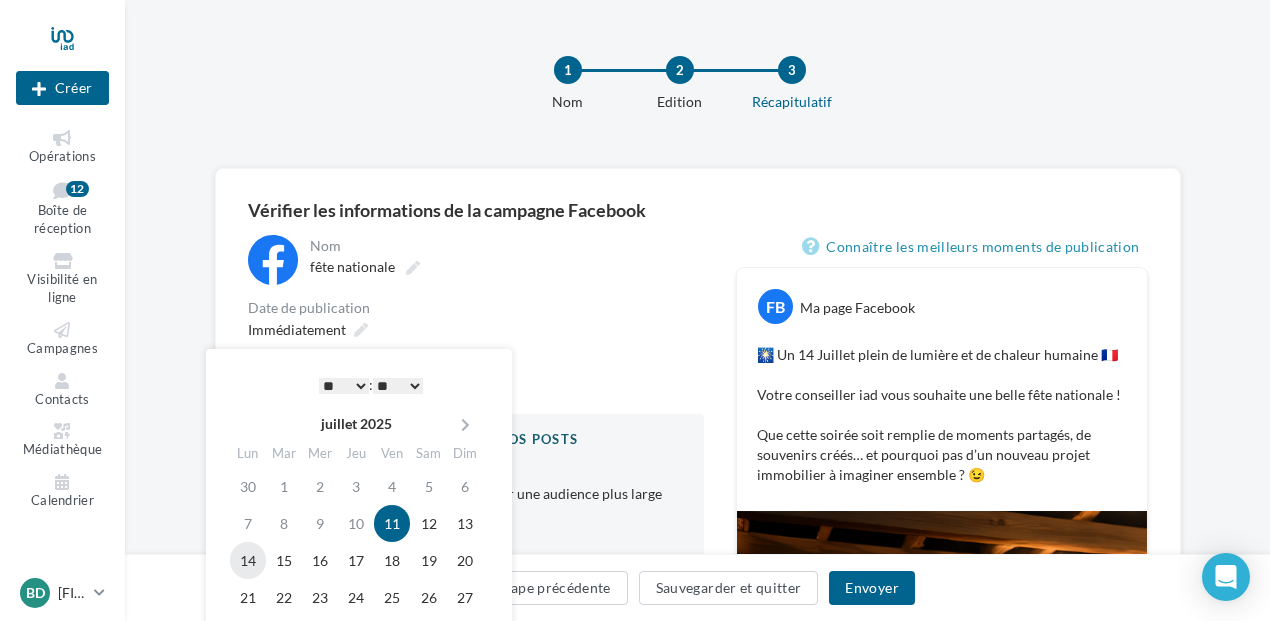 click on "14" at bounding box center [248, 560] 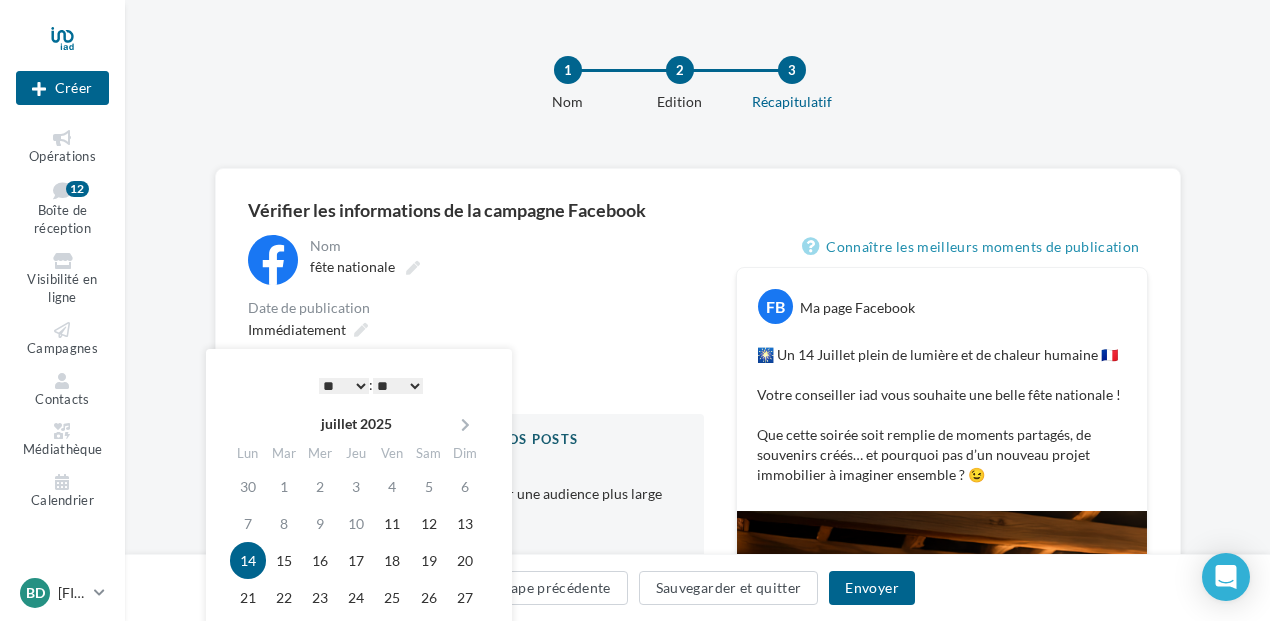 click on "* * * * * * * * * * ** ** ** ** ** ** ** ** ** ** ** ** ** **" at bounding box center [344, 386] 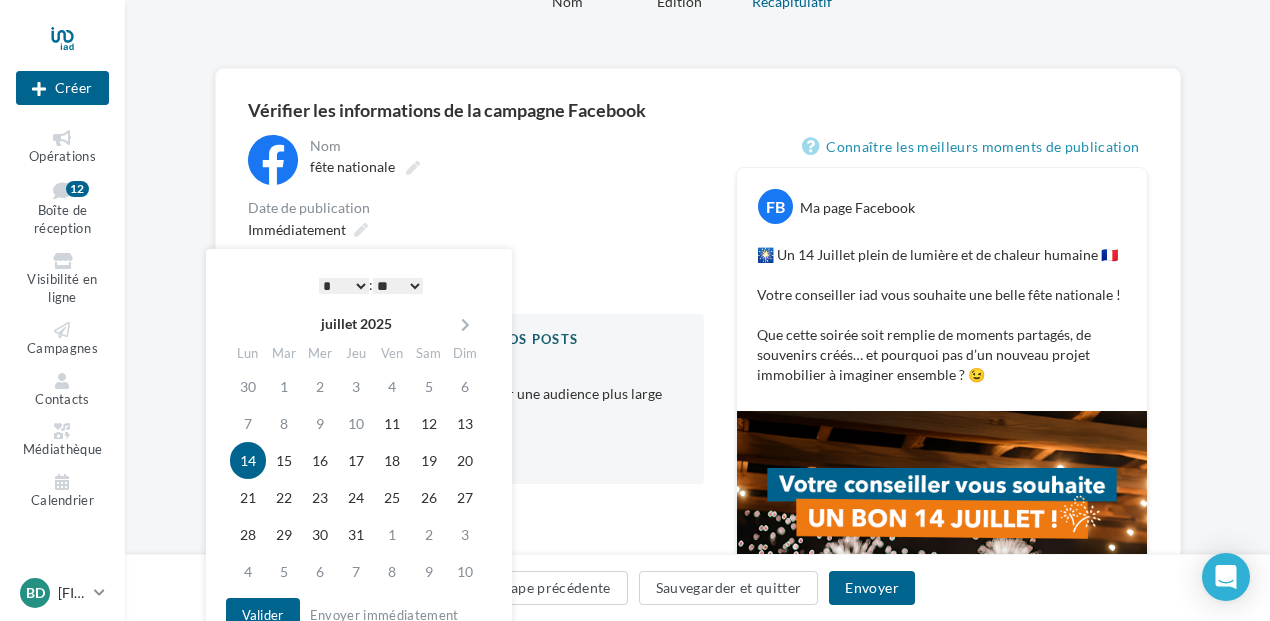 scroll, scrollTop: 200, scrollLeft: 0, axis: vertical 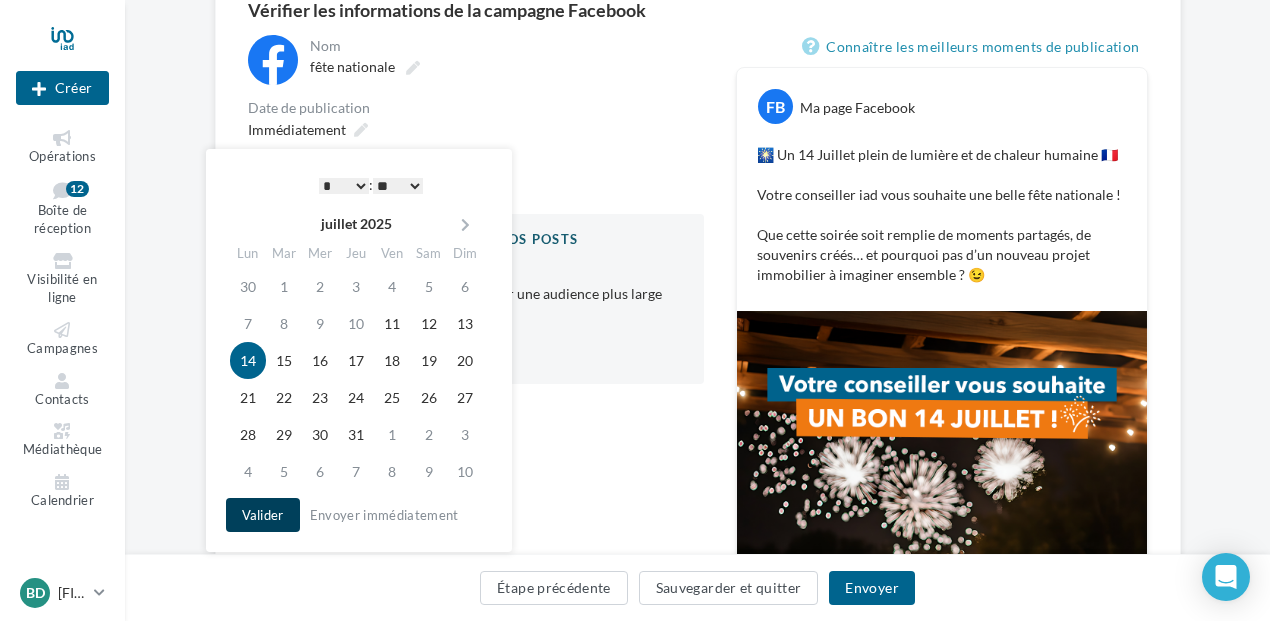 click on "Valider" at bounding box center [263, 515] 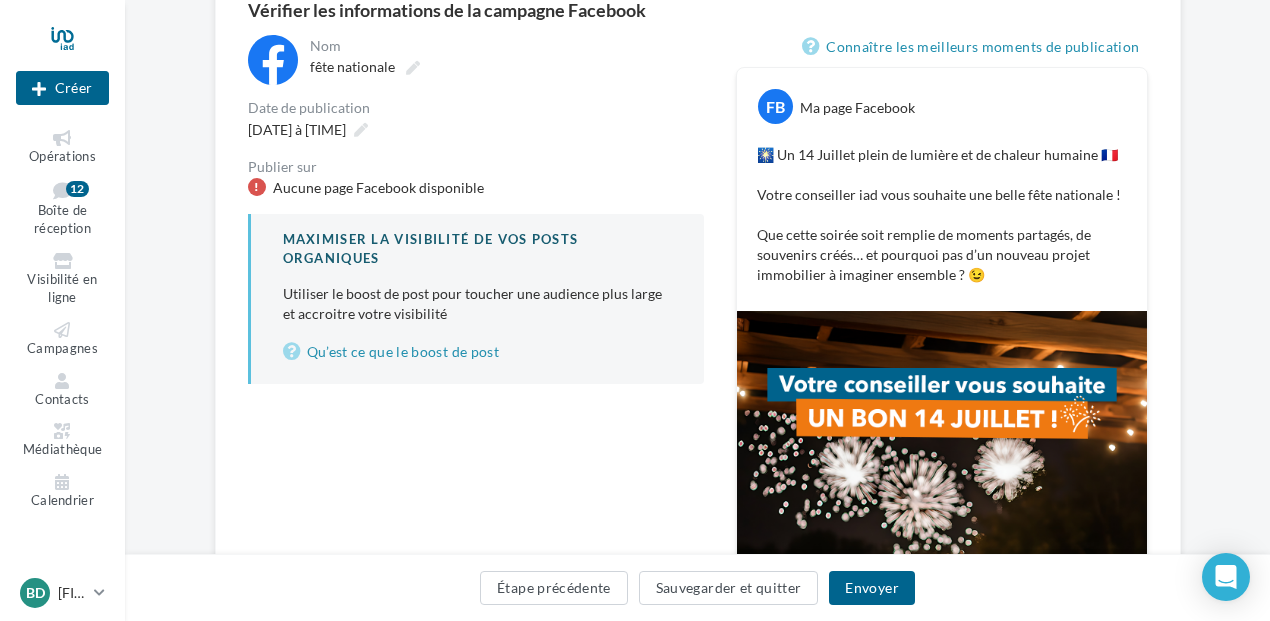 click on "Aucune page Facebook disponible" at bounding box center (378, 188) 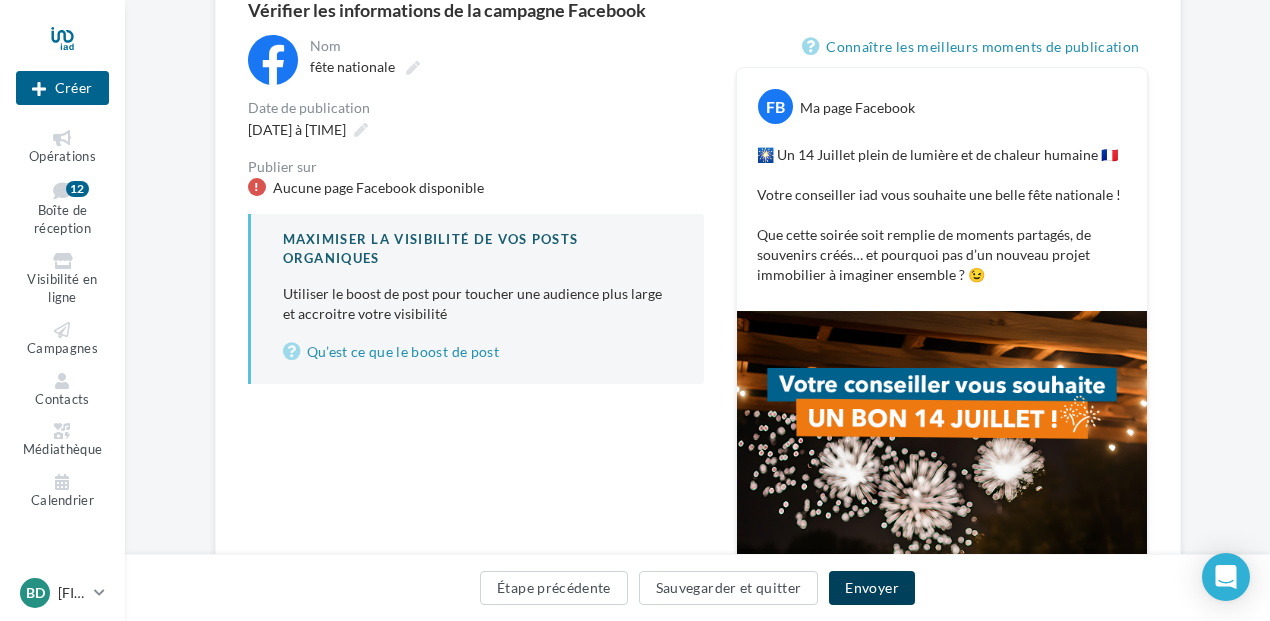 click on "Envoyer" at bounding box center (871, 588) 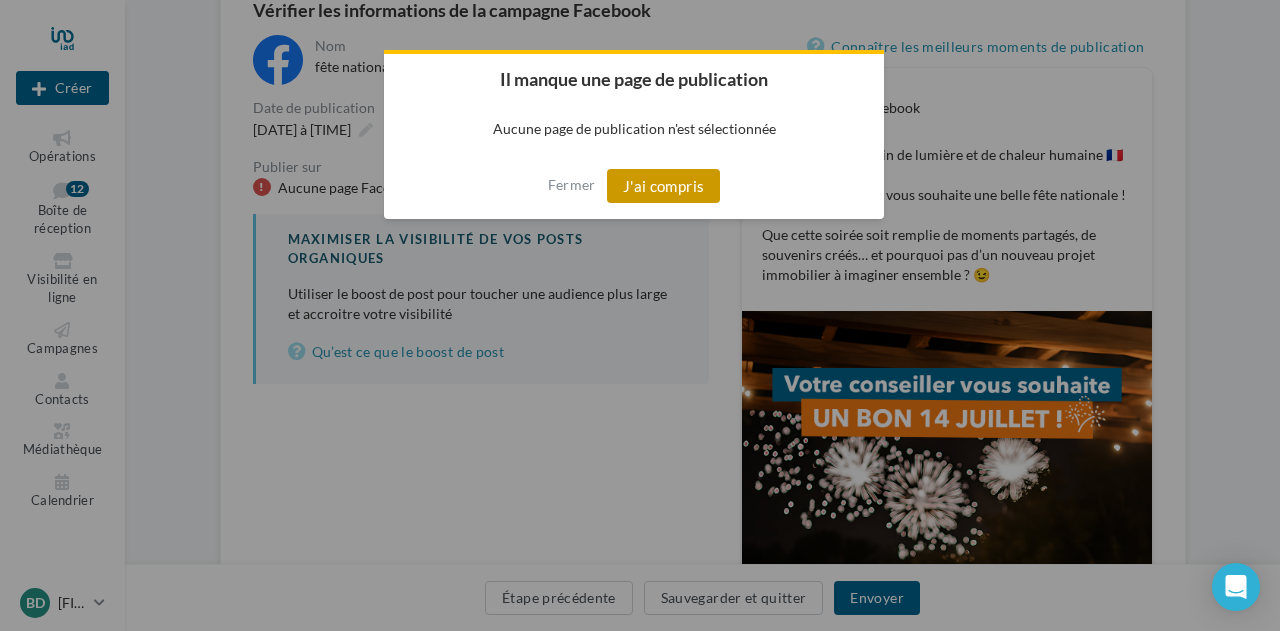 click on "J'ai compris" at bounding box center [664, 186] 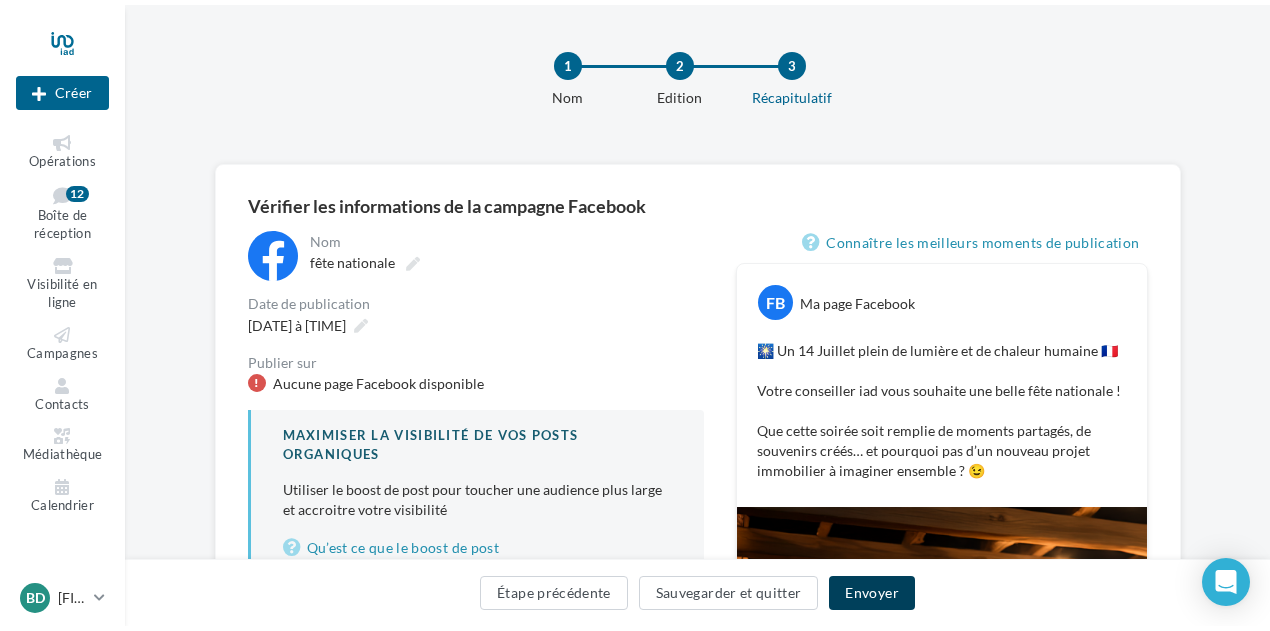 scroll, scrollTop: 0, scrollLeft: 0, axis: both 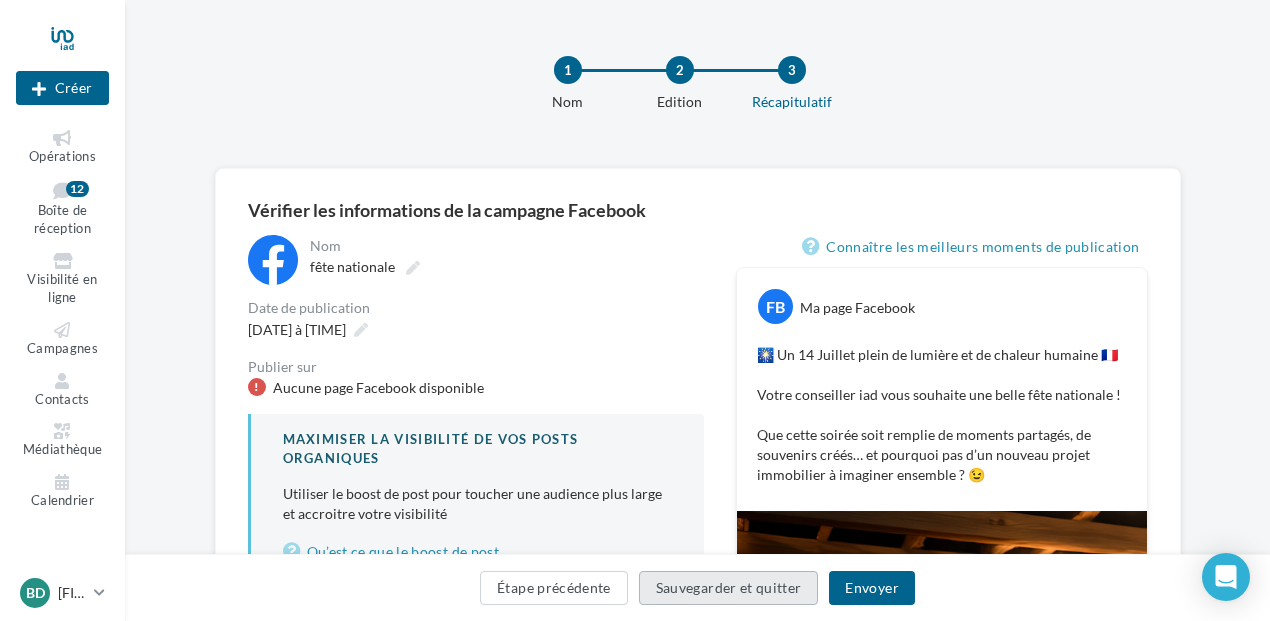 click on "Sauvegarder et quitter" at bounding box center [729, 588] 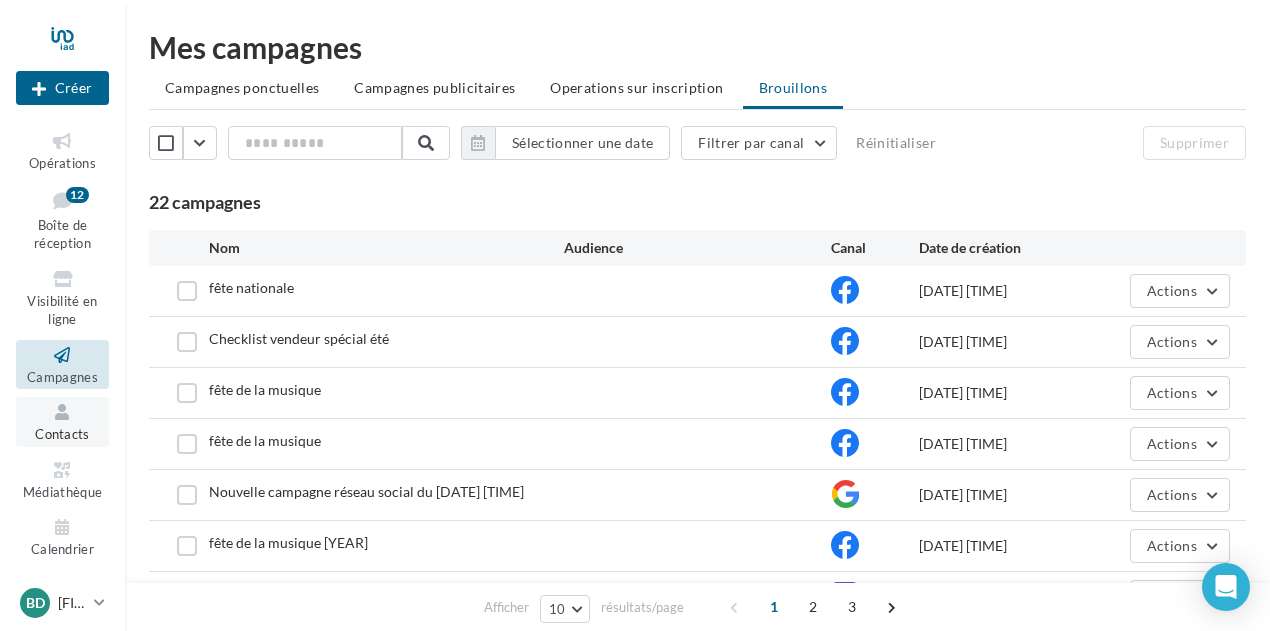 scroll, scrollTop: 200, scrollLeft: 0, axis: vertical 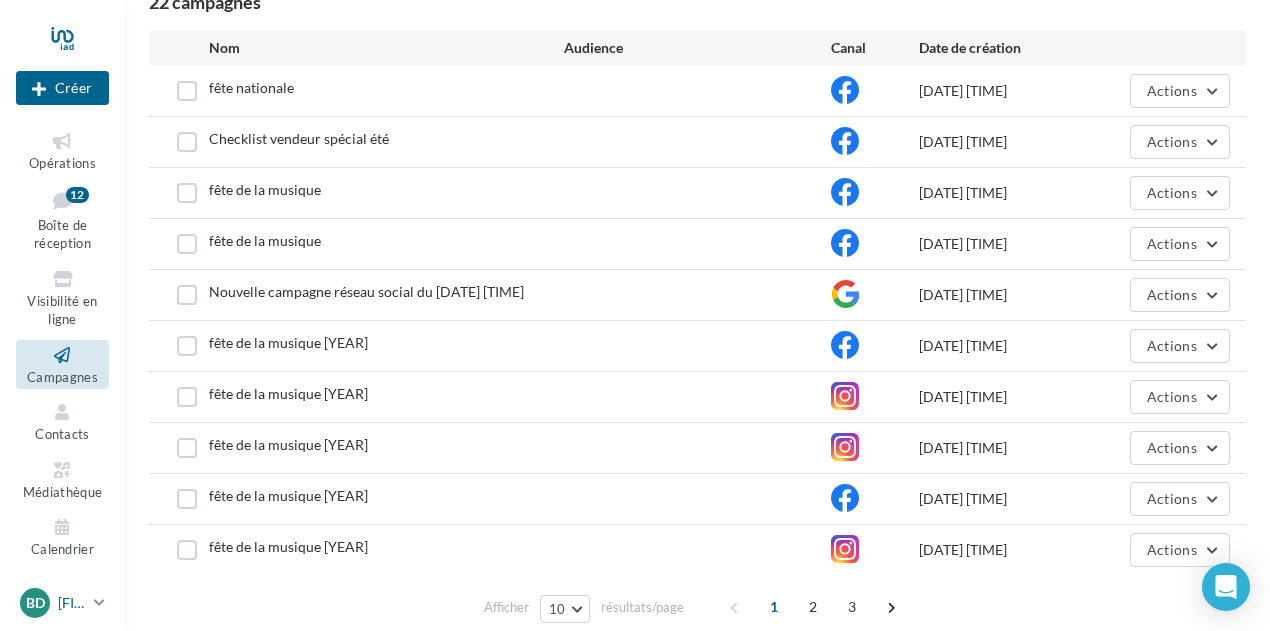 click on "[FIRST] [LAST]" at bounding box center [72, 603] 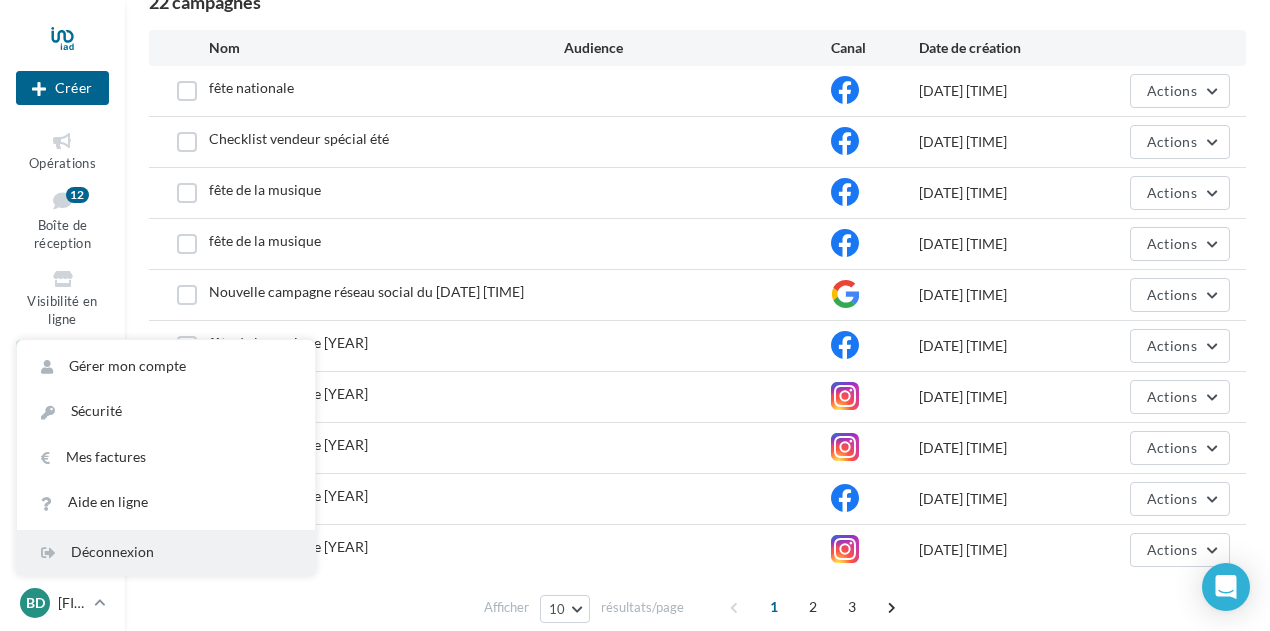 click on "Déconnexion" at bounding box center (166, 552) 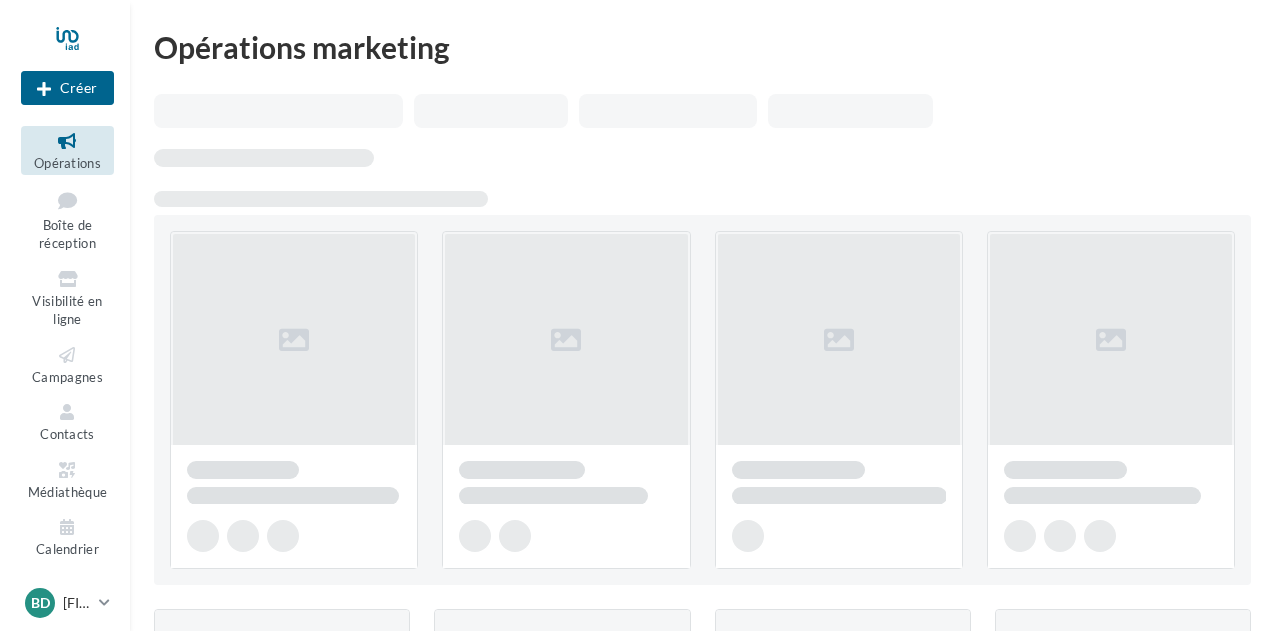 scroll, scrollTop: 0, scrollLeft: 0, axis: both 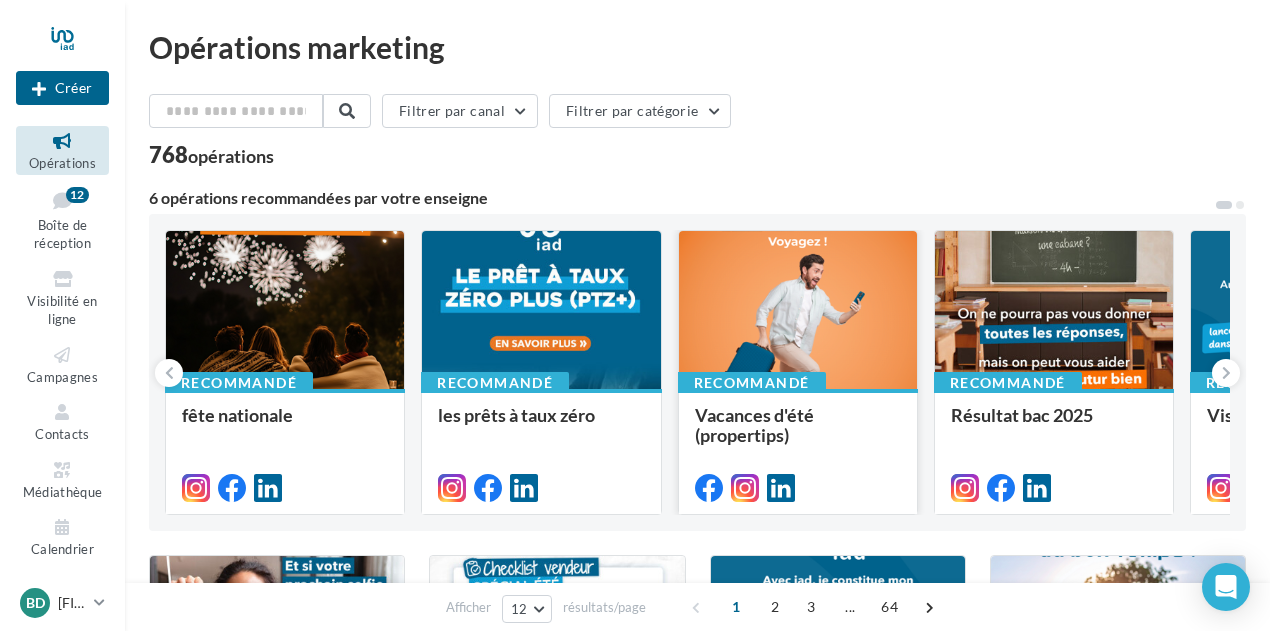 click at bounding box center [798, 311] 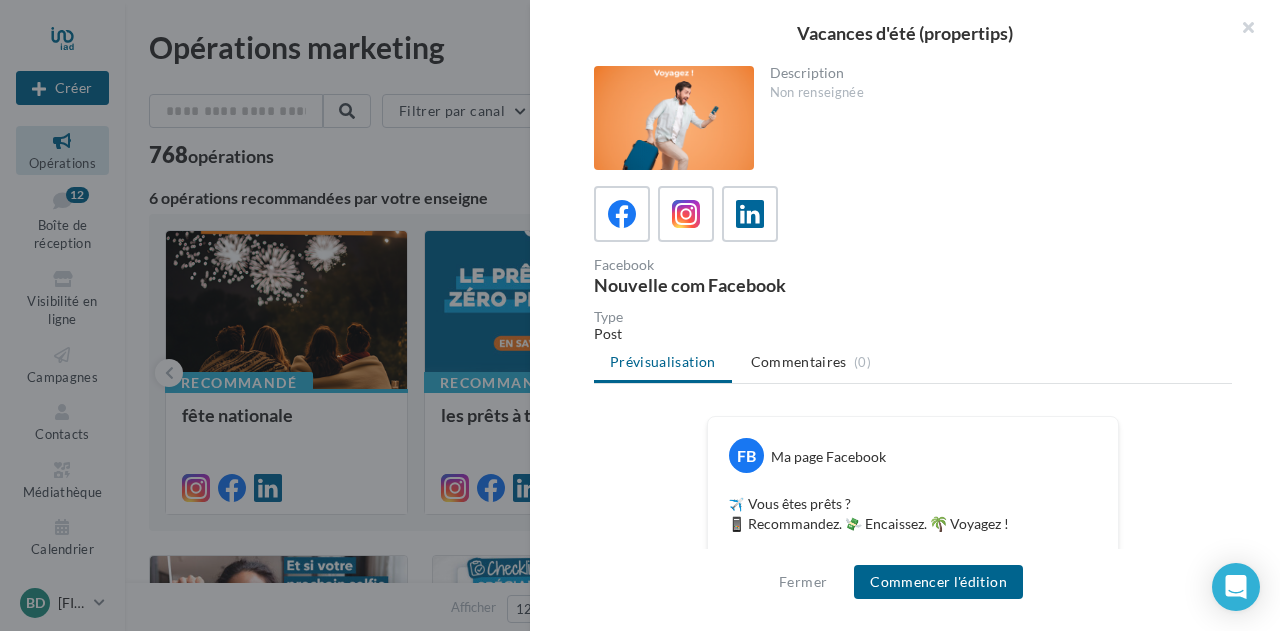 scroll, scrollTop: 100, scrollLeft: 0, axis: vertical 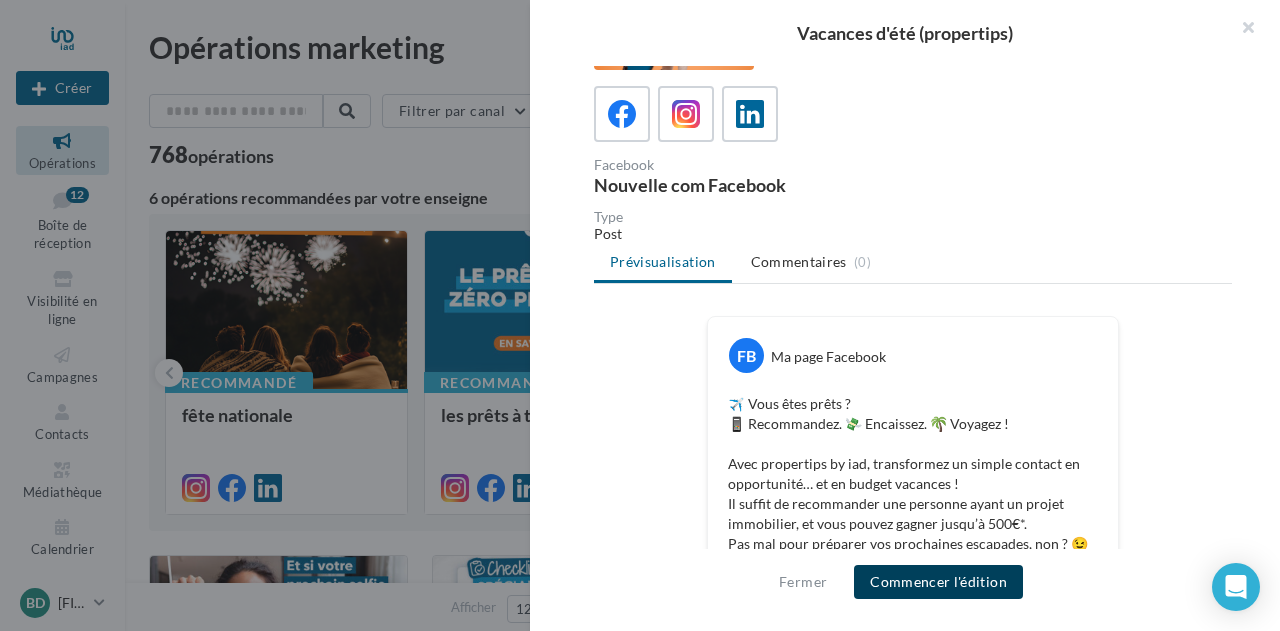 click on "Commencer l'édition" at bounding box center (938, 582) 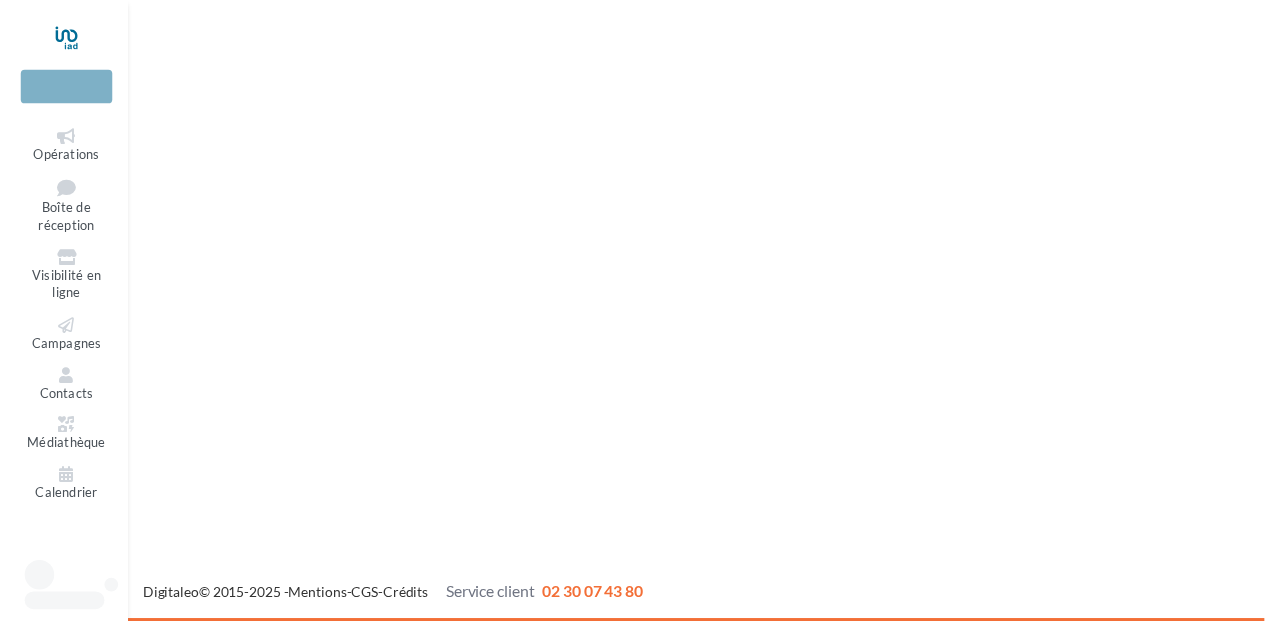 scroll, scrollTop: 0, scrollLeft: 0, axis: both 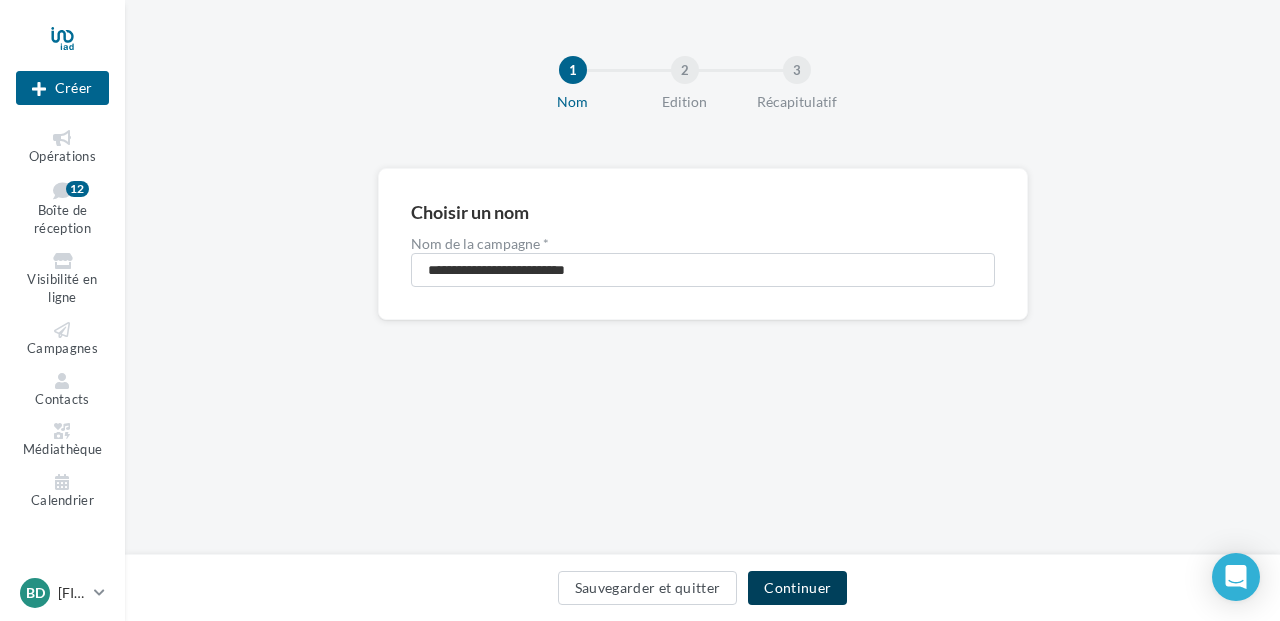 click on "Continuer" at bounding box center (797, 588) 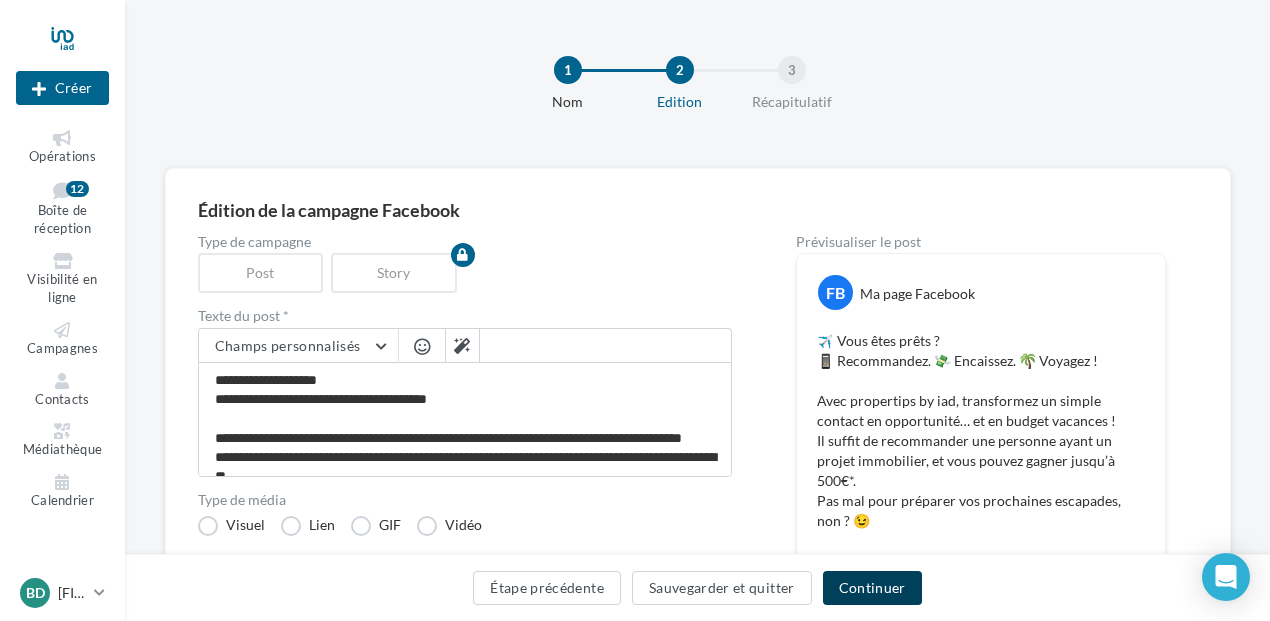 click on "Continuer" at bounding box center [872, 588] 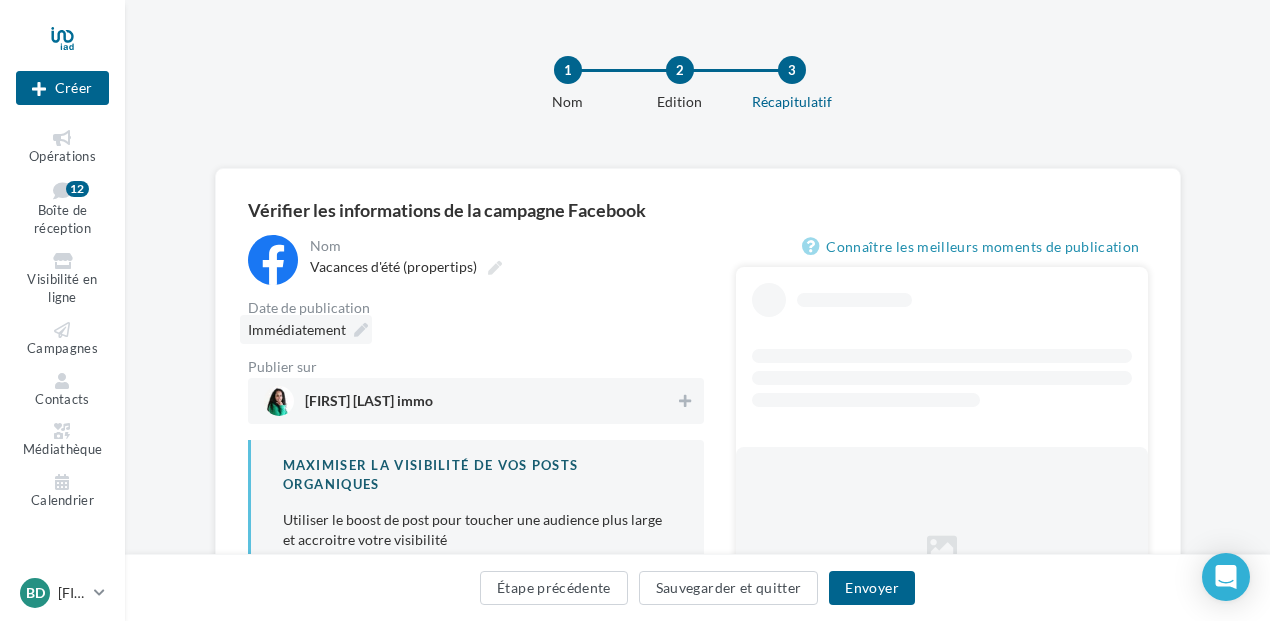 click on "Immédiatement" at bounding box center (306, 329) 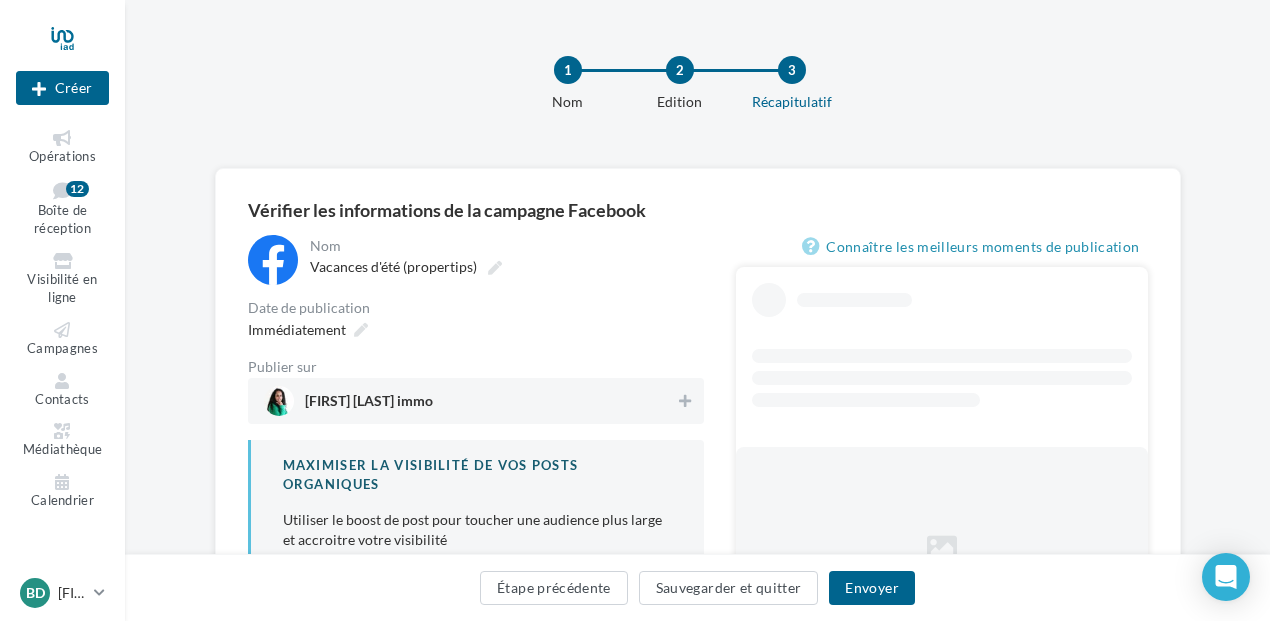 click on "[FIRST] [LAST] immo" at bounding box center [470, 401] 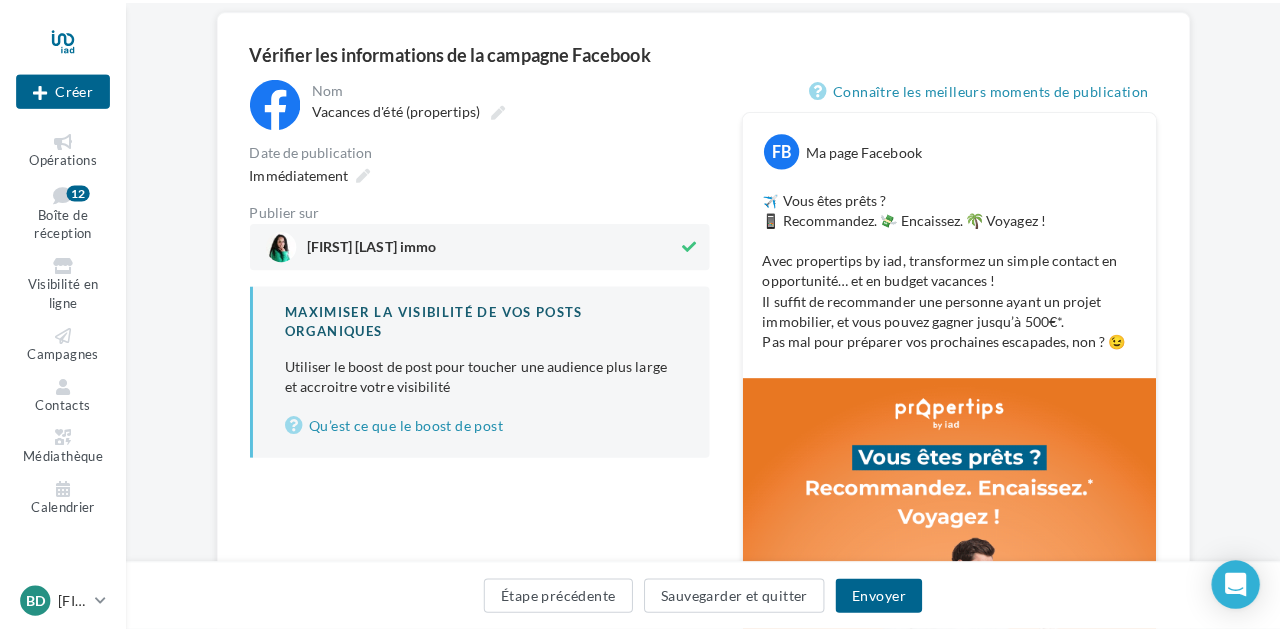 scroll, scrollTop: 200, scrollLeft: 0, axis: vertical 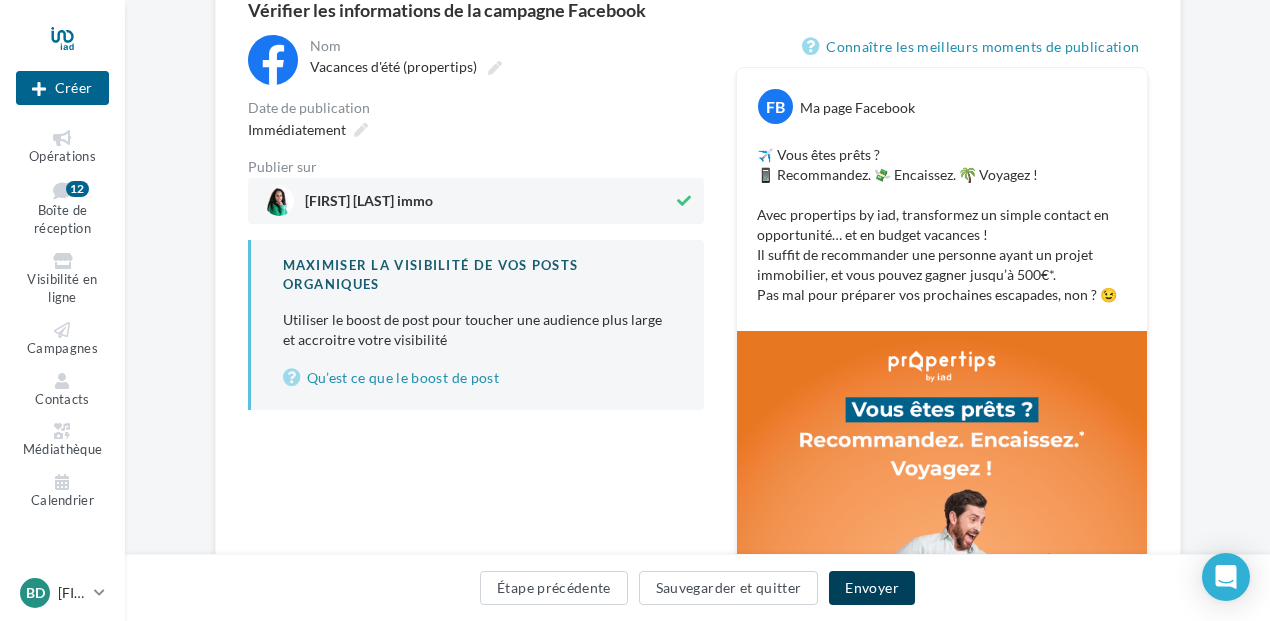 click on "Envoyer" at bounding box center (871, 588) 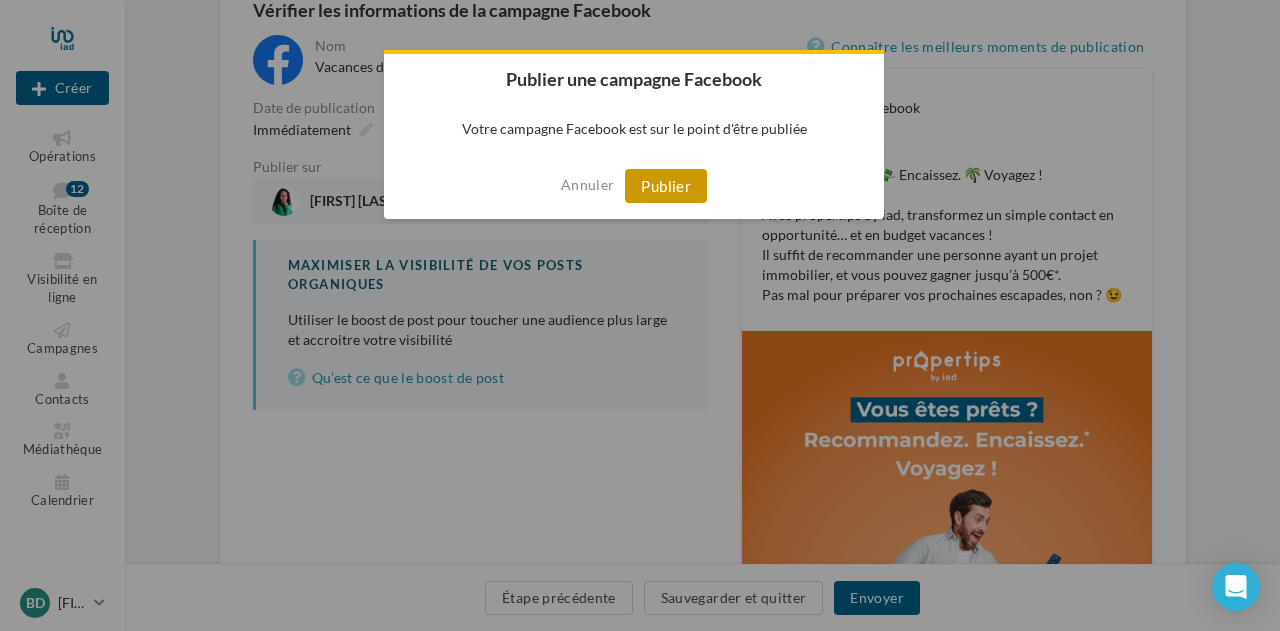 click on "Publier" at bounding box center (666, 186) 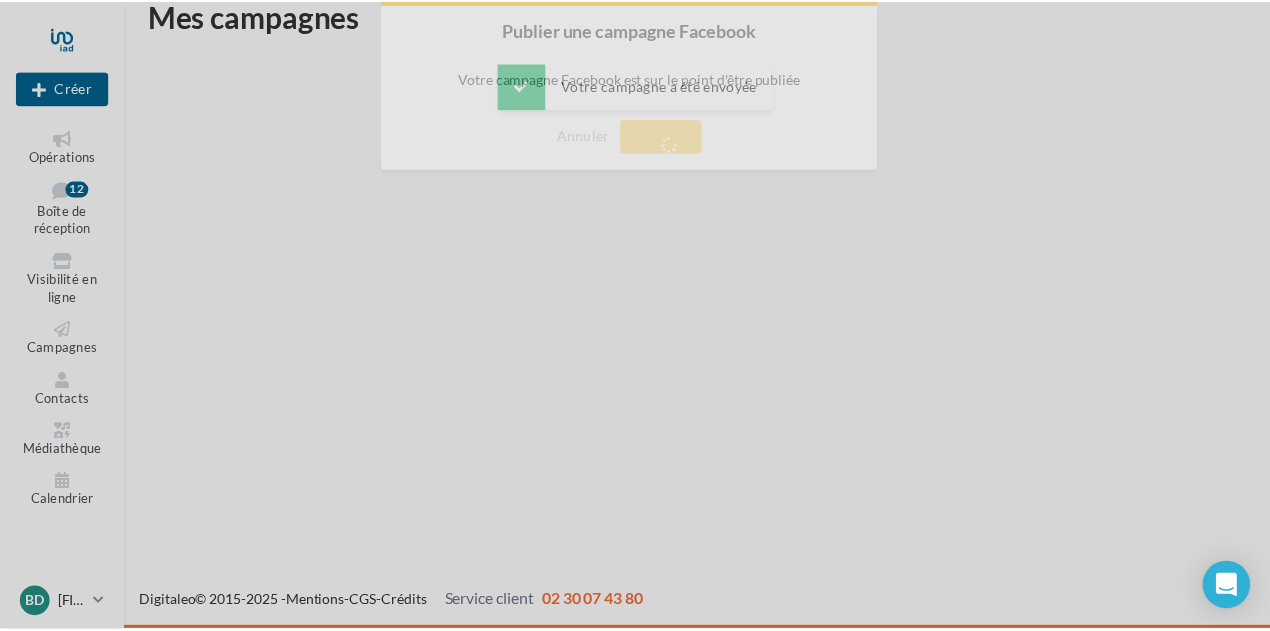 scroll, scrollTop: 32, scrollLeft: 0, axis: vertical 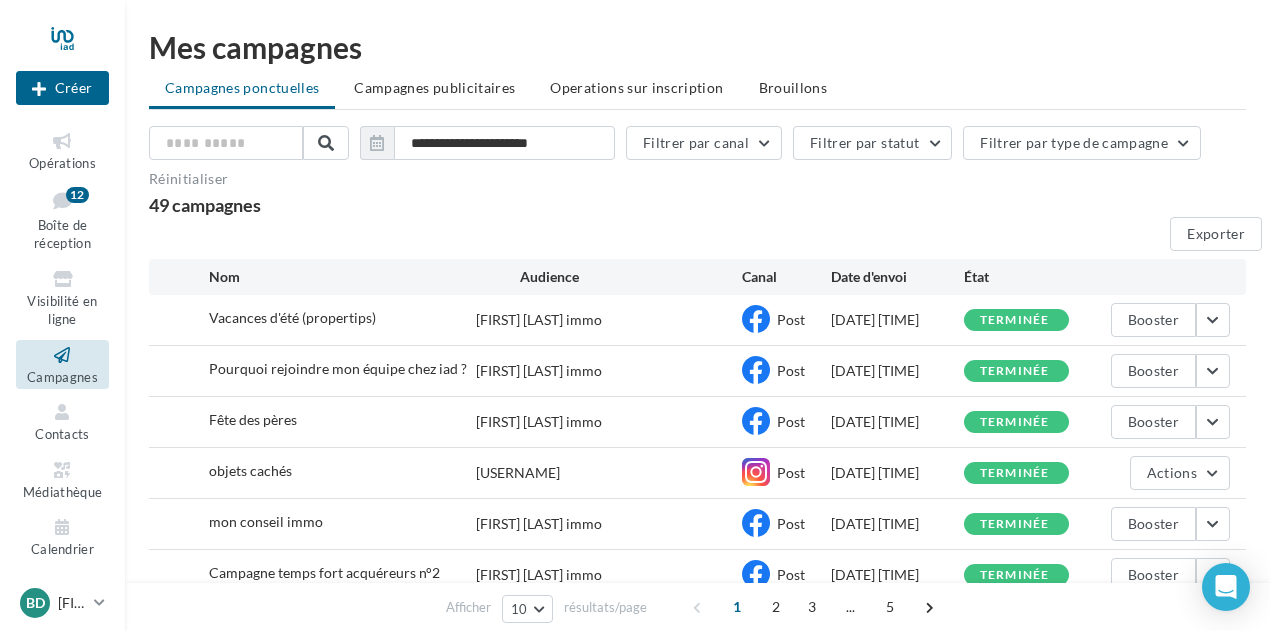 click at bounding box center (62, 355) 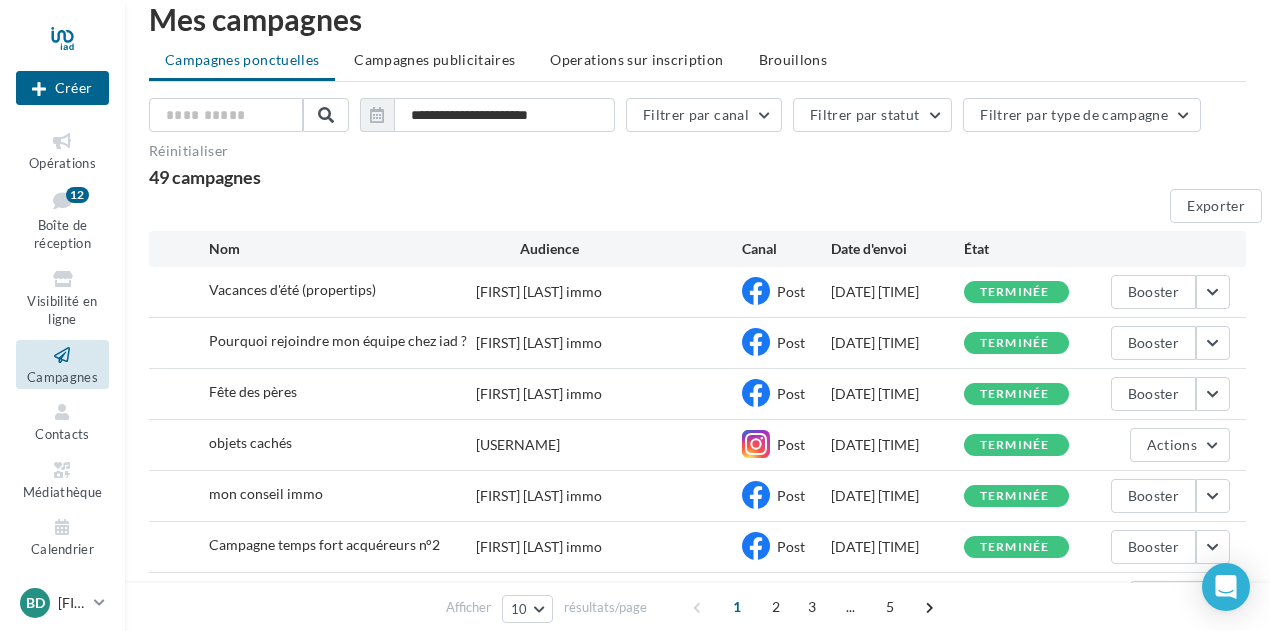 scroll, scrollTop: 0, scrollLeft: 0, axis: both 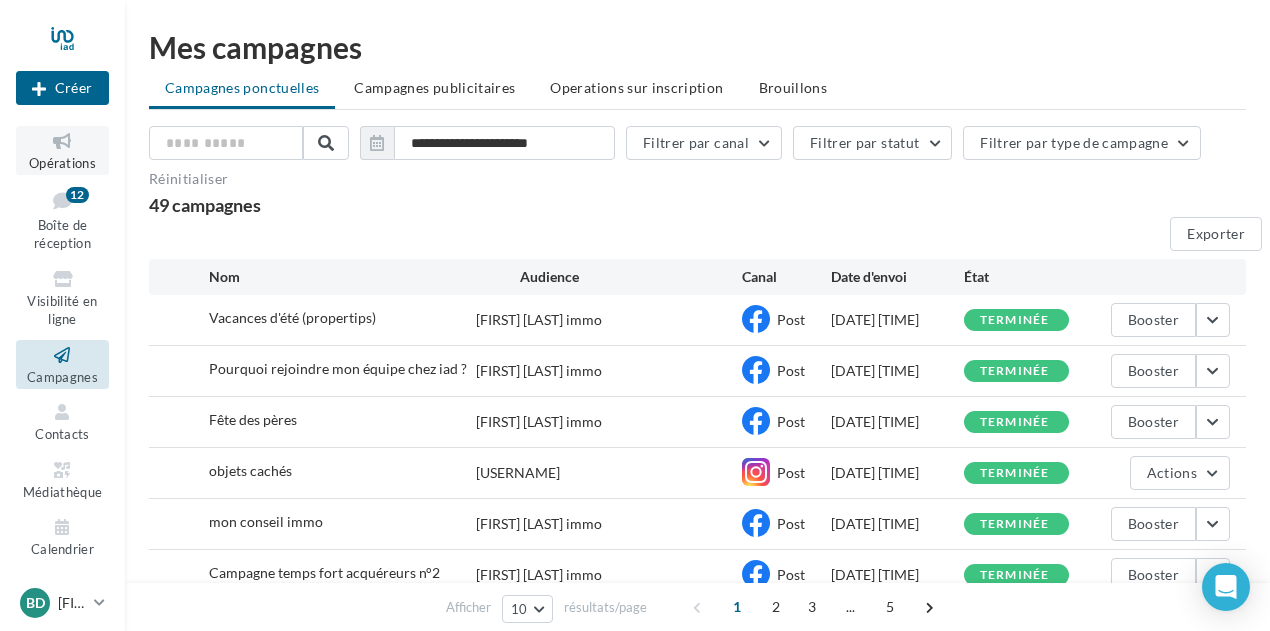 click on "Opérations" at bounding box center (62, 163) 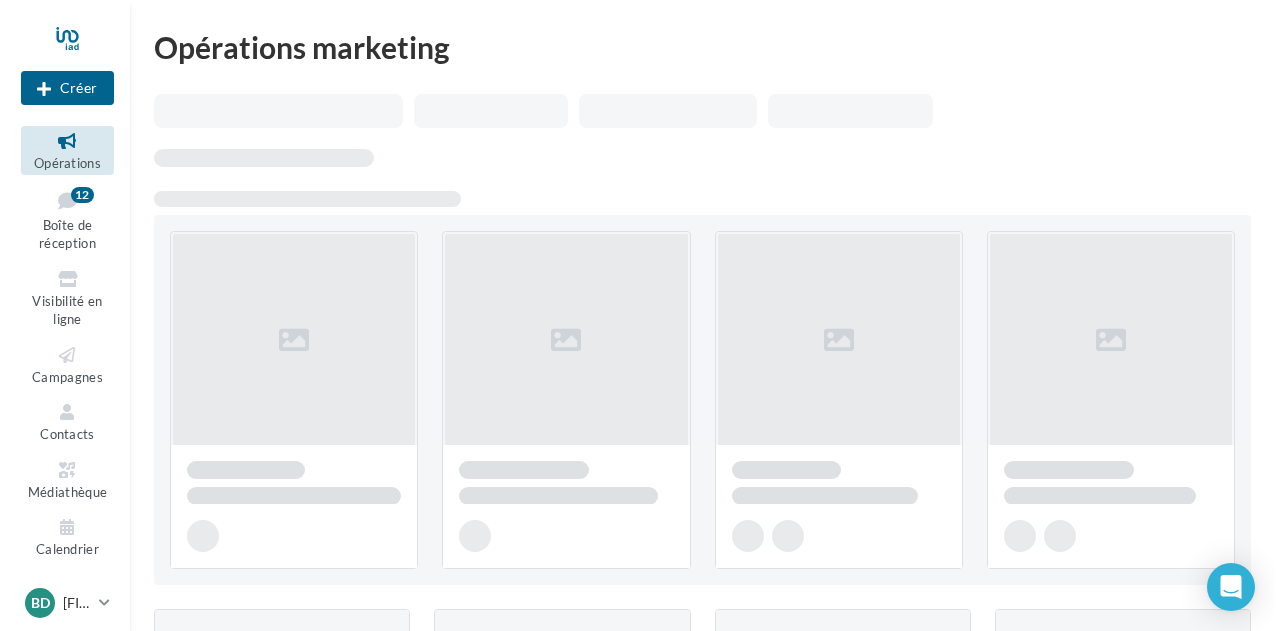 scroll, scrollTop: 0, scrollLeft: 0, axis: both 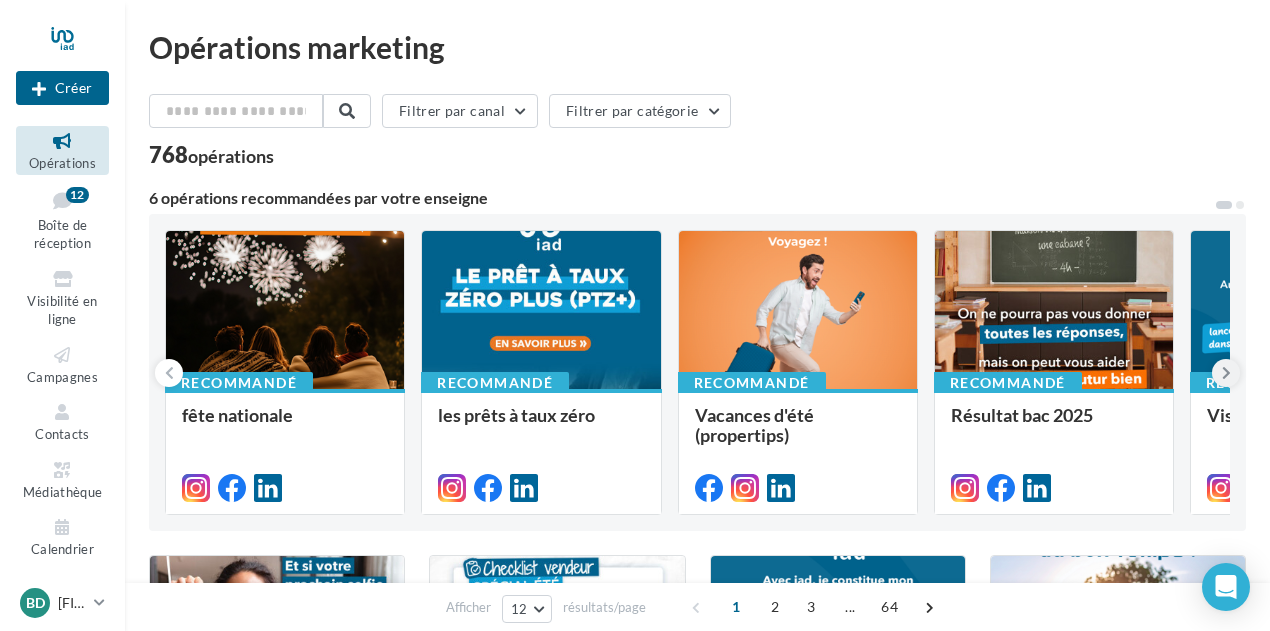 click at bounding box center (1226, 373) 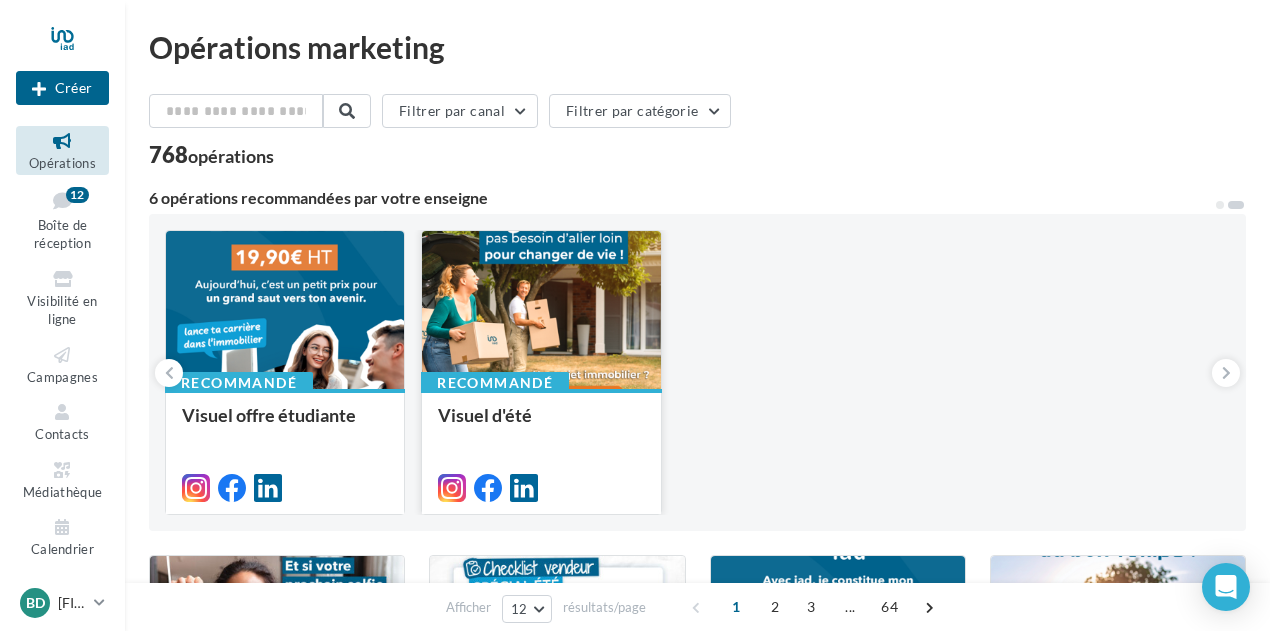click at bounding box center (541, 311) 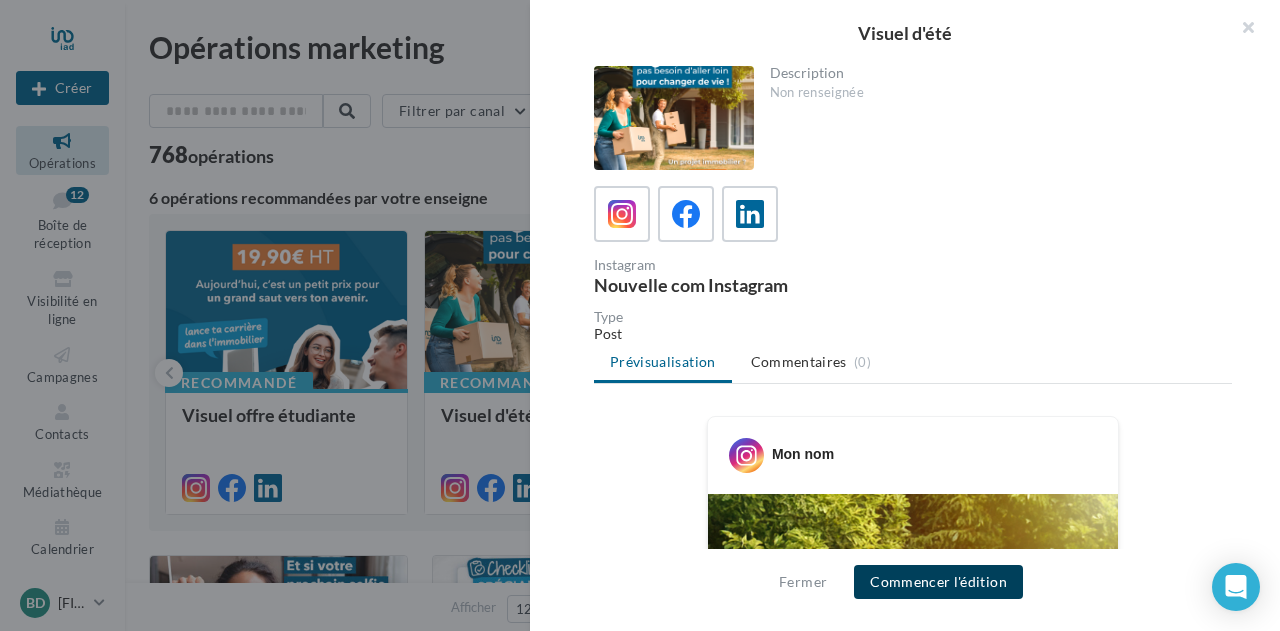 click on "Commencer l'édition" at bounding box center [938, 582] 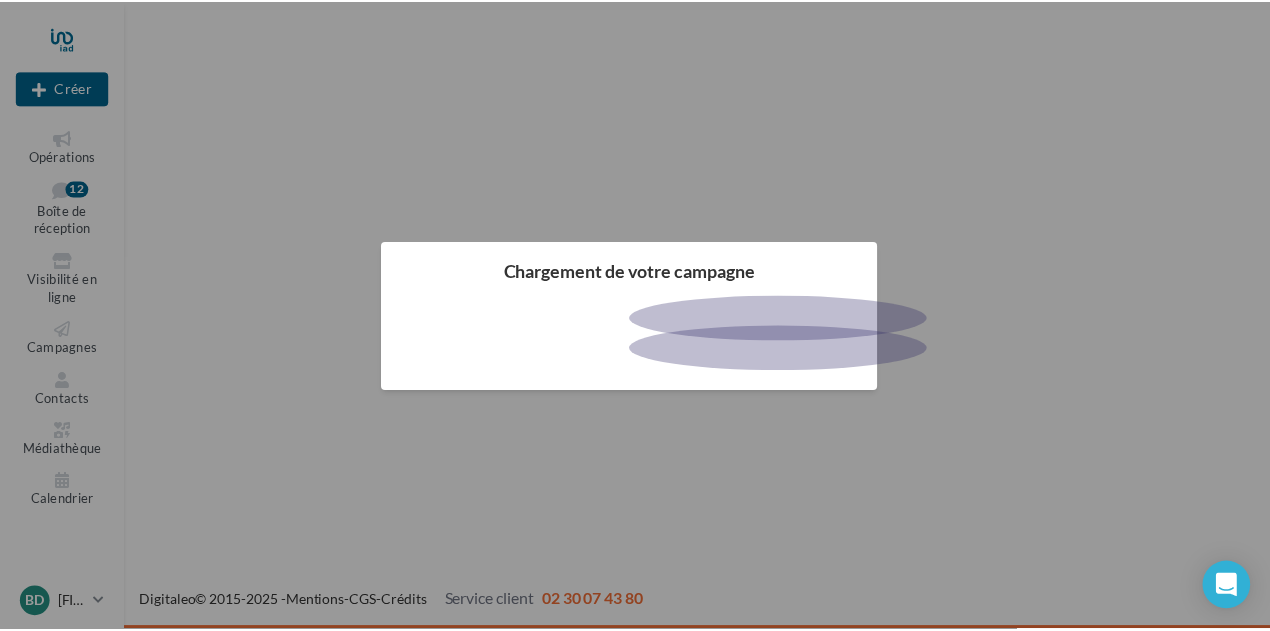 scroll, scrollTop: 0, scrollLeft: 0, axis: both 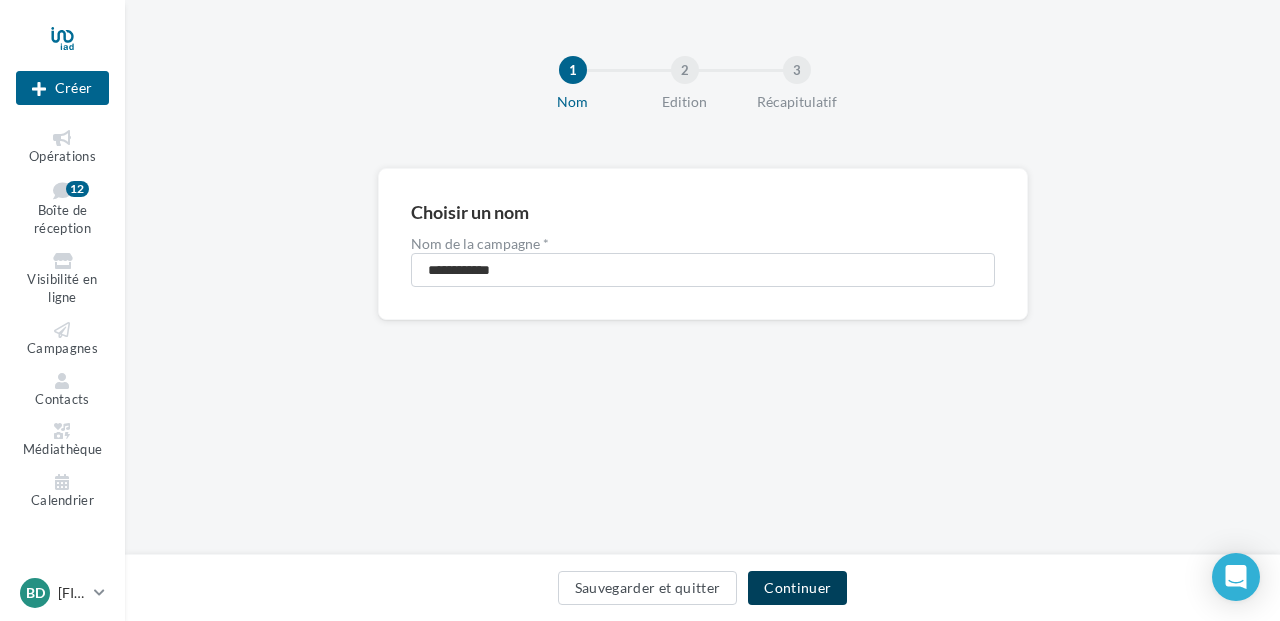 click on "Continuer" at bounding box center [797, 588] 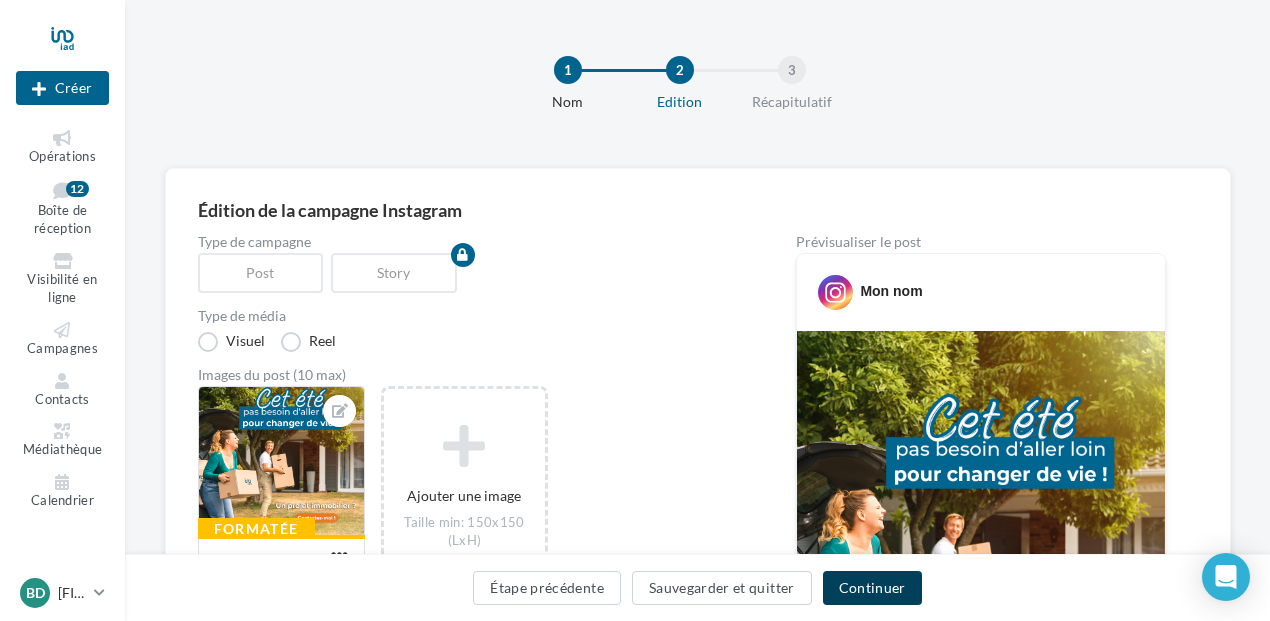click on "Continuer" at bounding box center [872, 588] 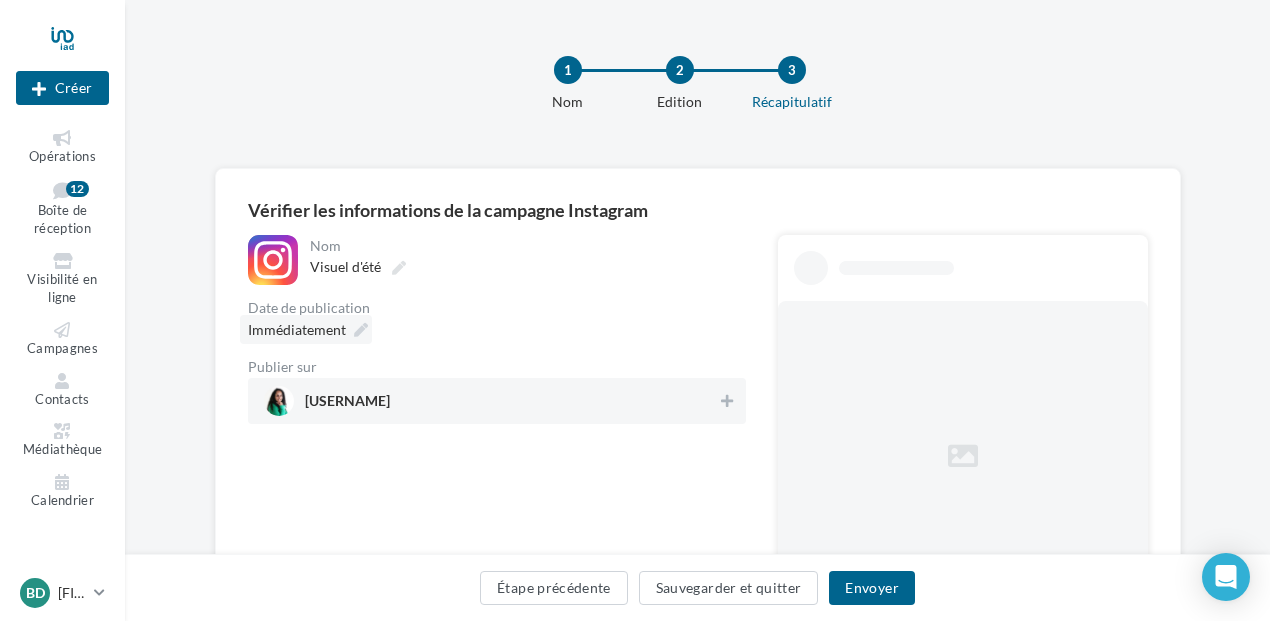 click on "Immédiatement" at bounding box center [297, 329] 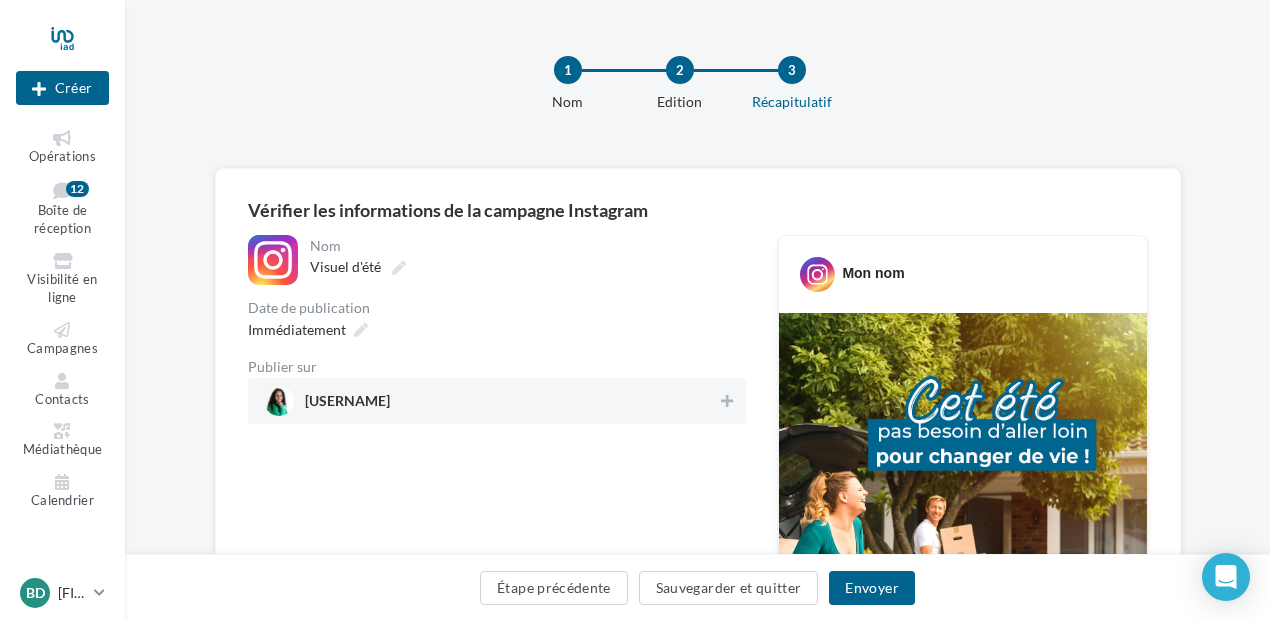 click on "Immédiatement" at bounding box center [497, 329] 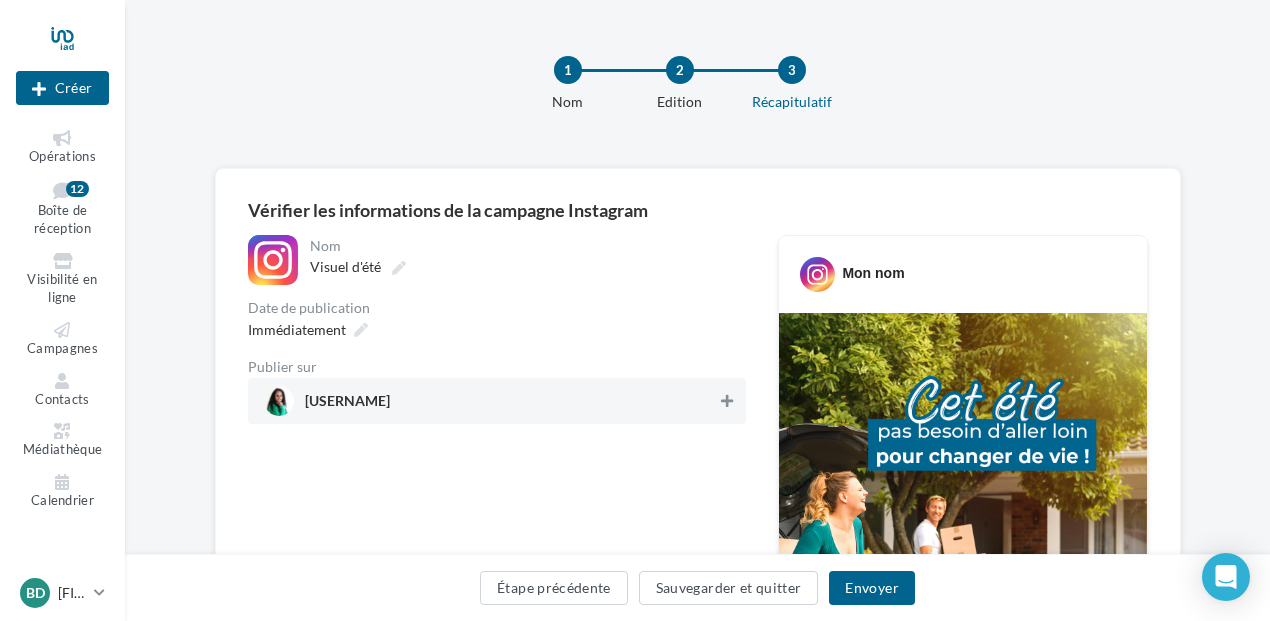 click at bounding box center [727, 401] 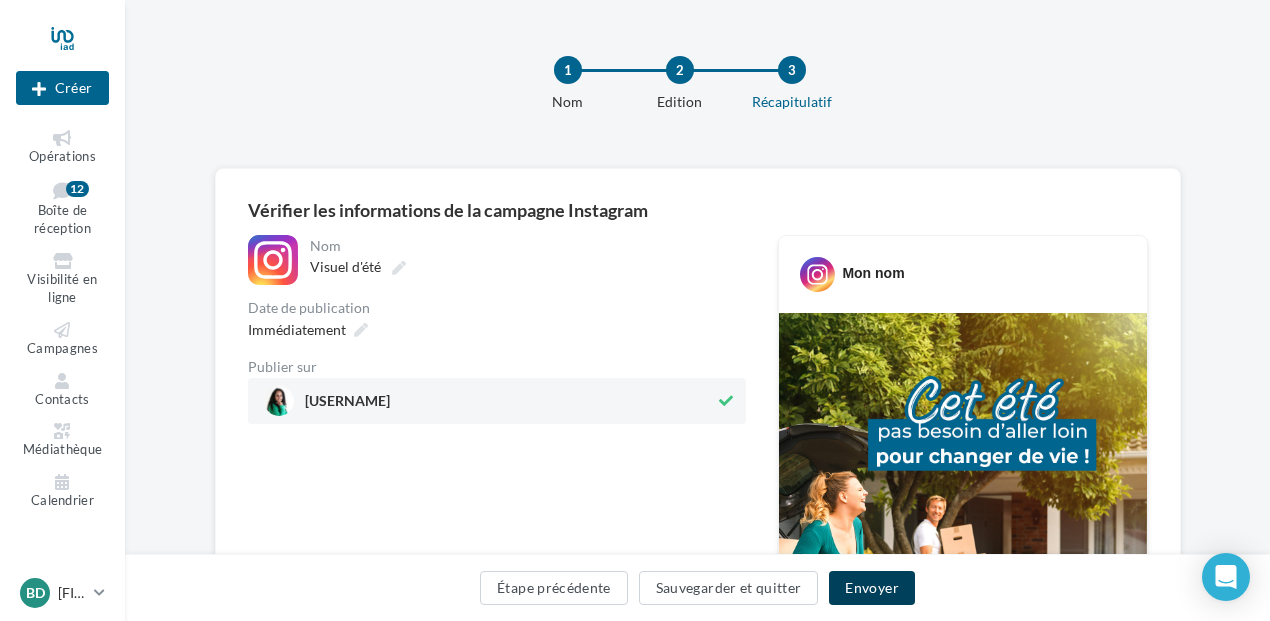 click on "Envoyer" at bounding box center (871, 588) 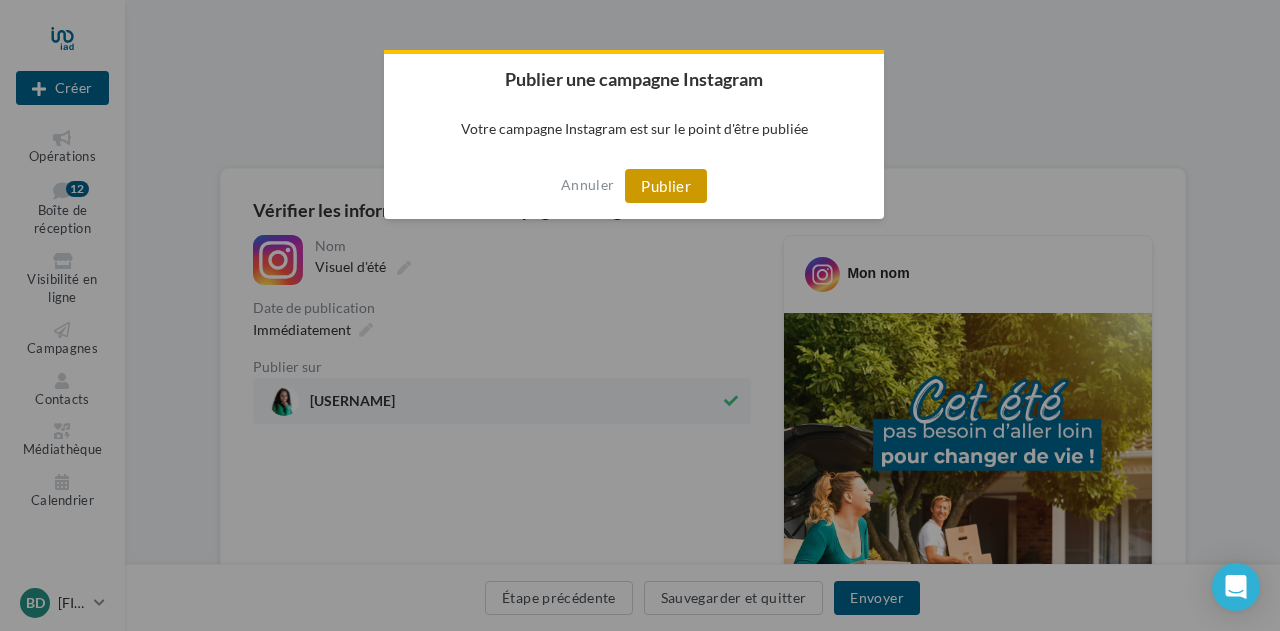 click on "Publier" at bounding box center [666, 186] 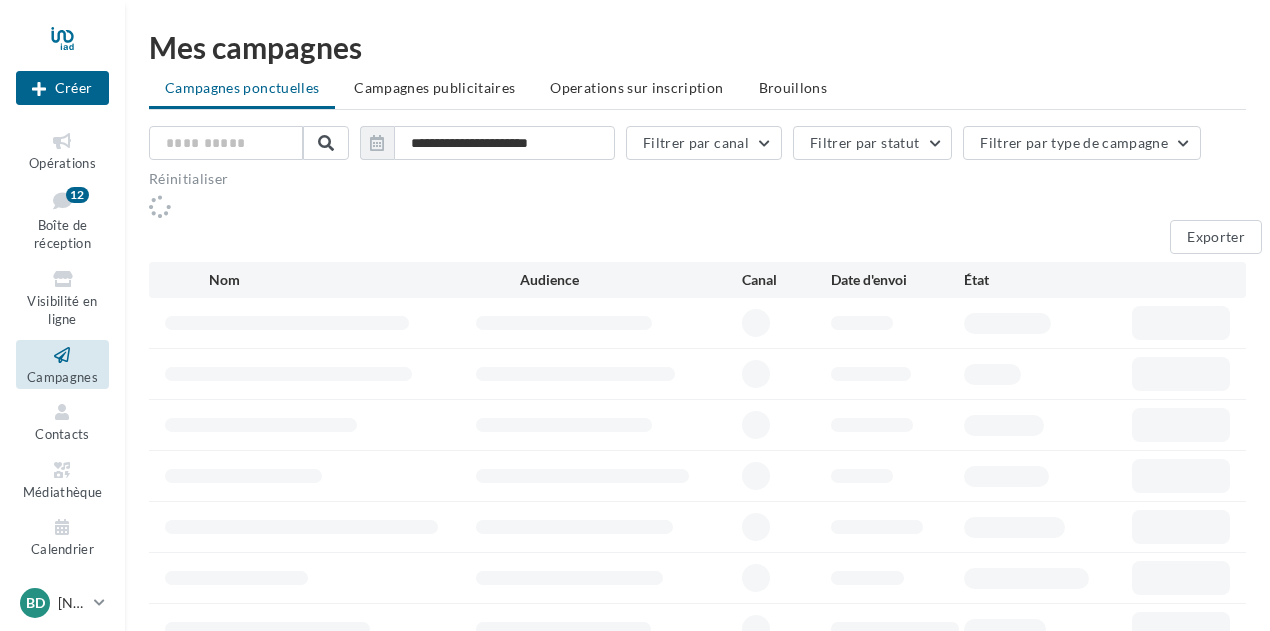 scroll, scrollTop: 0, scrollLeft: 0, axis: both 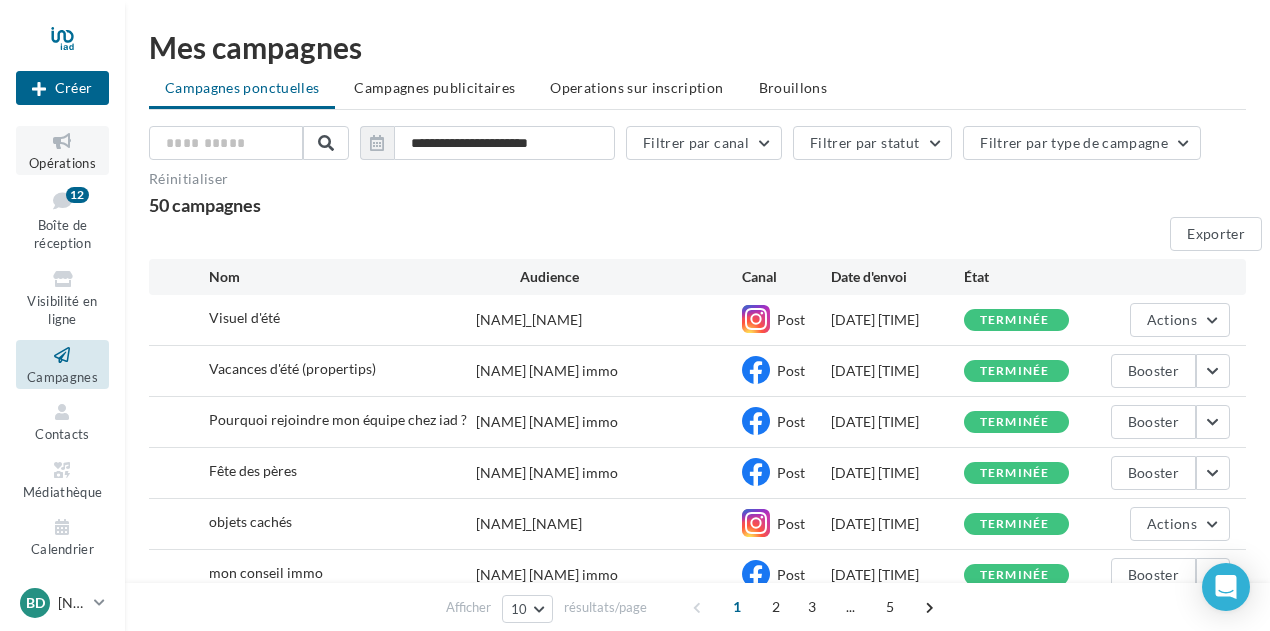 click at bounding box center (62, 141) 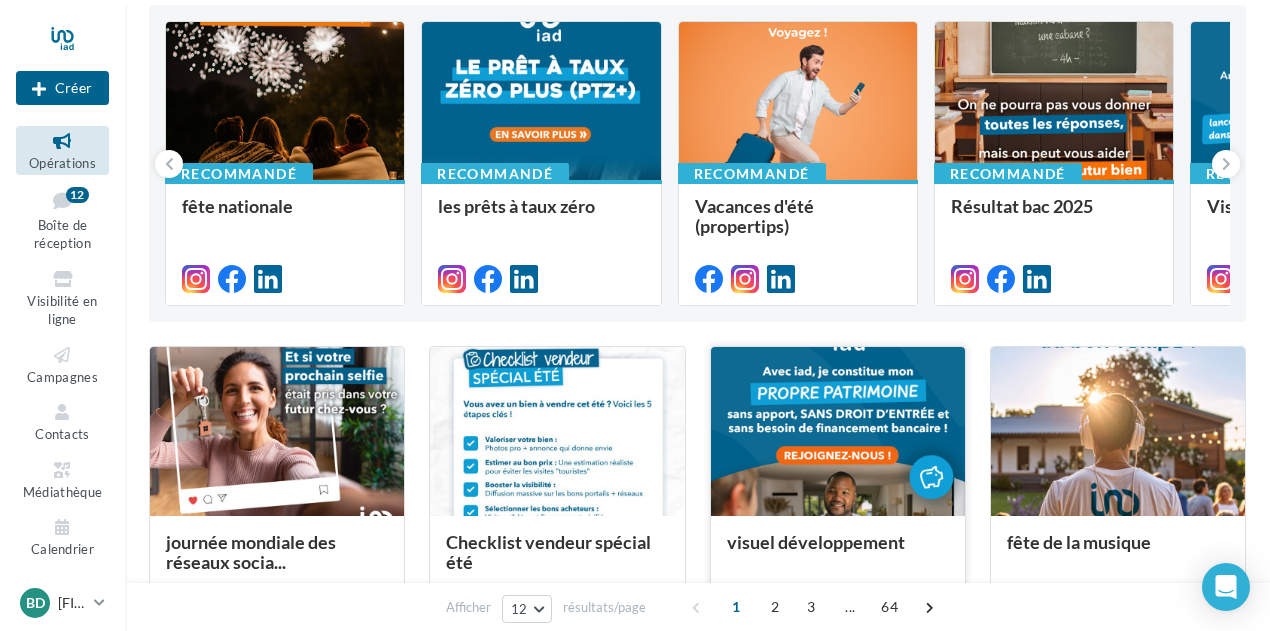 scroll, scrollTop: 0, scrollLeft: 0, axis: both 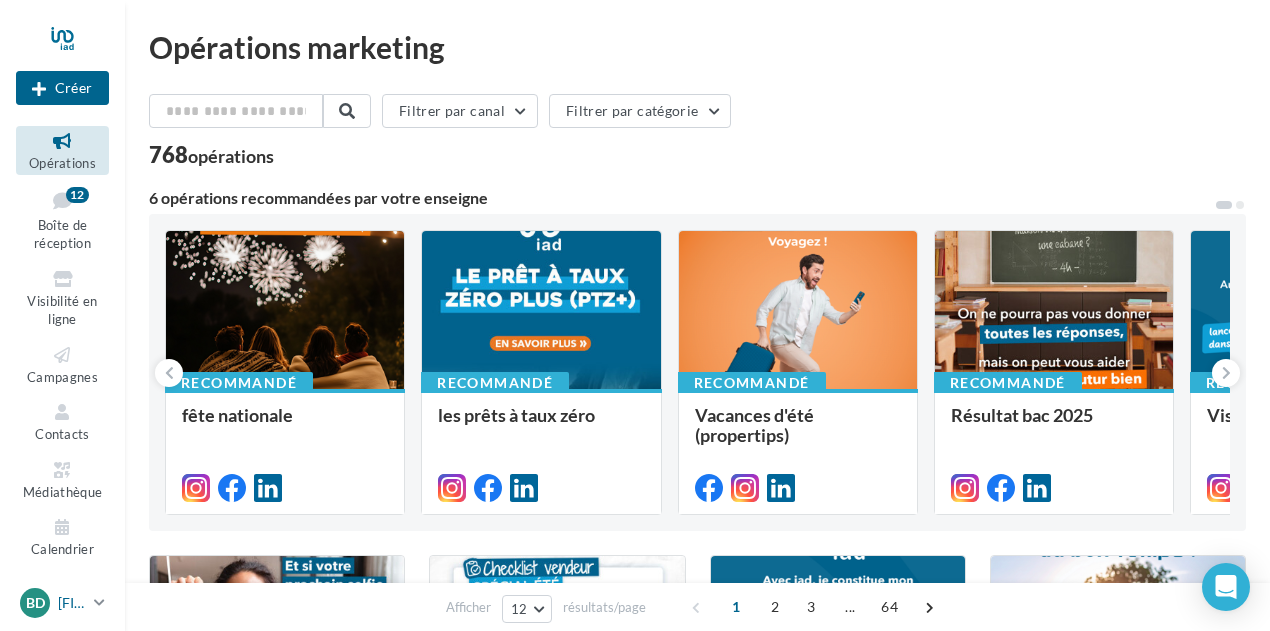 click on "BD     [FIRST] [LAST]   barbara.dionnet@example.com" at bounding box center [62, 603] 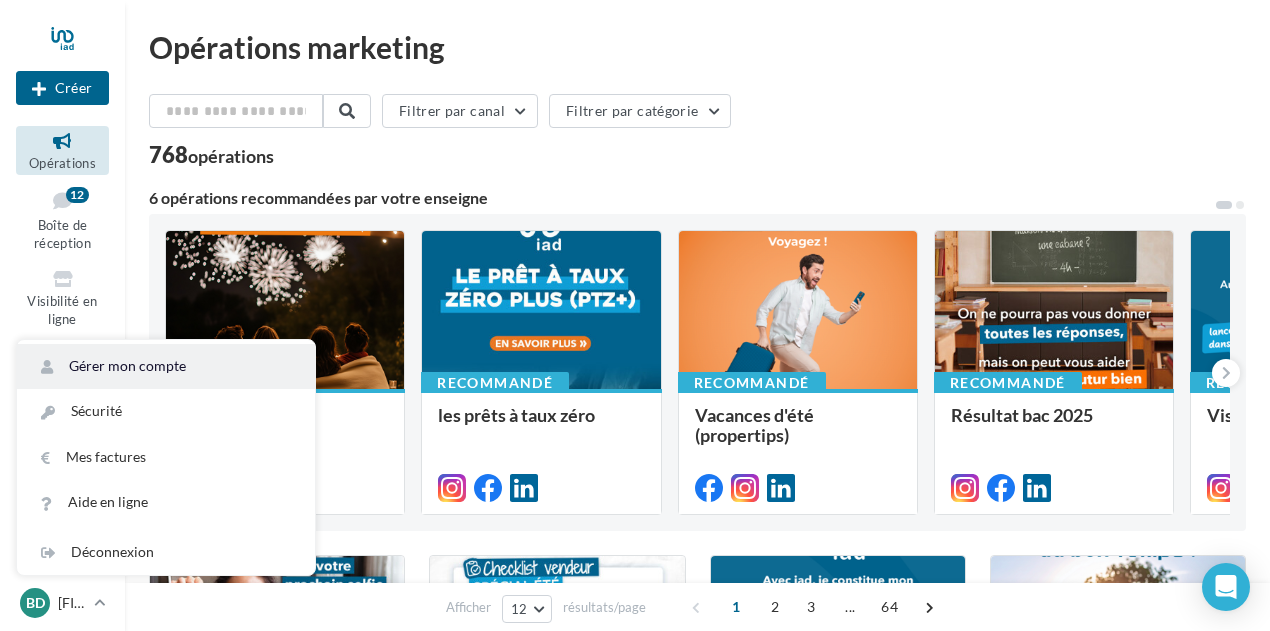 click on "Gérer mon compte" at bounding box center [166, 366] 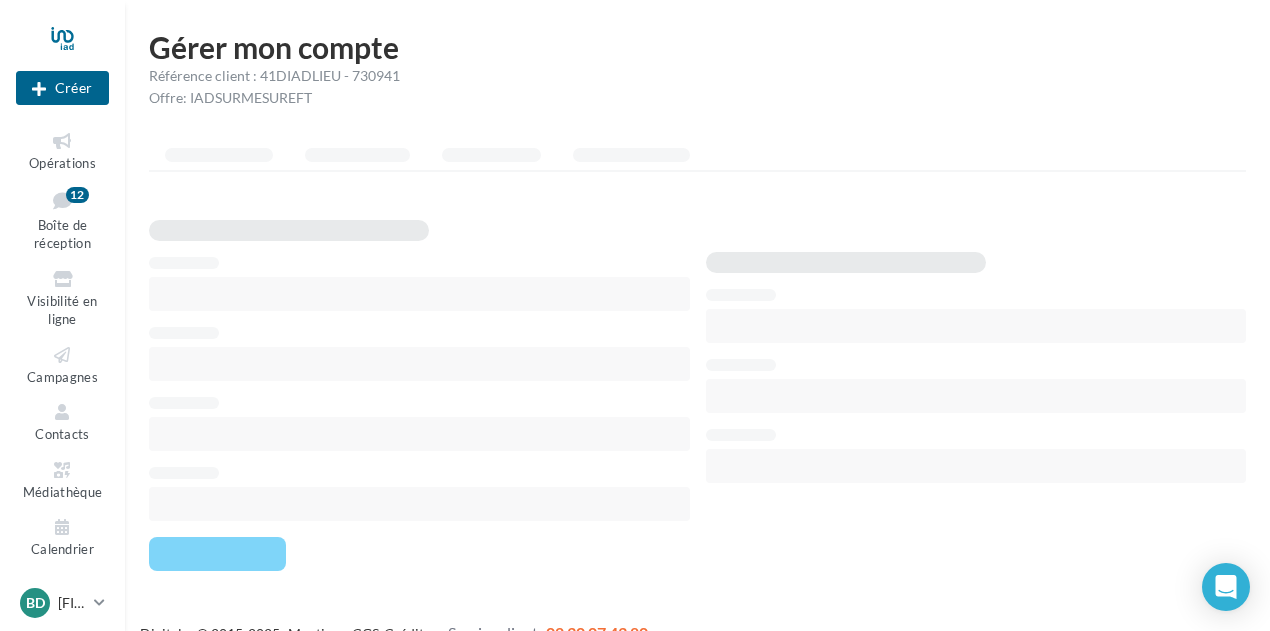 scroll, scrollTop: 0, scrollLeft: 0, axis: both 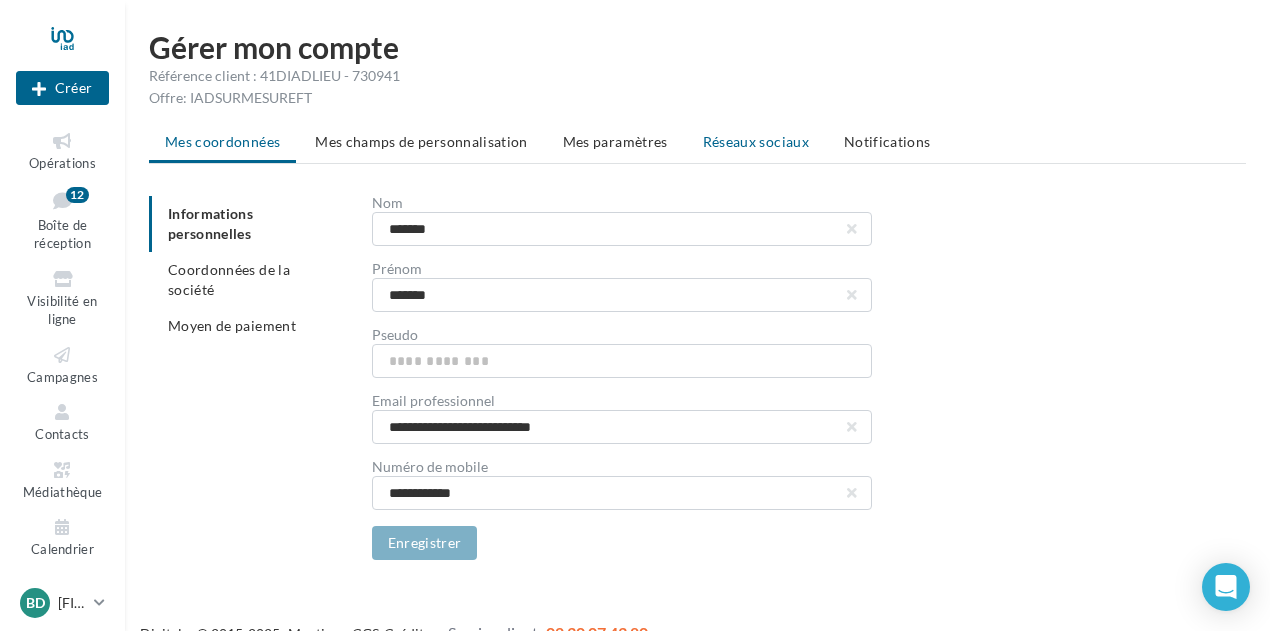 click on "Réseaux sociaux" at bounding box center [756, 141] 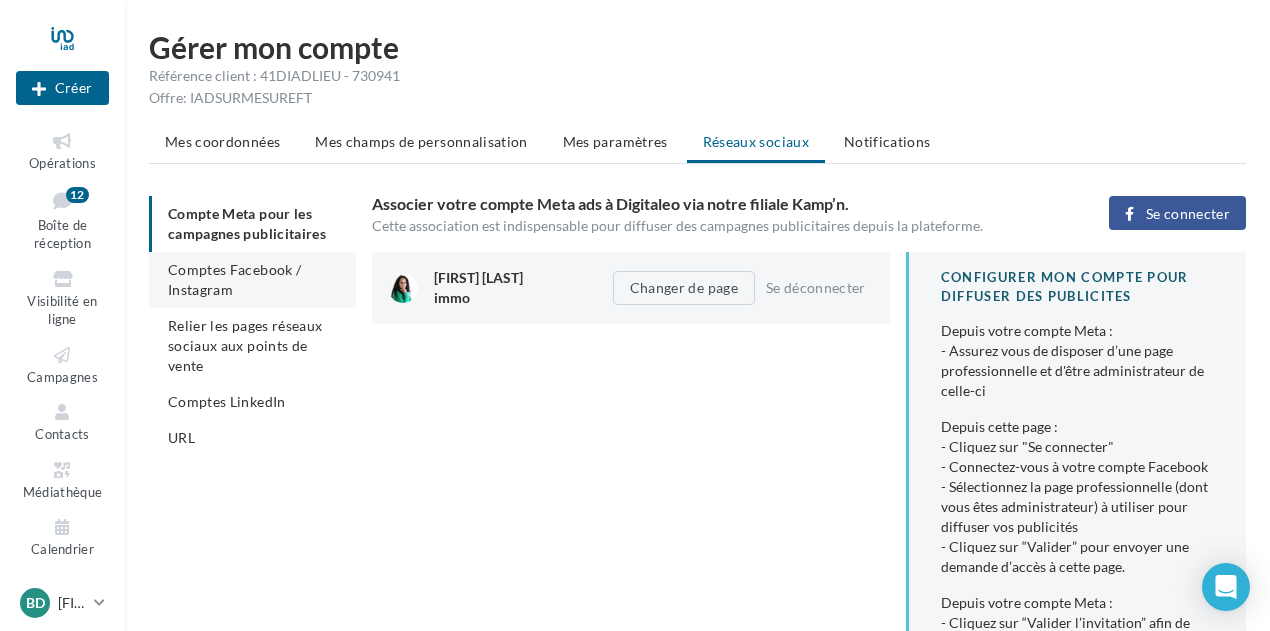 click on "Comptes Facebook / Instagram" at bounding box center (234, 279) 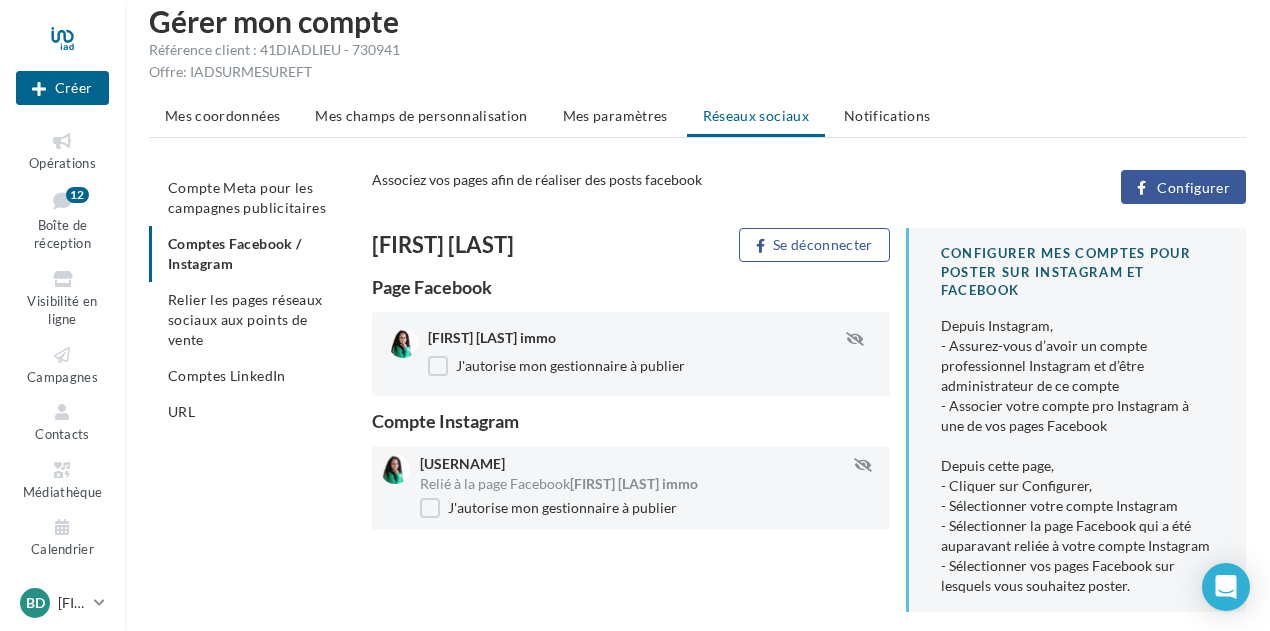 scroll, scrollTop: 8, scrollLeft: 0, axis: vertical 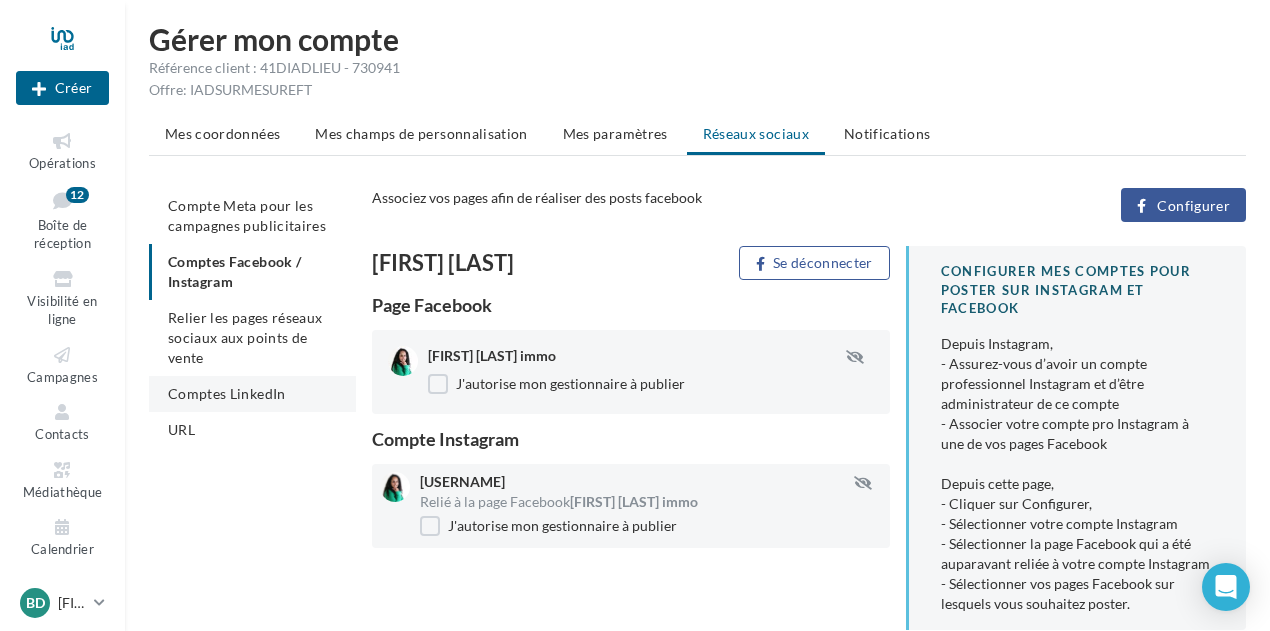 click on "Comptes LinkedIn" at bounding box center (227, 393) 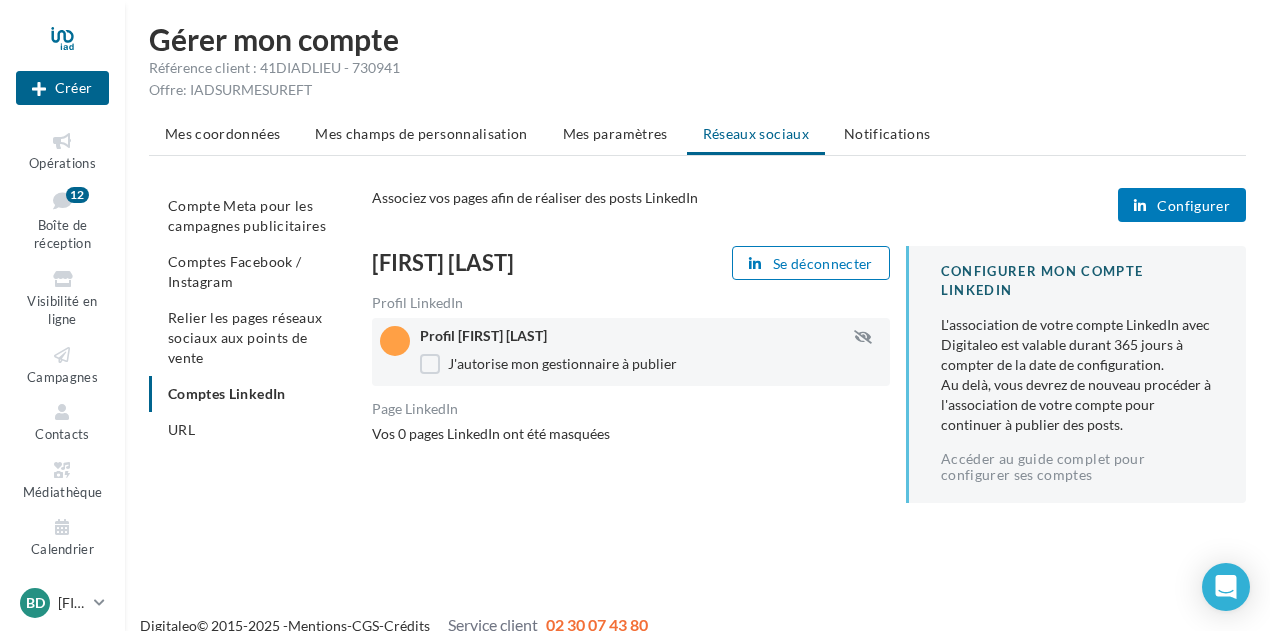 click on "Configurer" at bounding box center (1193, 206) 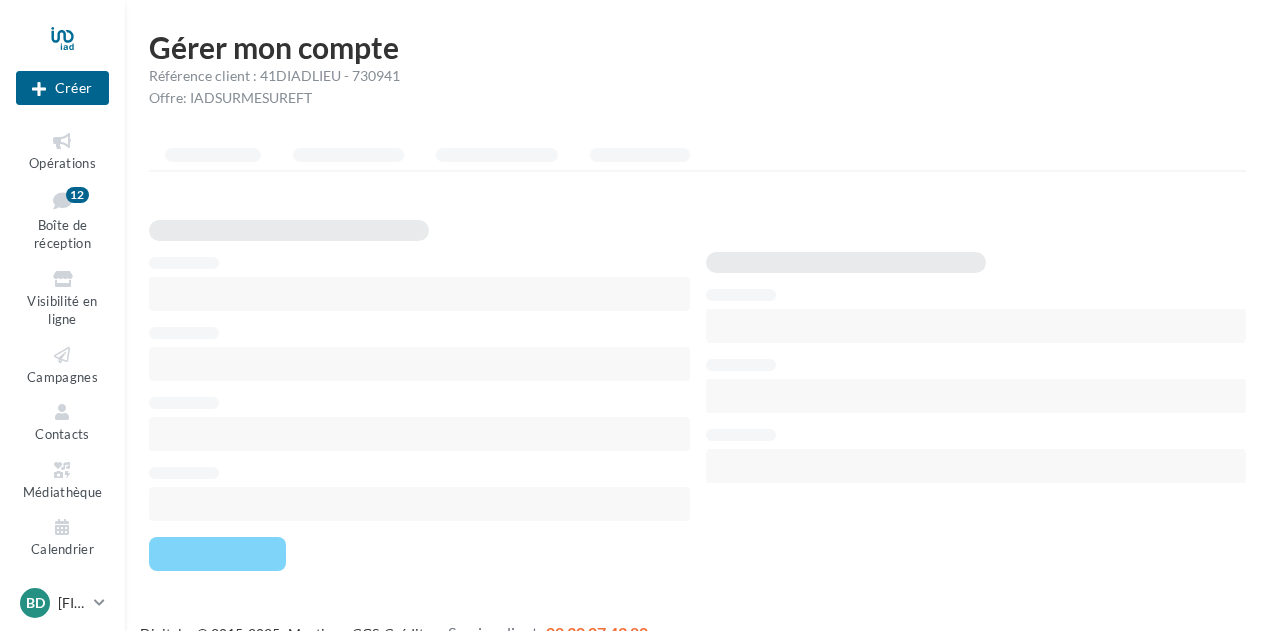 scroll, scrollTop: 0, scrollLeft: 0, axis: both 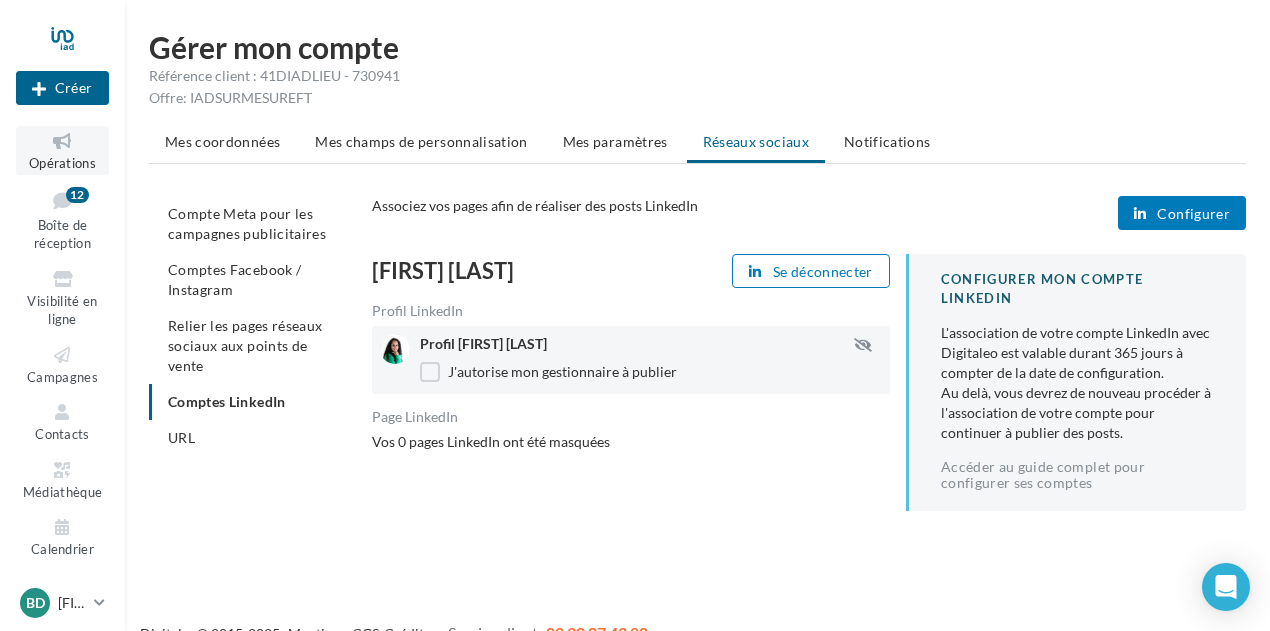 click at bounding box center [62, 141] 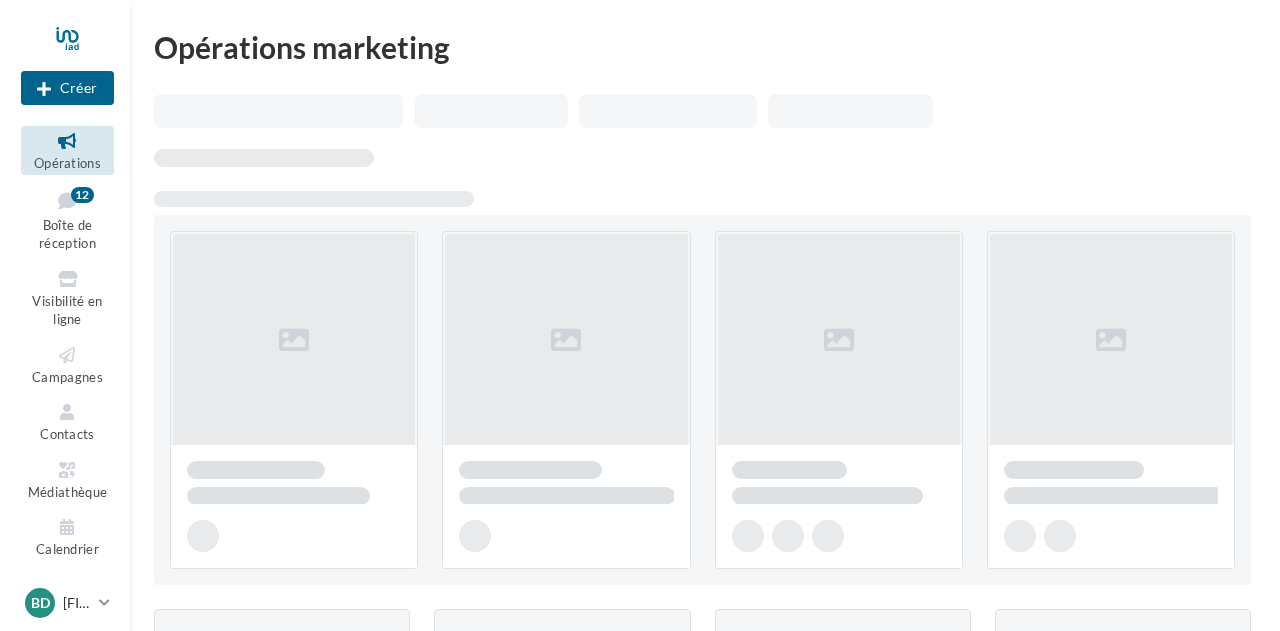 scroll, scrollTop: 0, scrollLeft: 0, axis: both 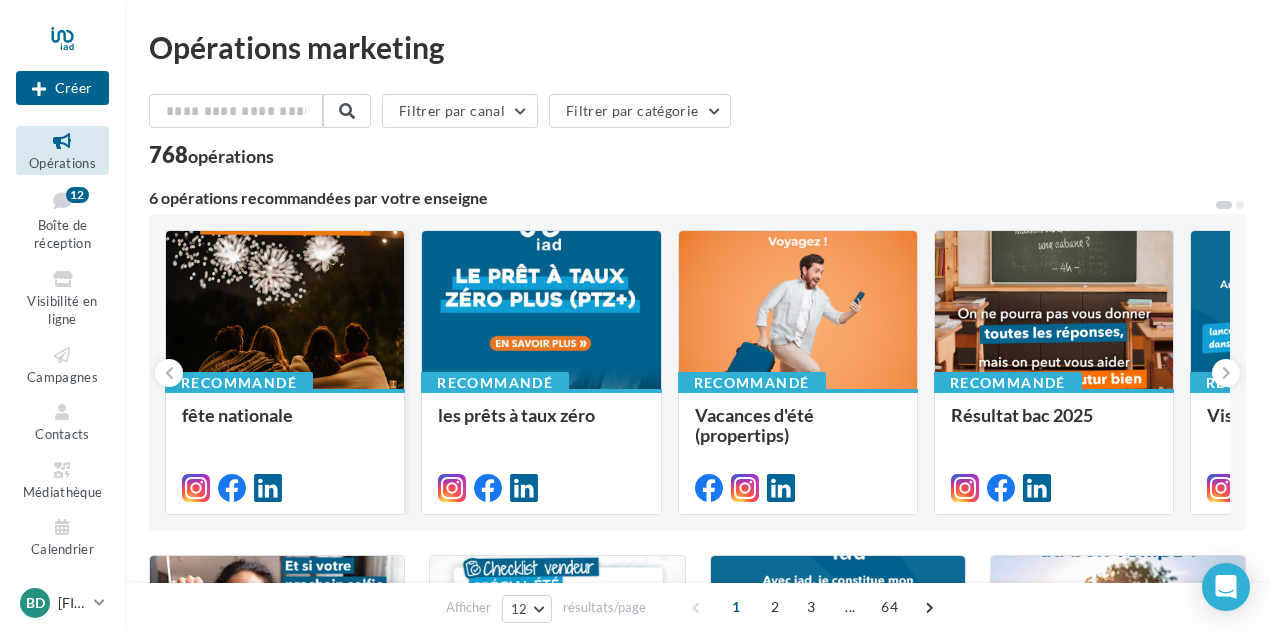 click at bounding box center [285, 311] 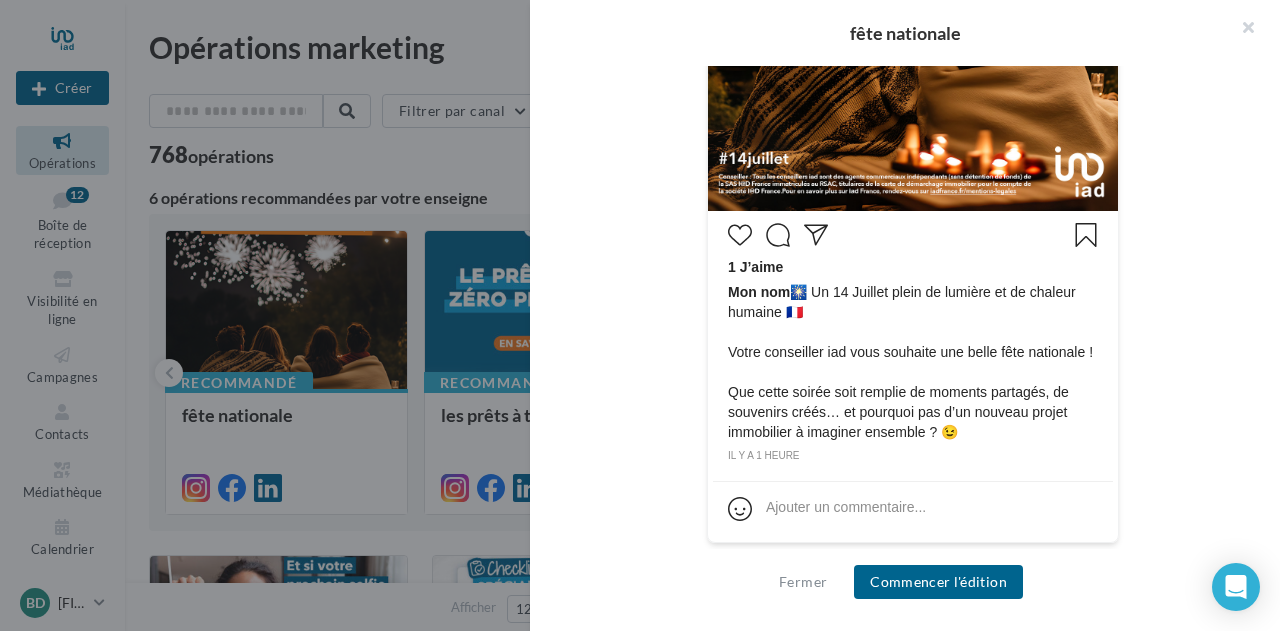 scroll, scrollTop: 797, scrollLeft: 0, axis: vertical 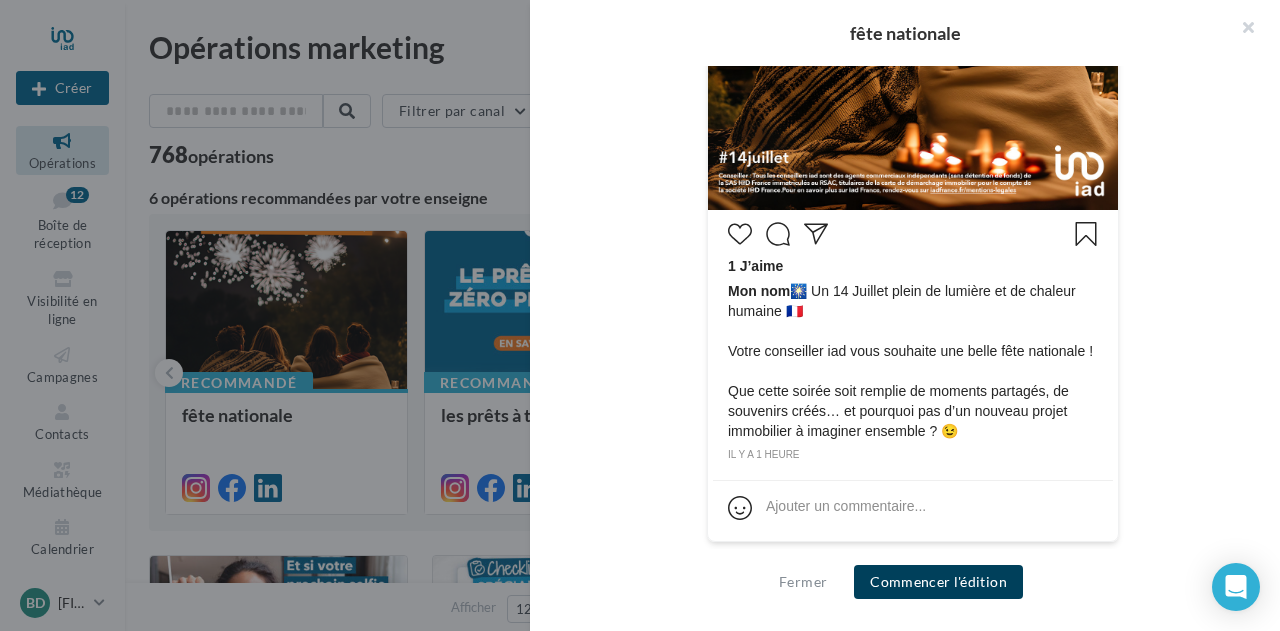 click on "Commencer l'édition" at bounding box center (938, 582) 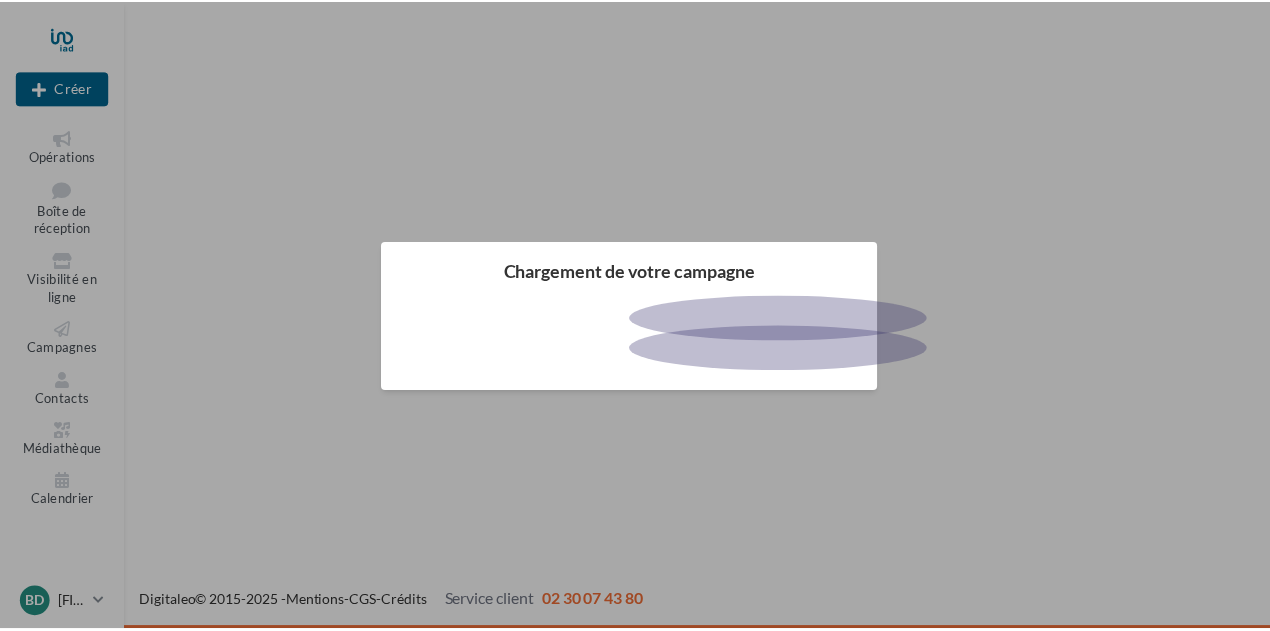 scroll, scrollTop: 0, scrollLeft: 0, axis: both 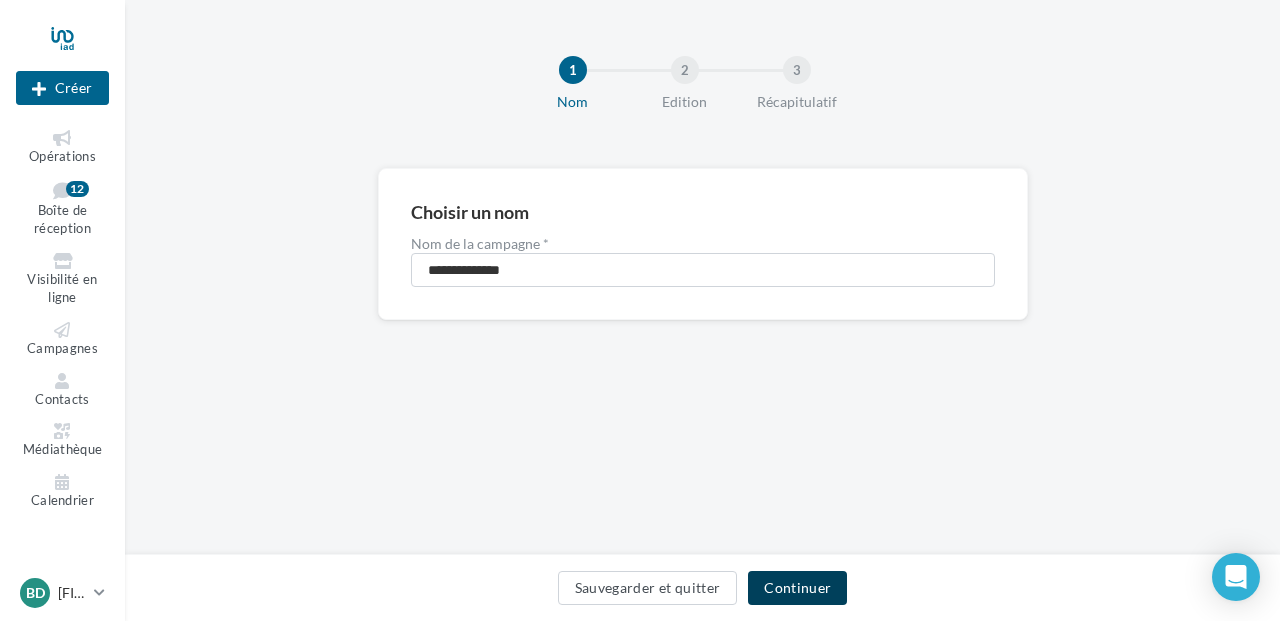 click on "Continuer" at bounding box center (797, 588) 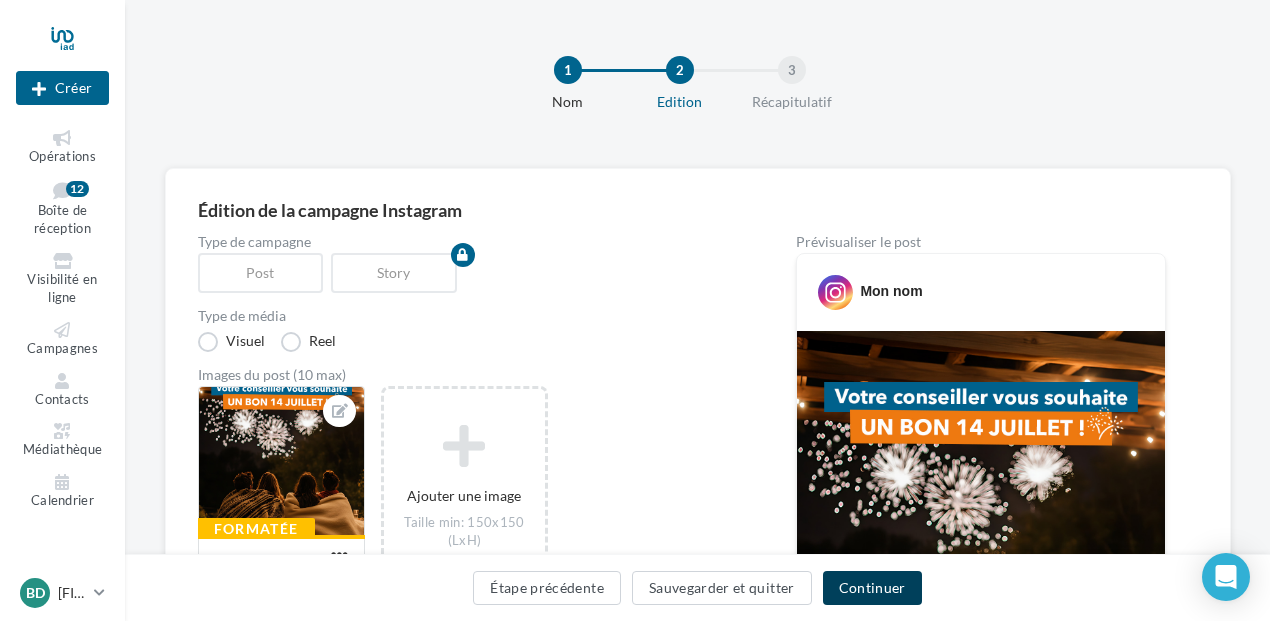 click on "Continuer" at bounding box center [872, 588] 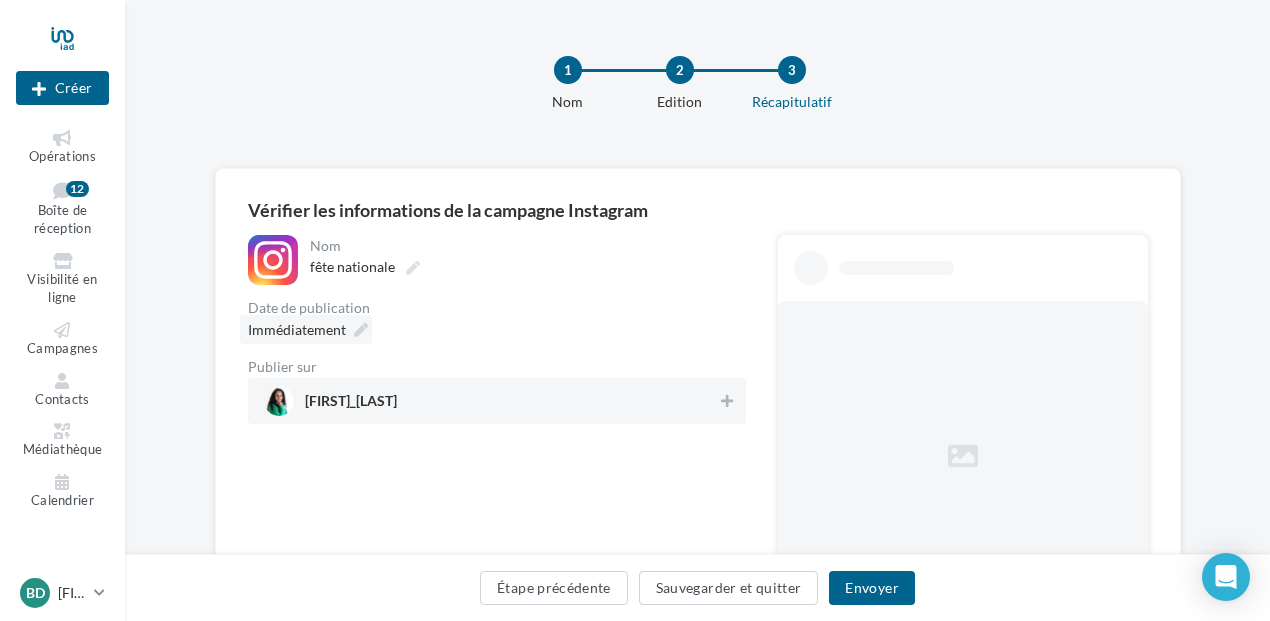 click at bounding box center (361, 330) 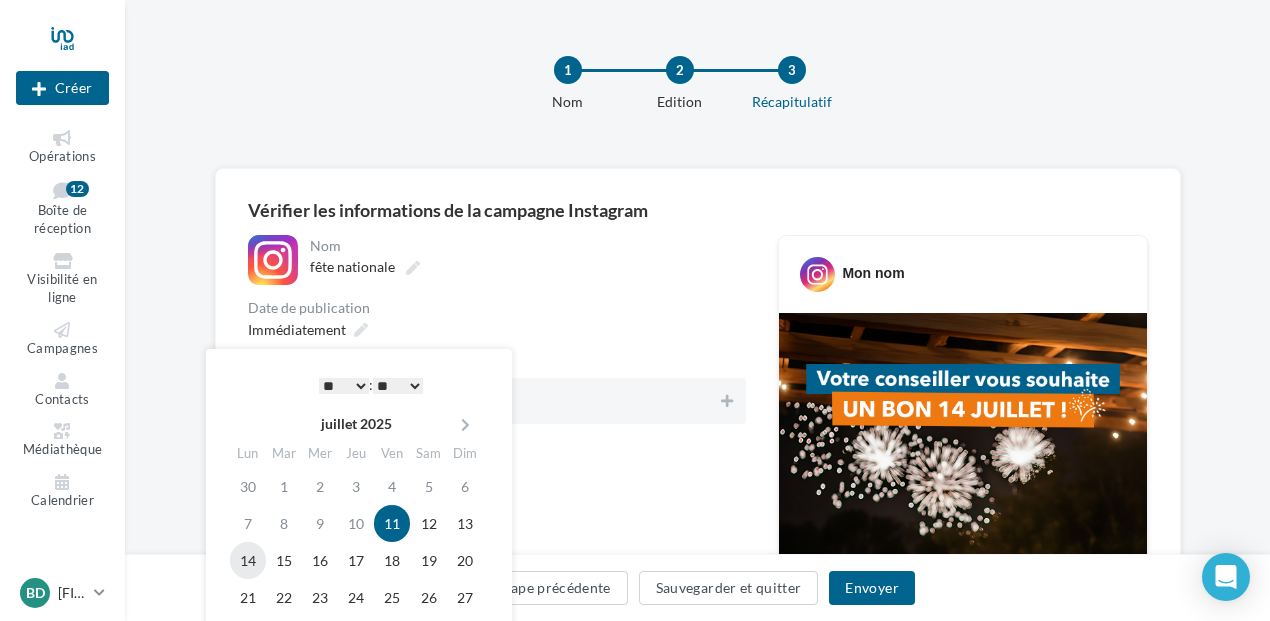 click on "14" at bounding box center (248, 560) 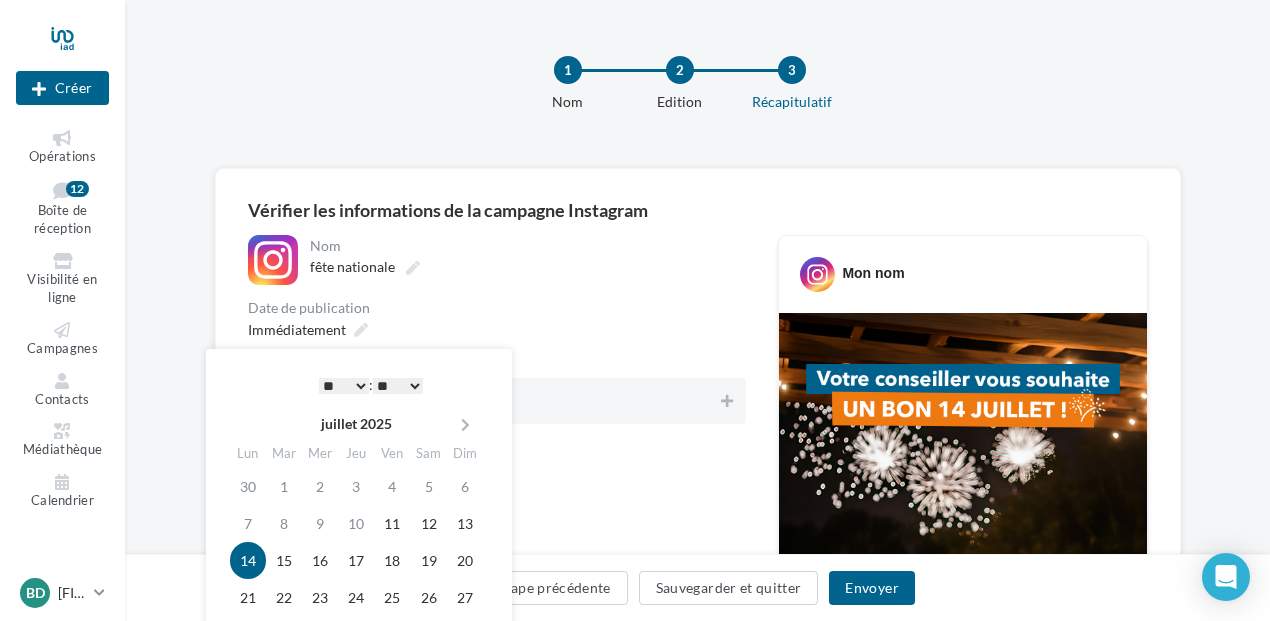 click on "* * * * * * * * * * ** ** ** ** ** ** ** ** ** ** ** ** ** **" at bounding box center (344, 386) 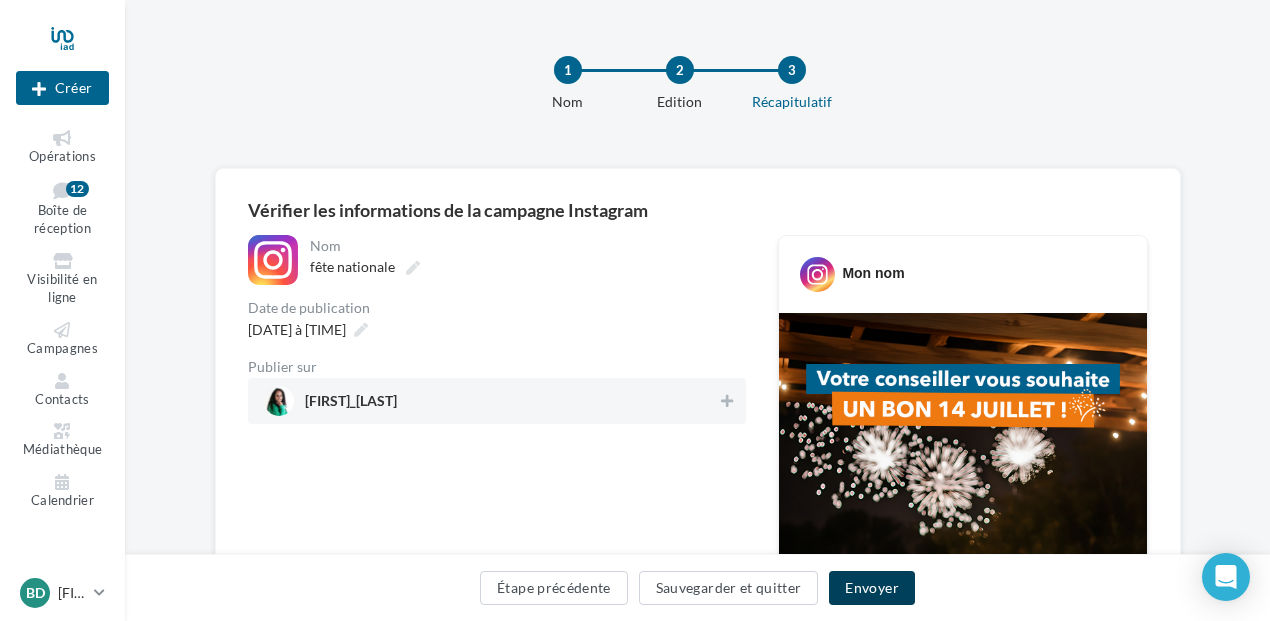click on "Envoyer" at bounding box center (871, 588) 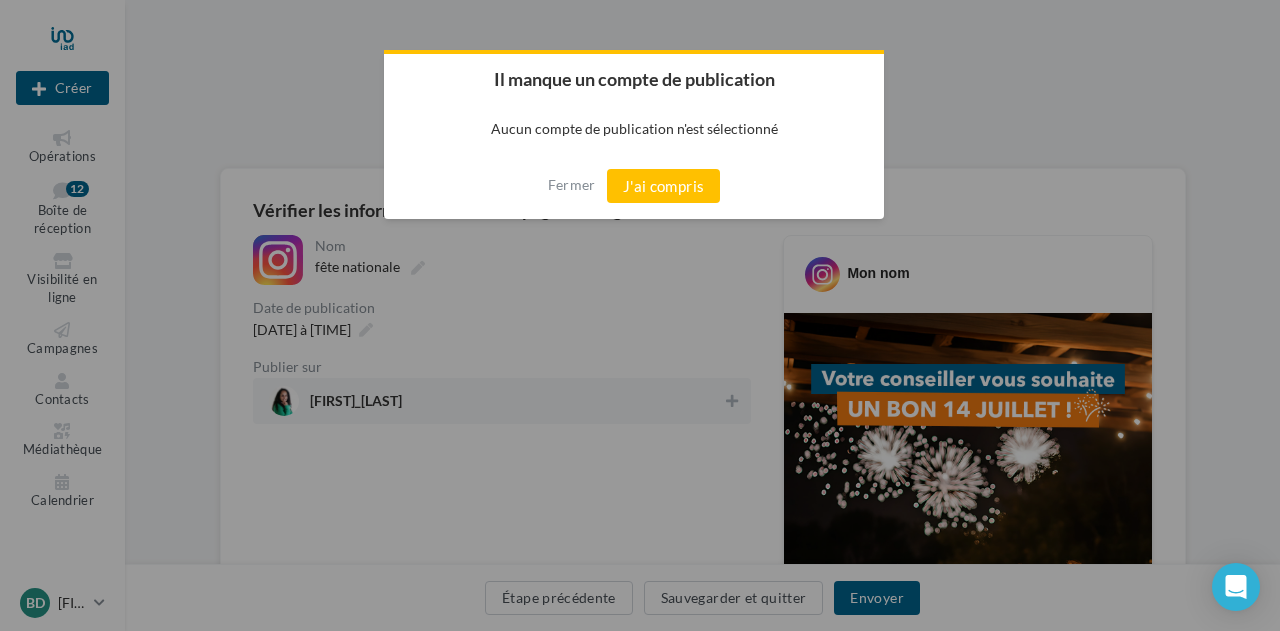 click at bounding box center [640, 315] 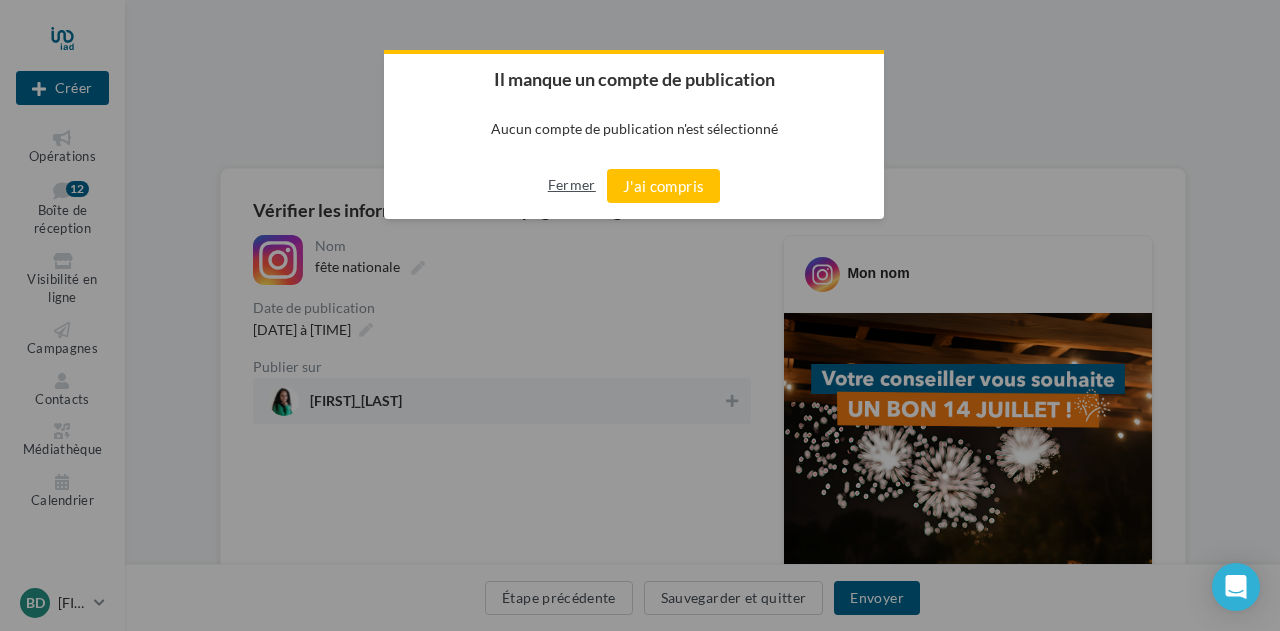click on "Fermer" at bounding box center (572, 185) 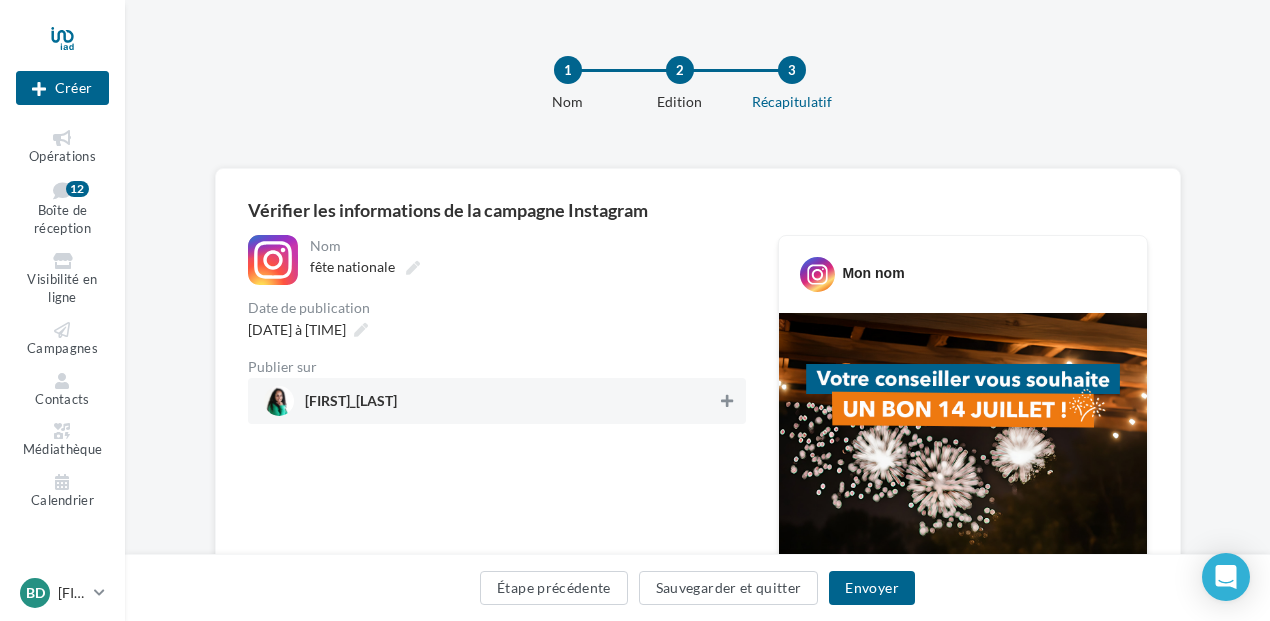click at bounding box center [727, 401] 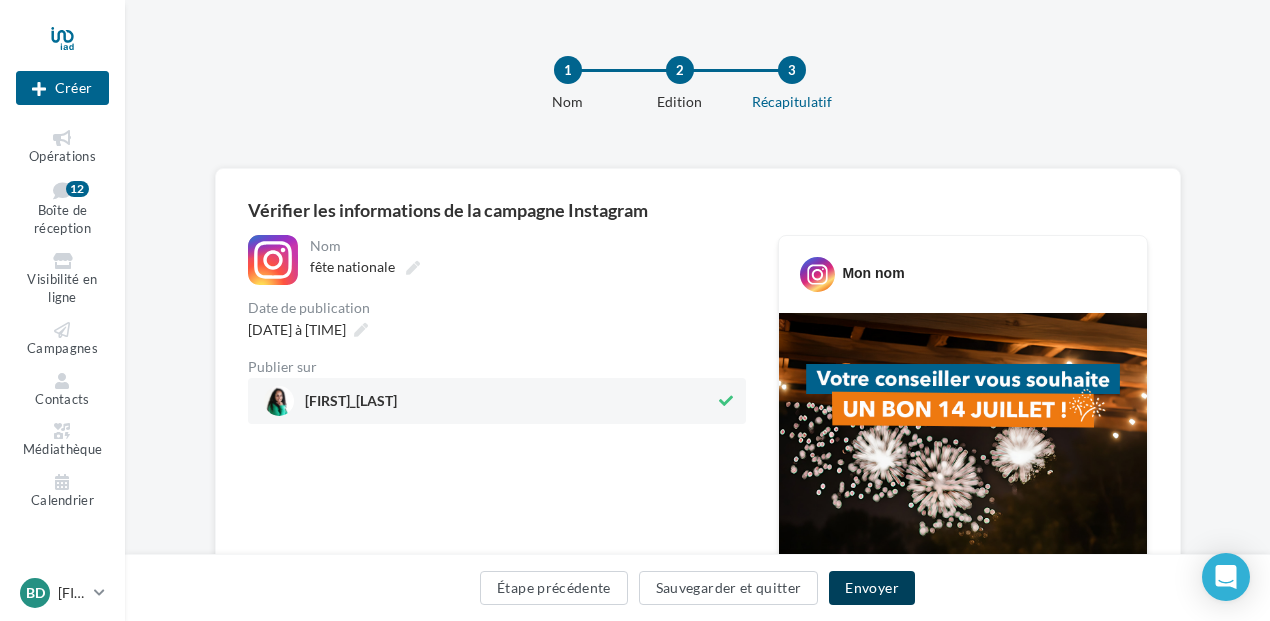 click on "Envoyer" at bounding box center [871, 588] 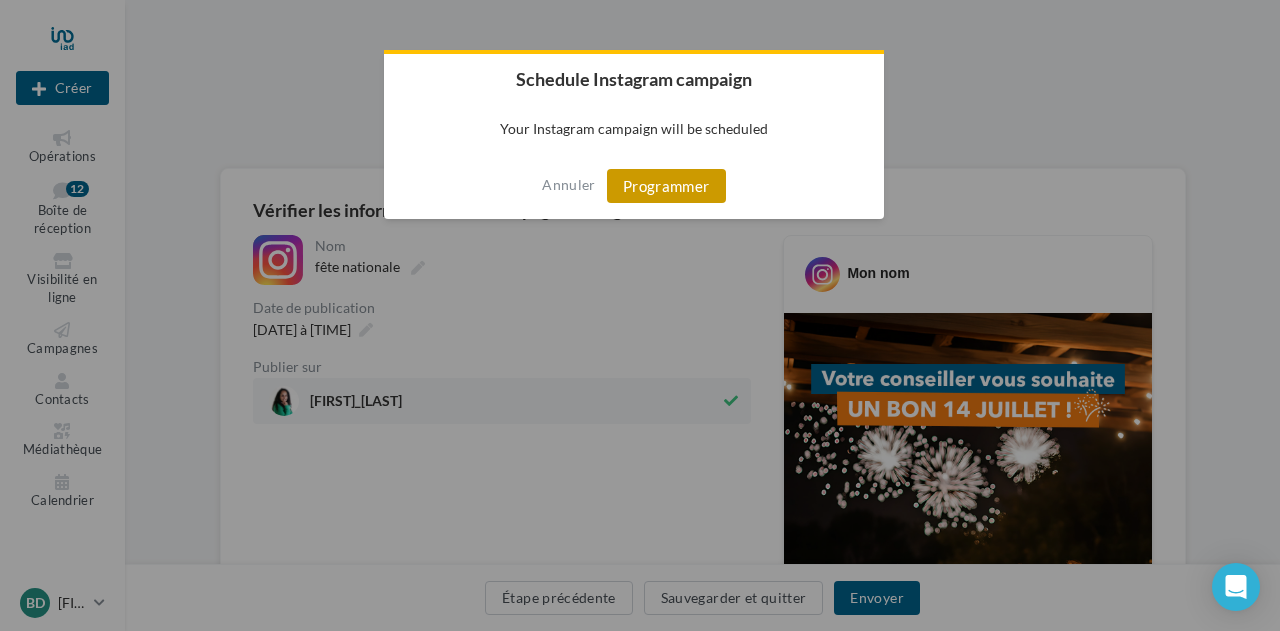 click on "Programmer" at bounding box center (666, 186) 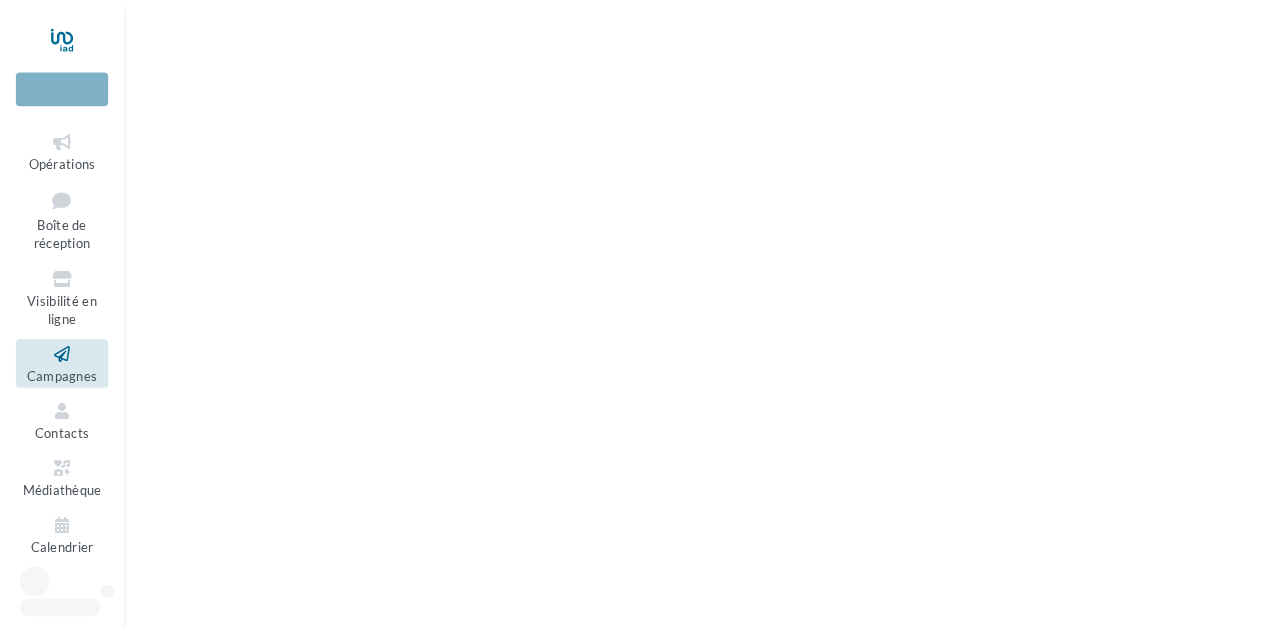 scroll, scrollTop: 0, scrollLeft: 0, axis: both 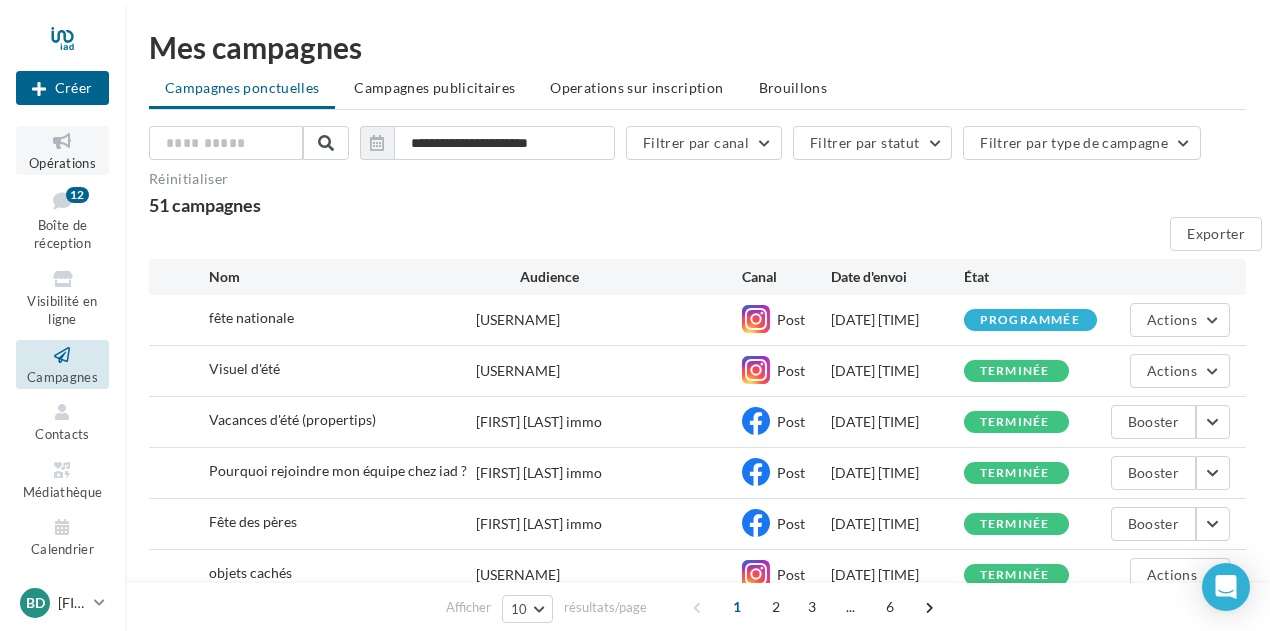 click on "Opérations" at bounding box center (62, 150) 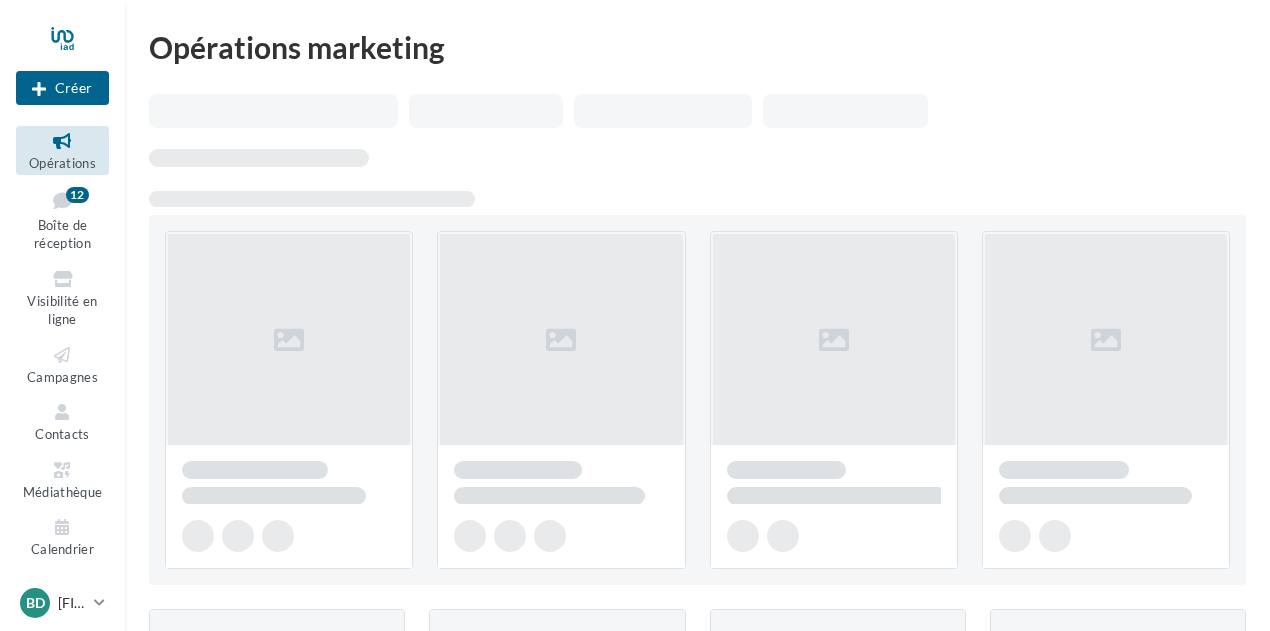 scroll, scrollTop: 0, scrollLeft: 0, axis: both 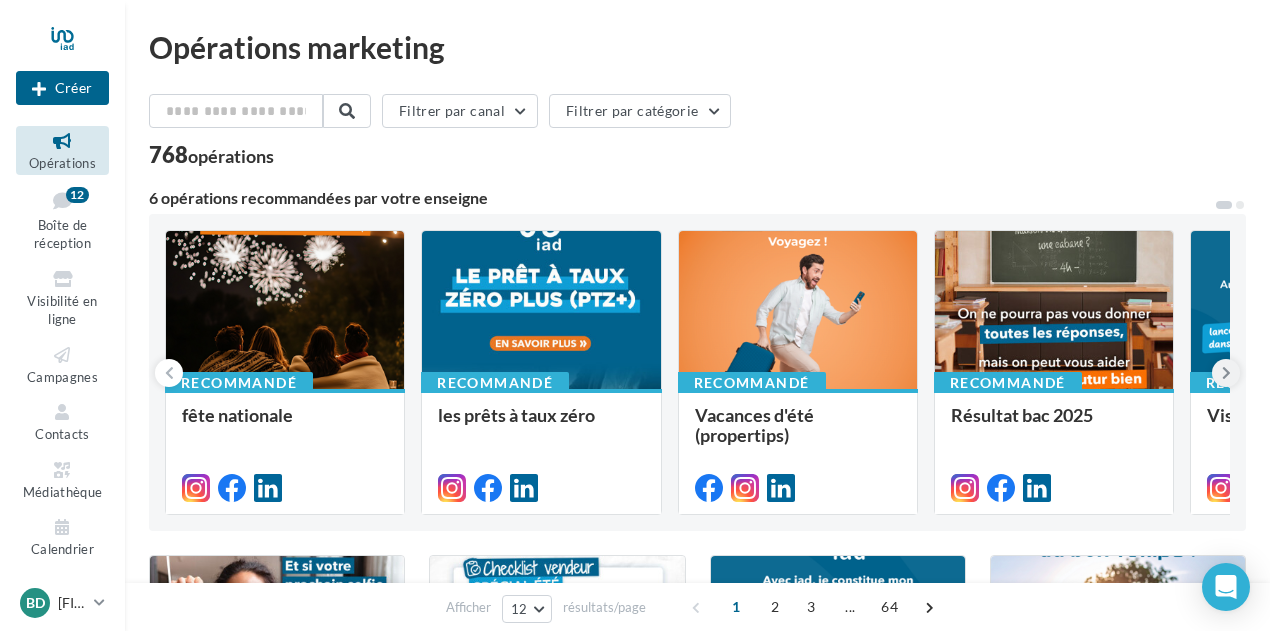 click at bounding box center [1226, 373] 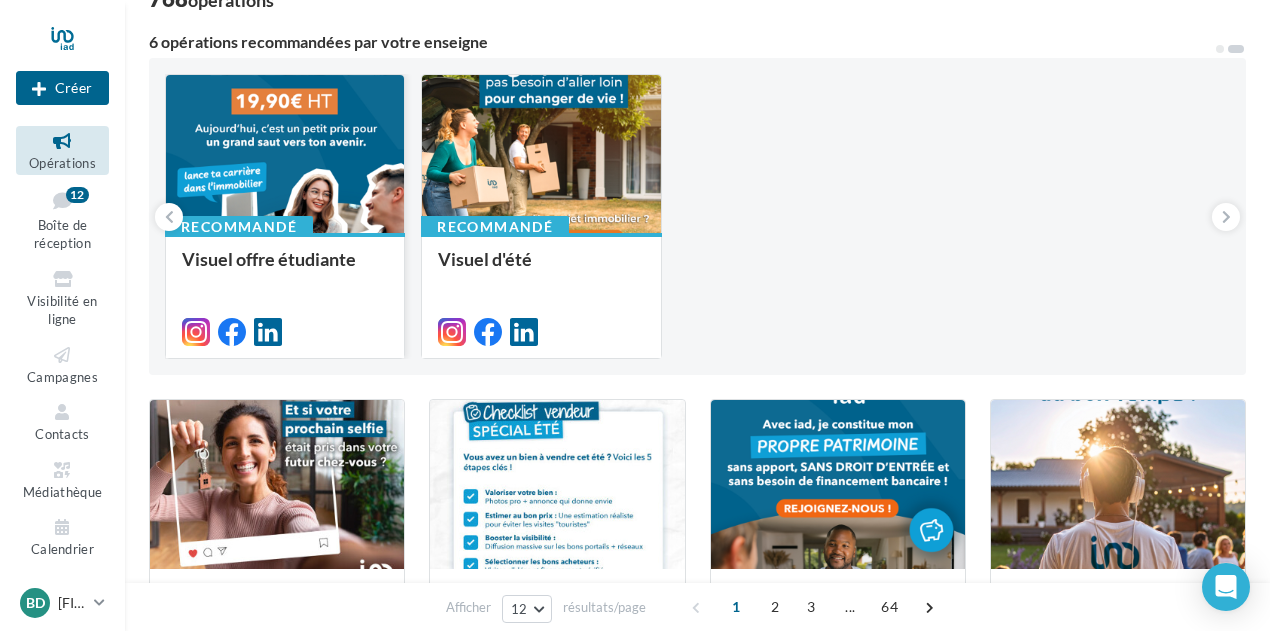 scroll, scrollTop: 200, scrollLeft: 0, axis: vertical 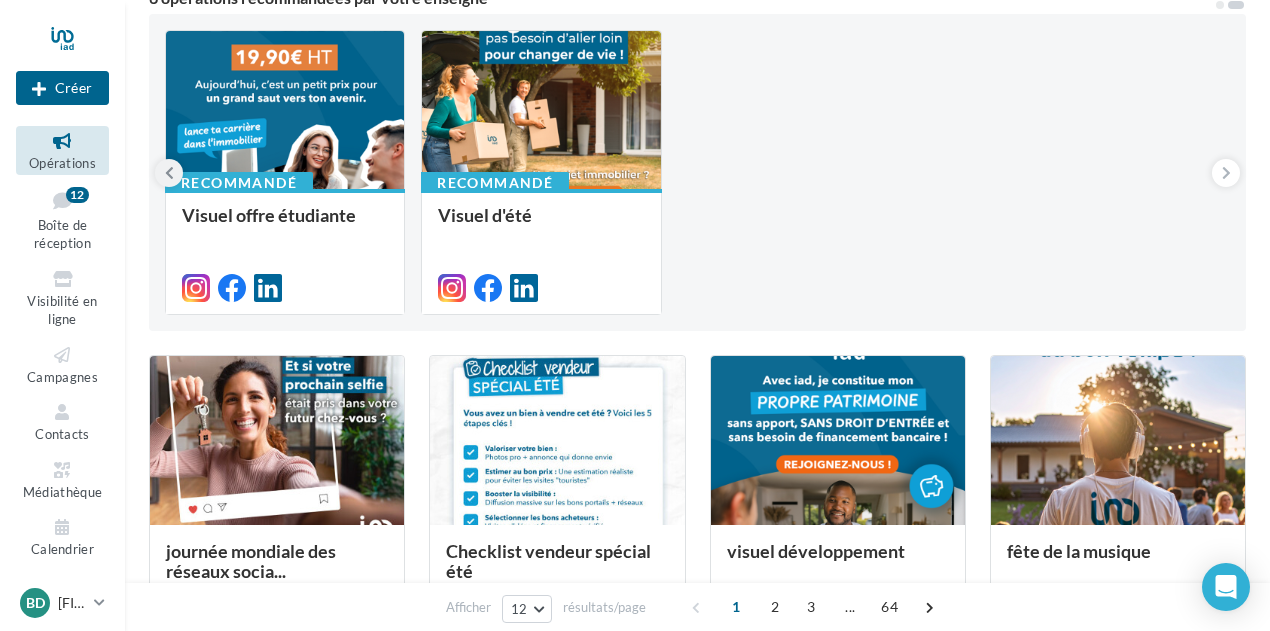 click at bounding box center (169, 173) 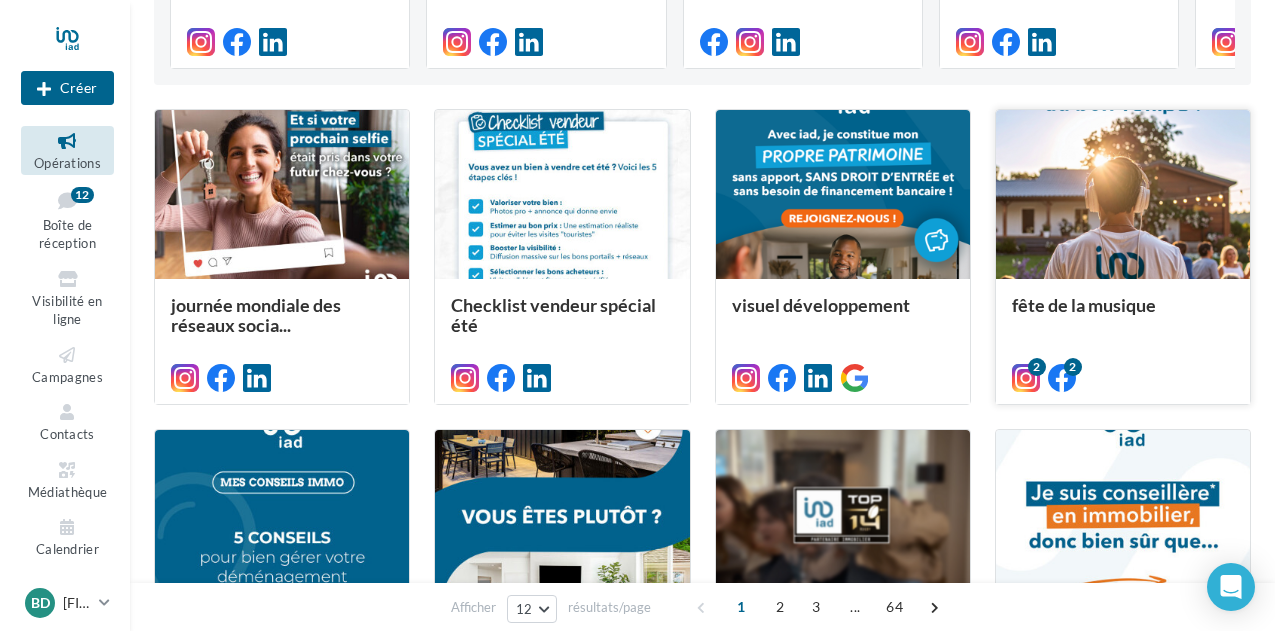 scroll, scrollTop: 600, scrollLeft: 0, axis: vertical 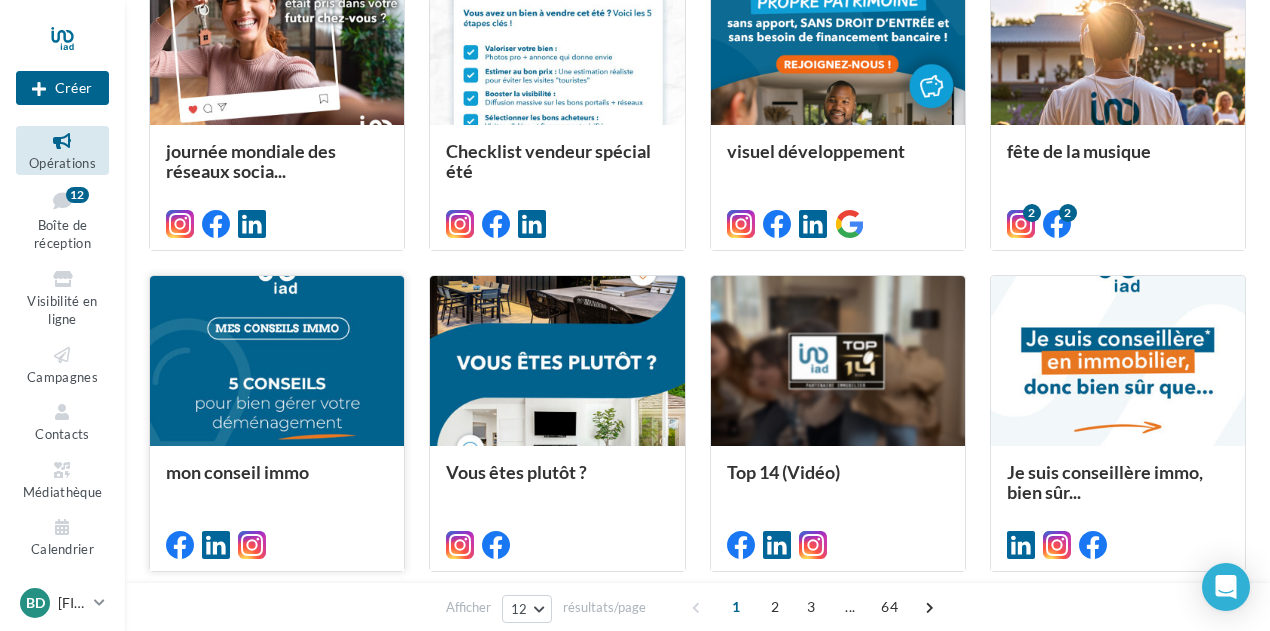 click at bounding box center (277, 361) 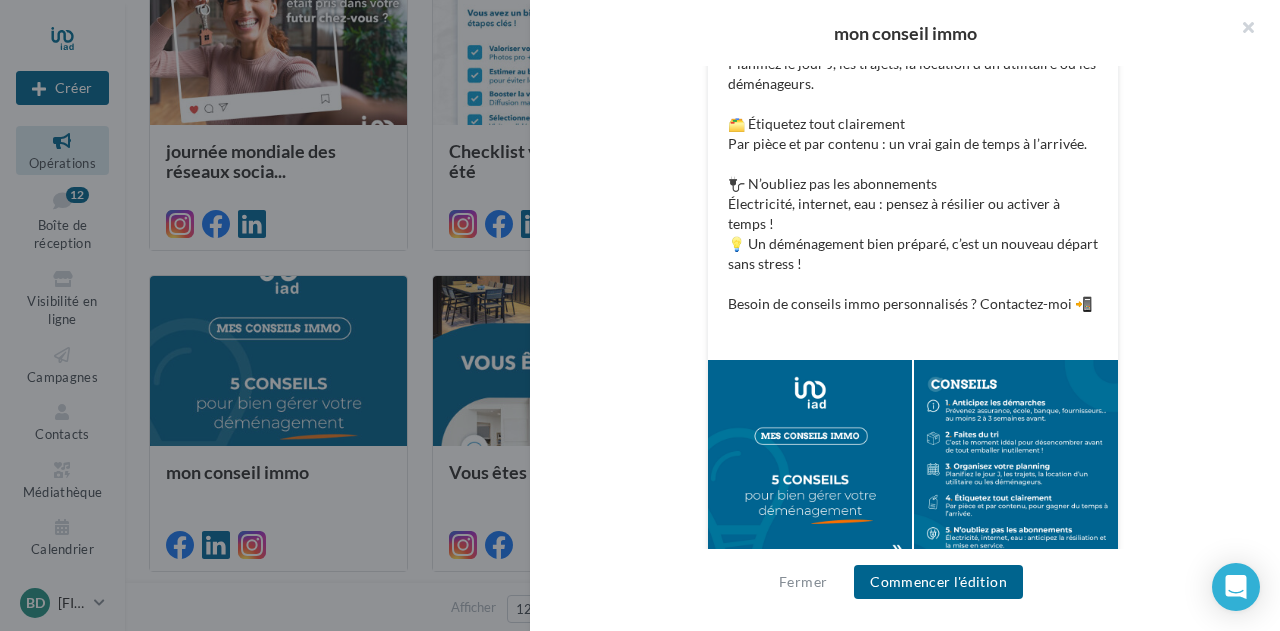 scroll, scrollTop: 763, scrollLeft: 0, axis: vertical 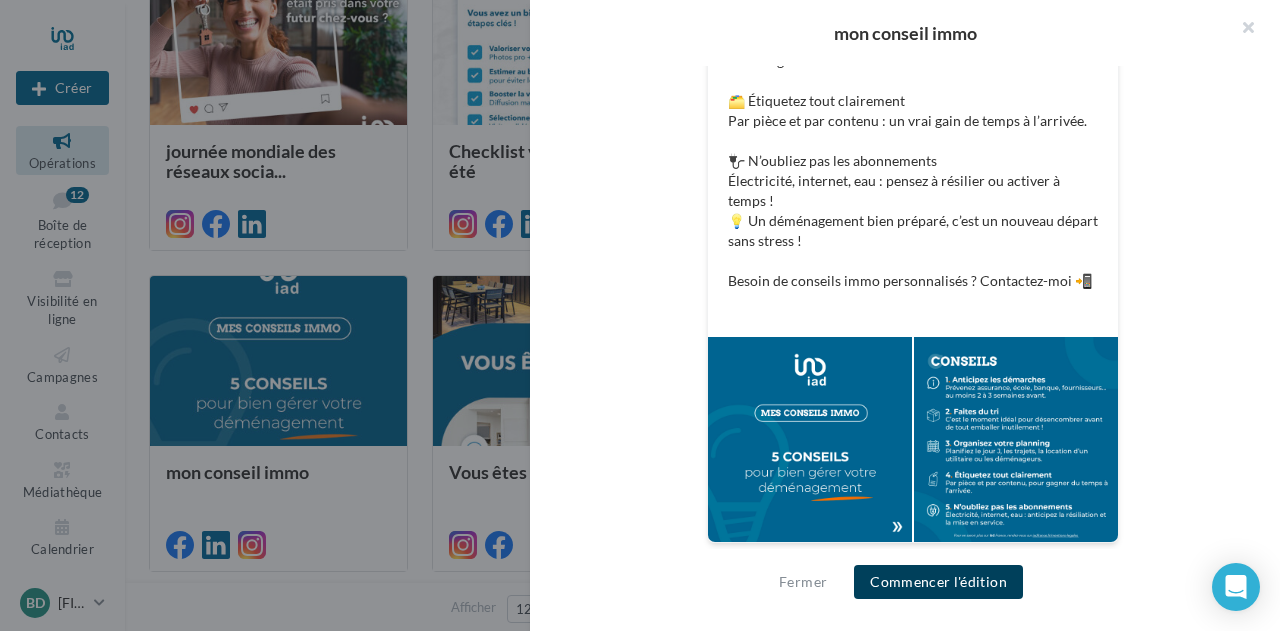 click on "Commencer l'édition" at bounding box center [938, 582] 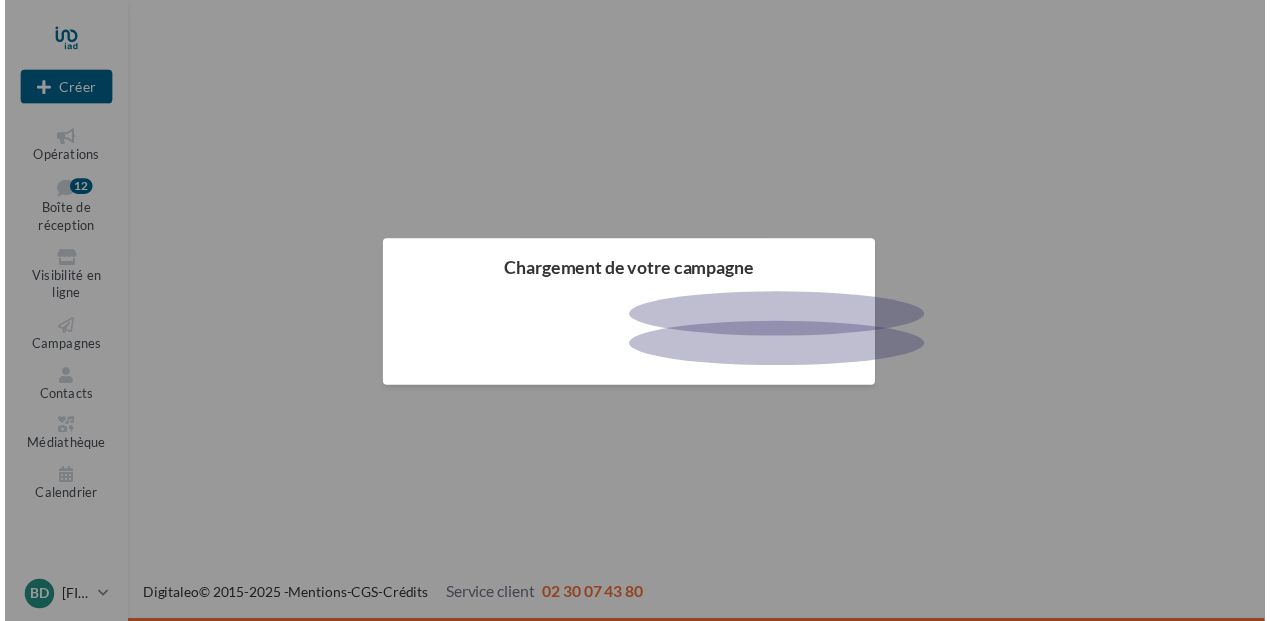 scroll, scrollTop: 0, scrollLeft: 0, axis: both 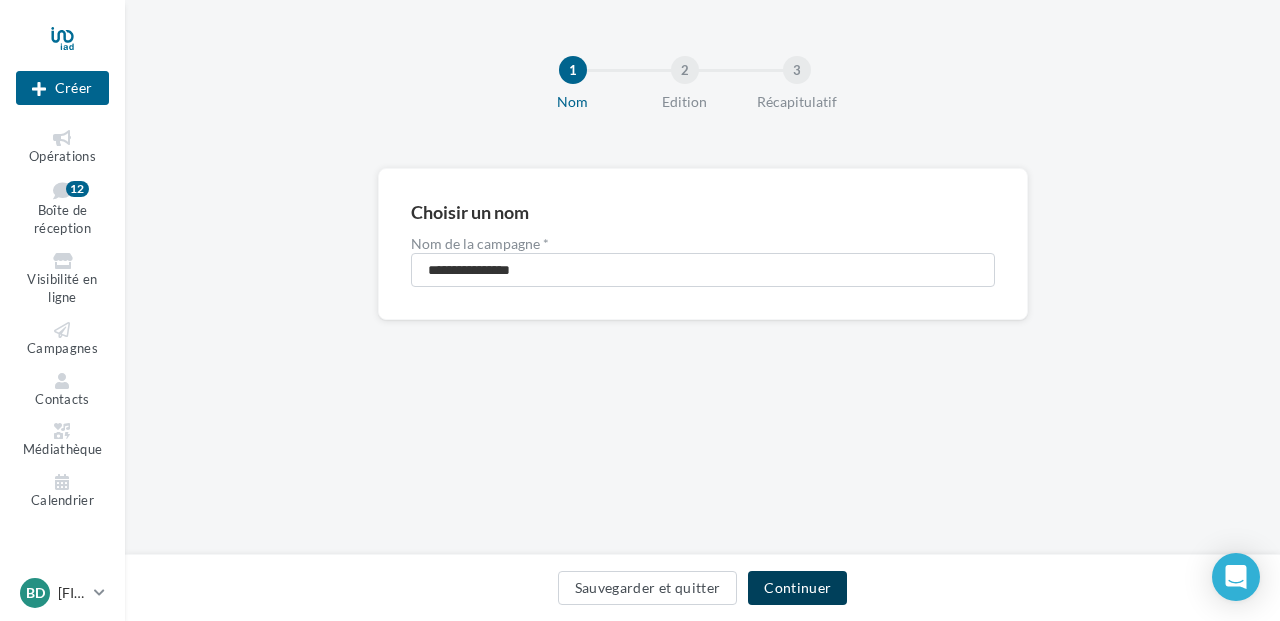 click on "Continuer" at bounding box center [797, 588] 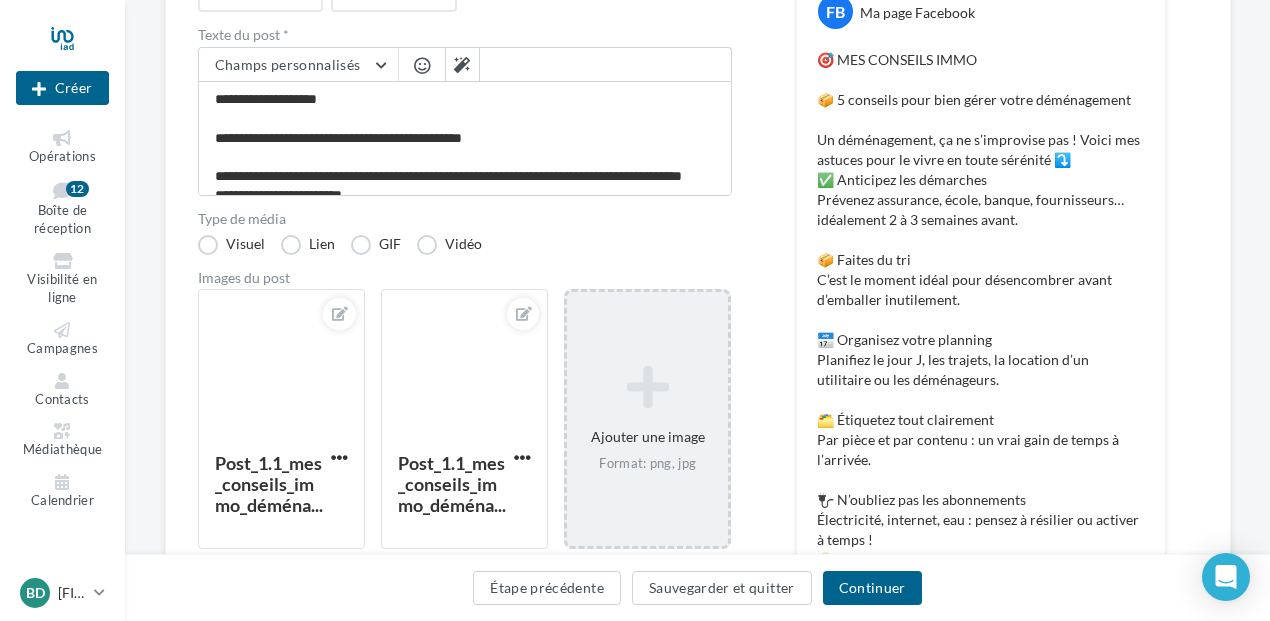 scroll, scrollTop: 300, scrollLeft: 0, axis: vertical 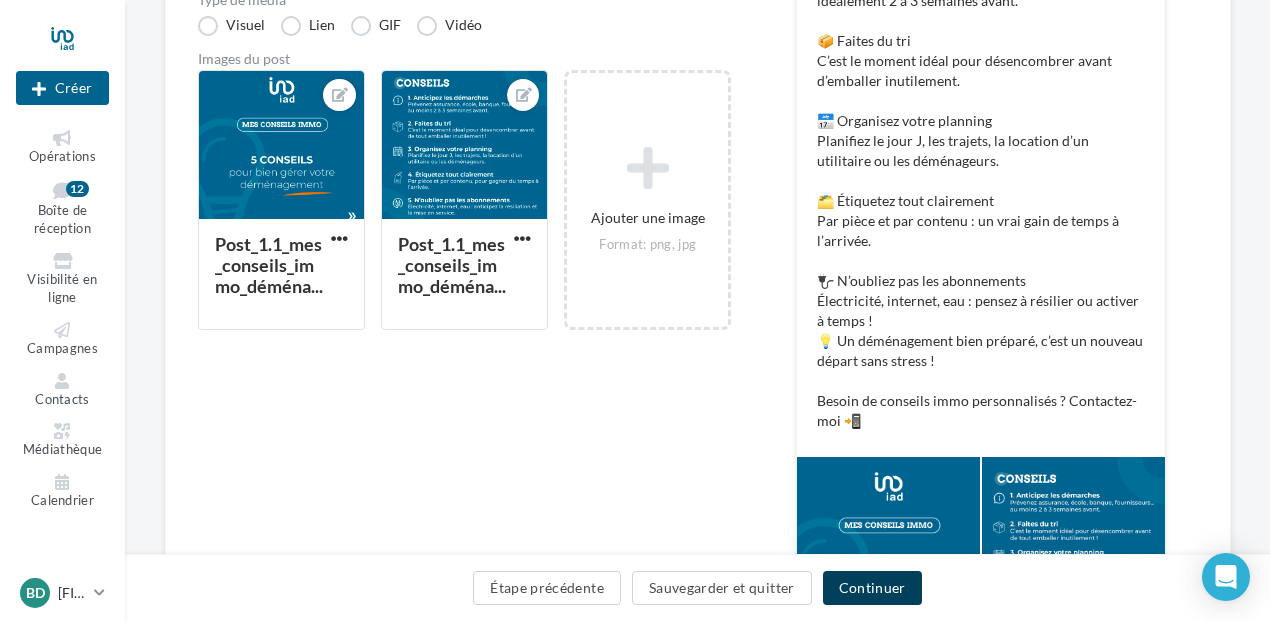click on "Continuer" at bounding box center (872, 588) 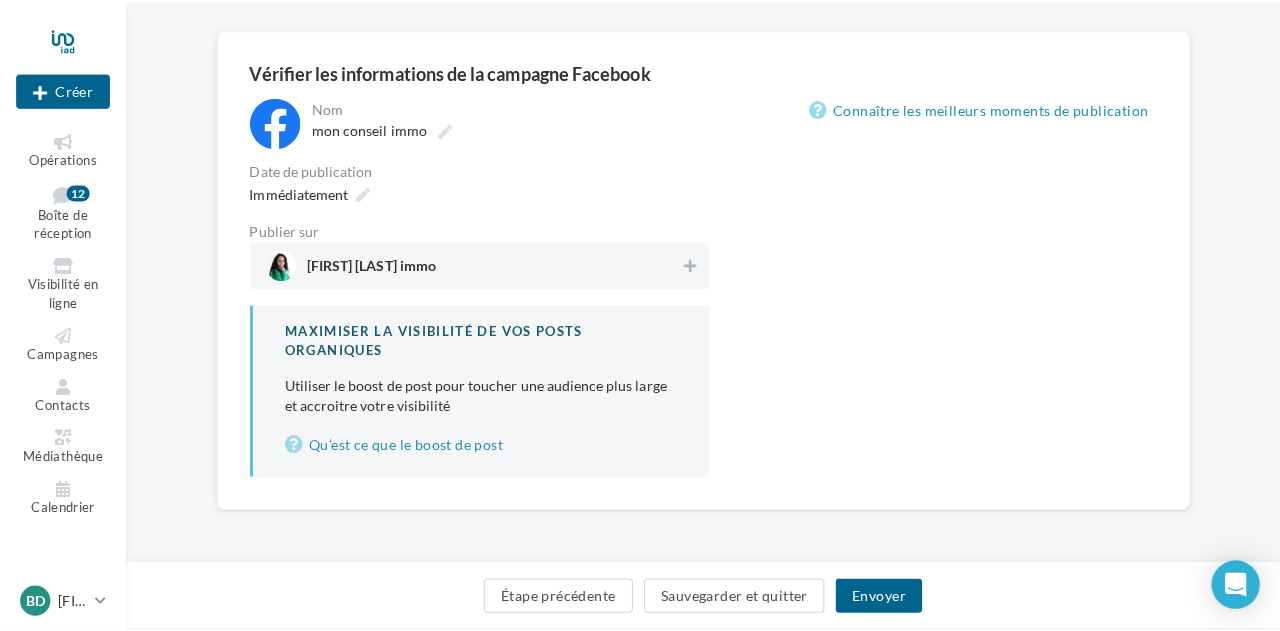 scroll, scrollTop: 138, scrollLeft: 0, axis: vertical 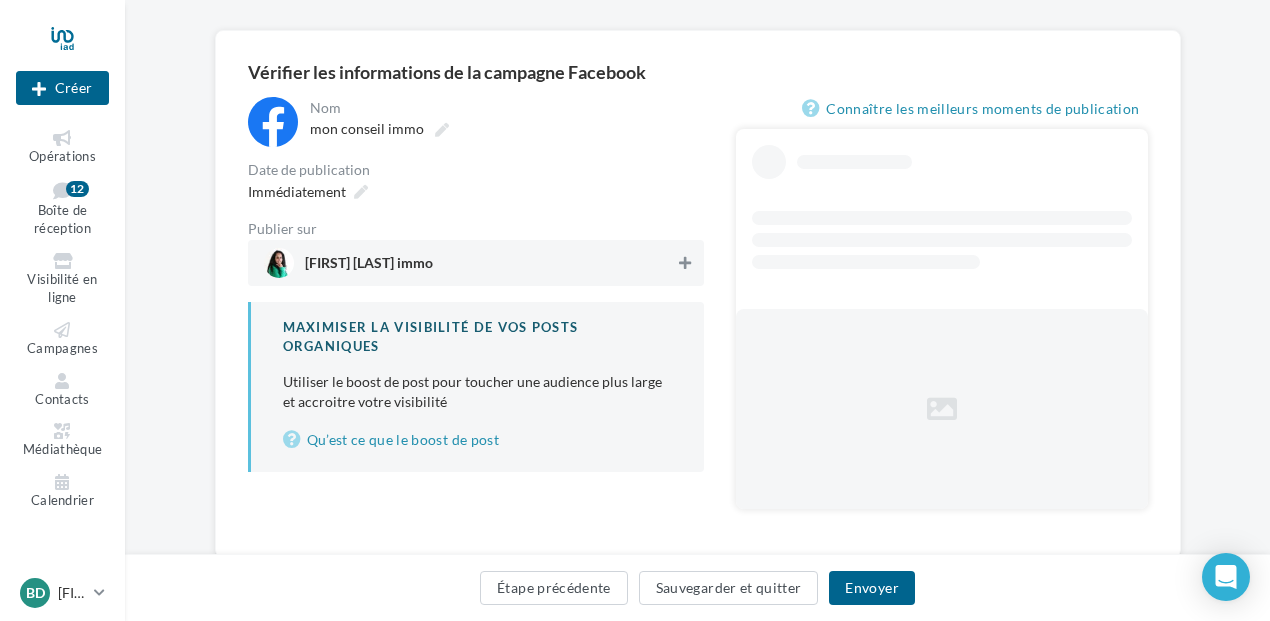 click at bounding box center (685, 263) 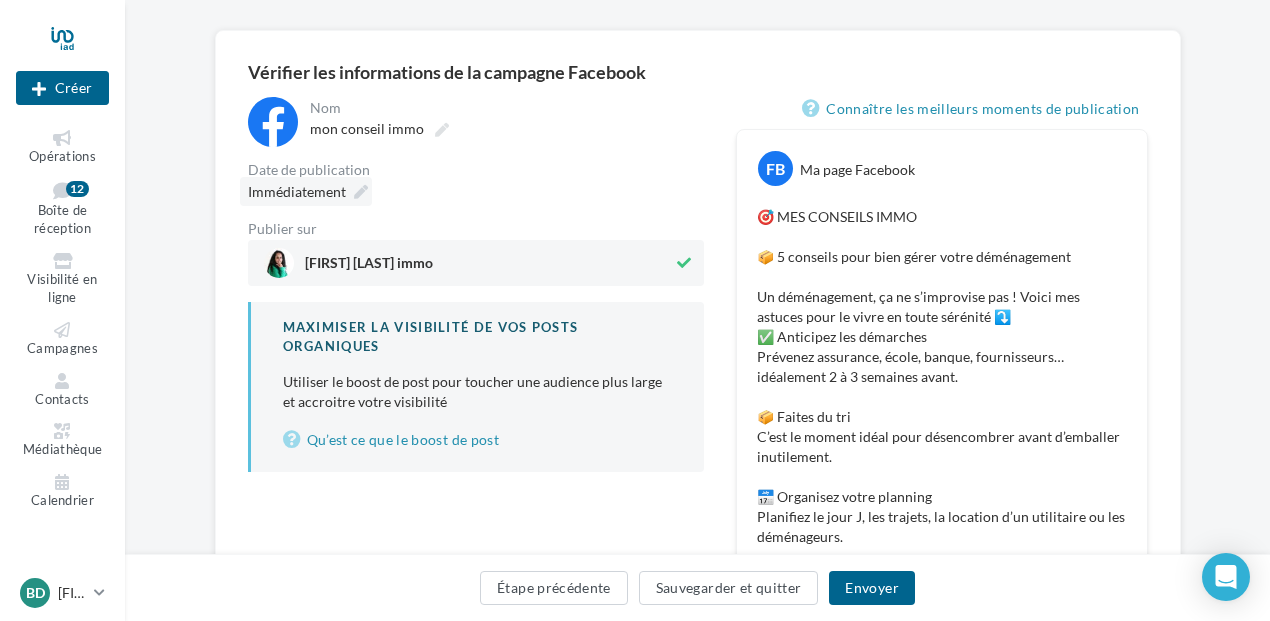 click on "Immédiatement" at bounding box center (297, 191) 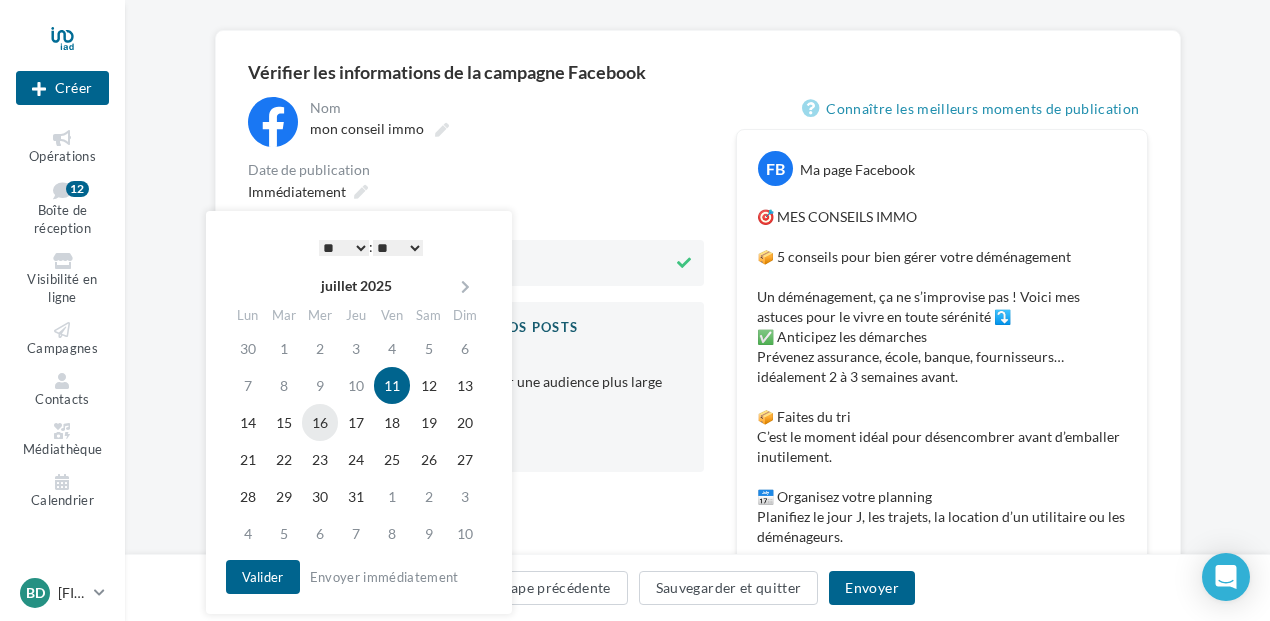 click on "16" at bounding box center [320, 422] 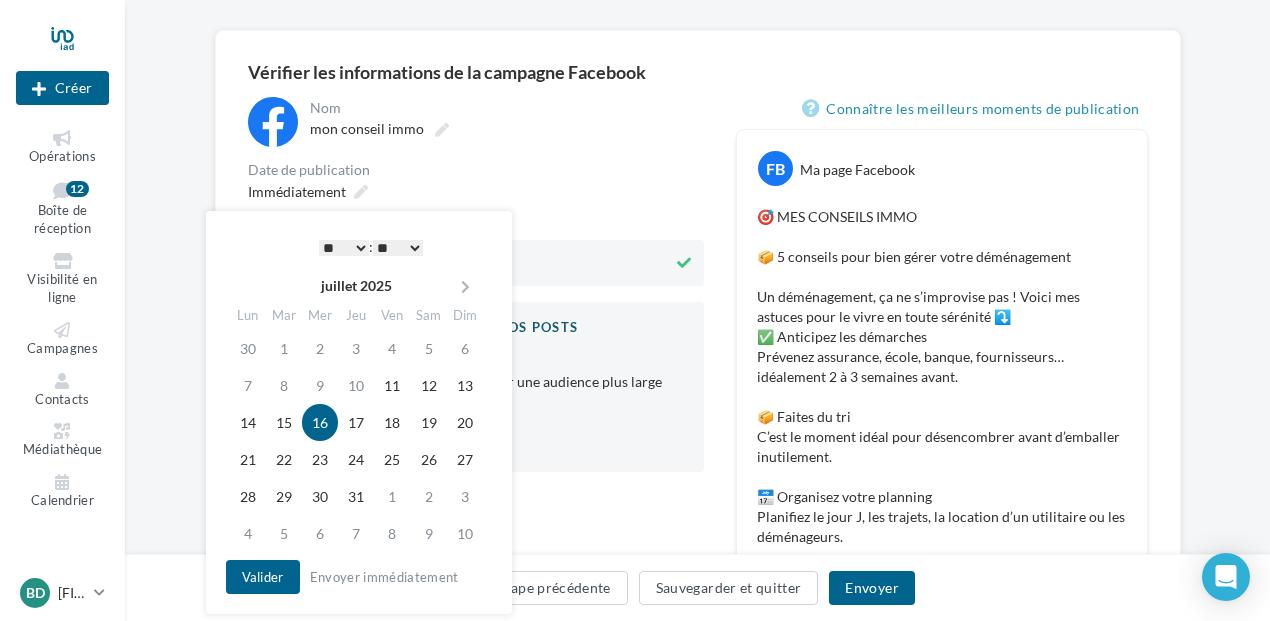 click on "* * * * * * * * * * ** ** ** ** ** ** ** ** ** ** ** ** ** **" at bounding box center (344, 248) 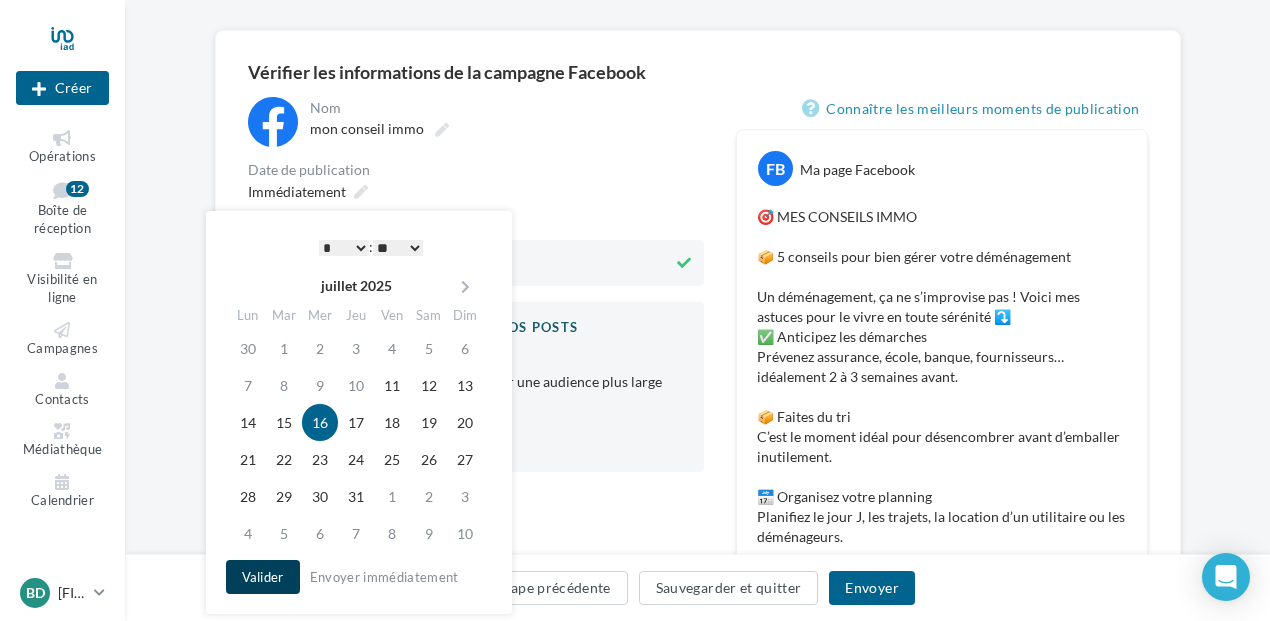 click on "Valider" at bounding box center [263, 577] 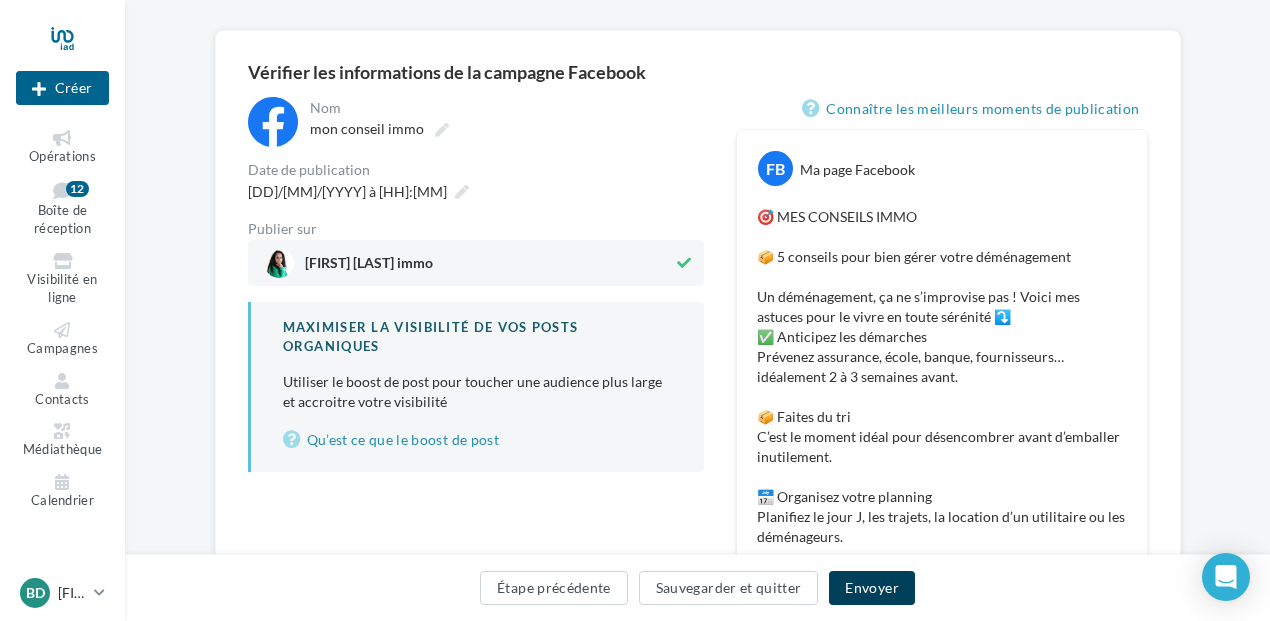 click on "Envoyer" at bounding box center (871, 588) 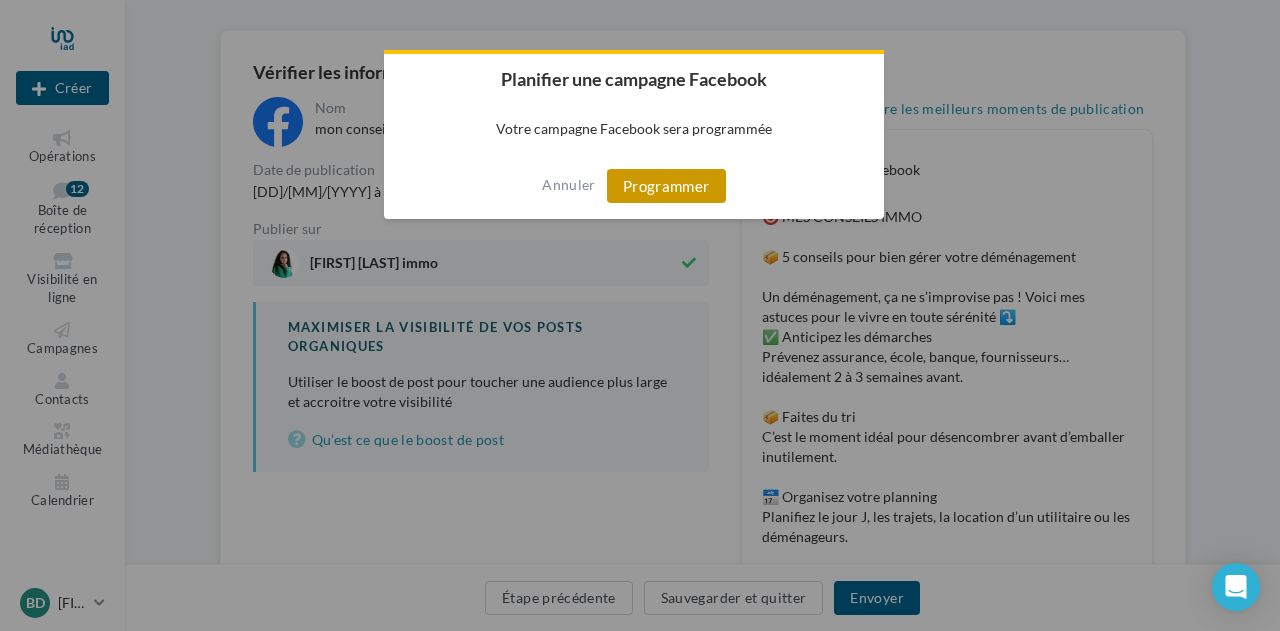 click on "Programmer" at bounding box center [666, 186] 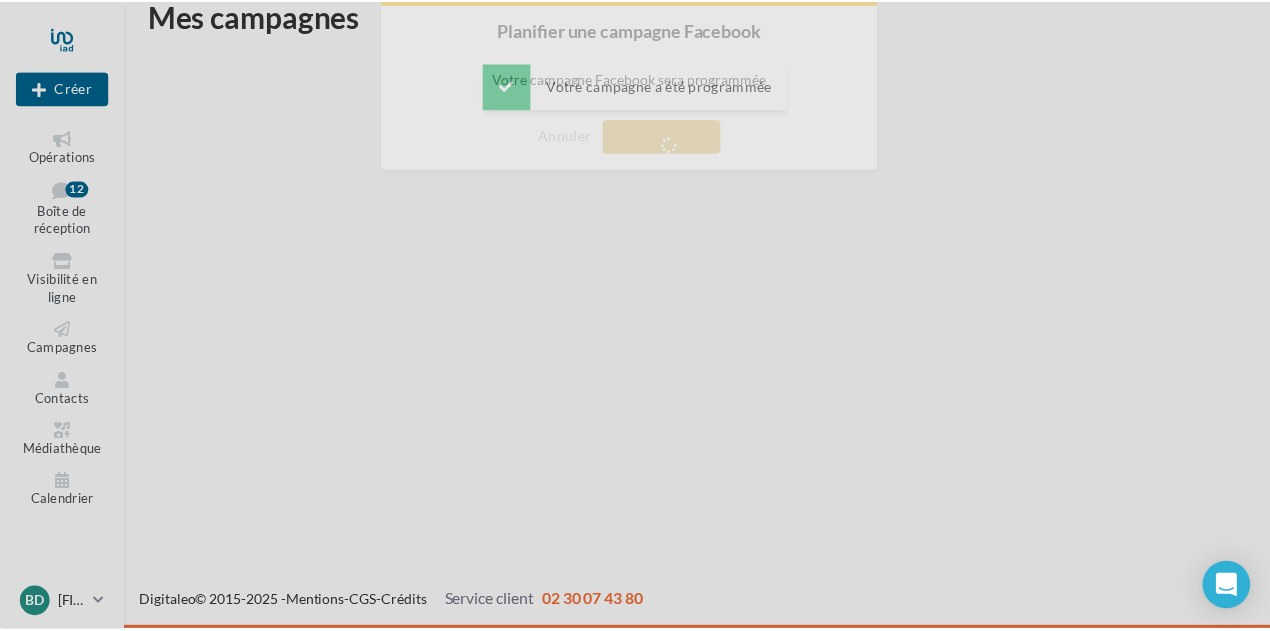 scroll, scrollTop: 32, scrollLeft: 0, axis: vertical 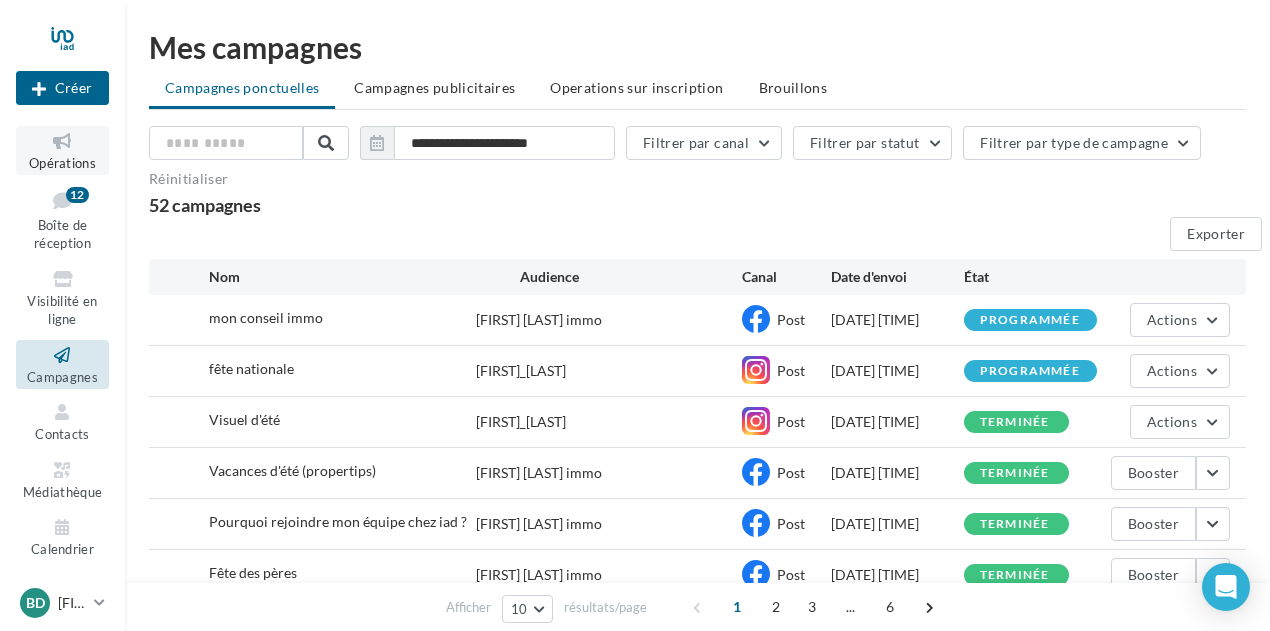 click at bounding box center [62, 141] 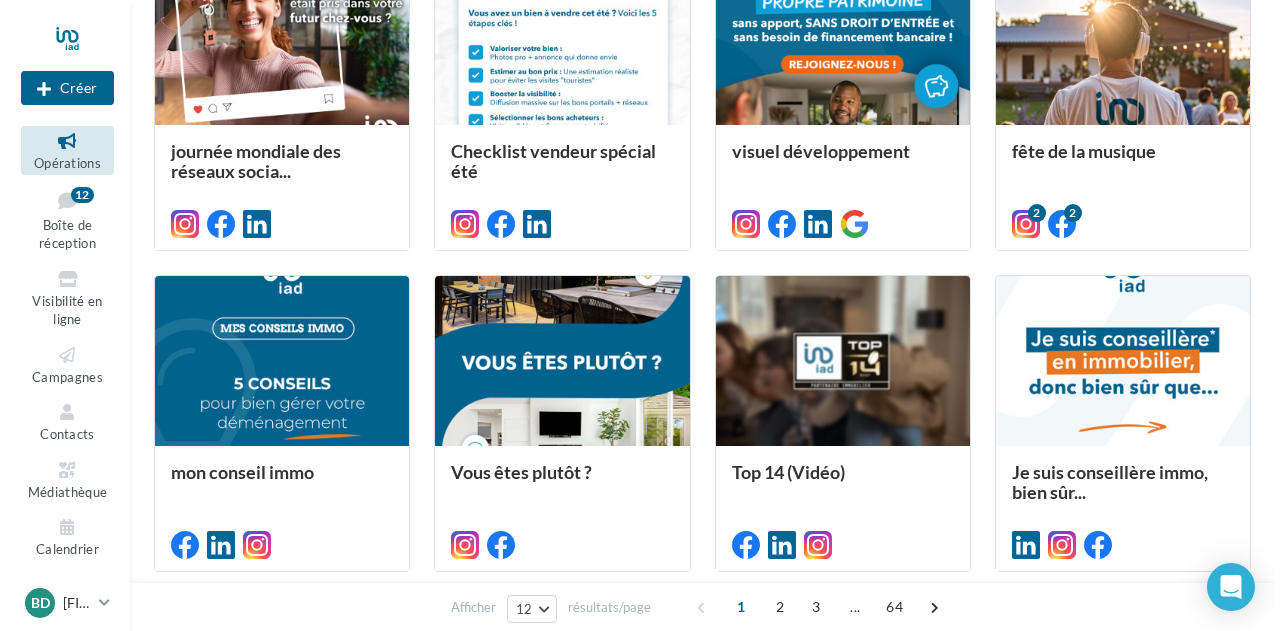 scroll, scrollTop: 500, scrollLeft: 0, axis: vertical 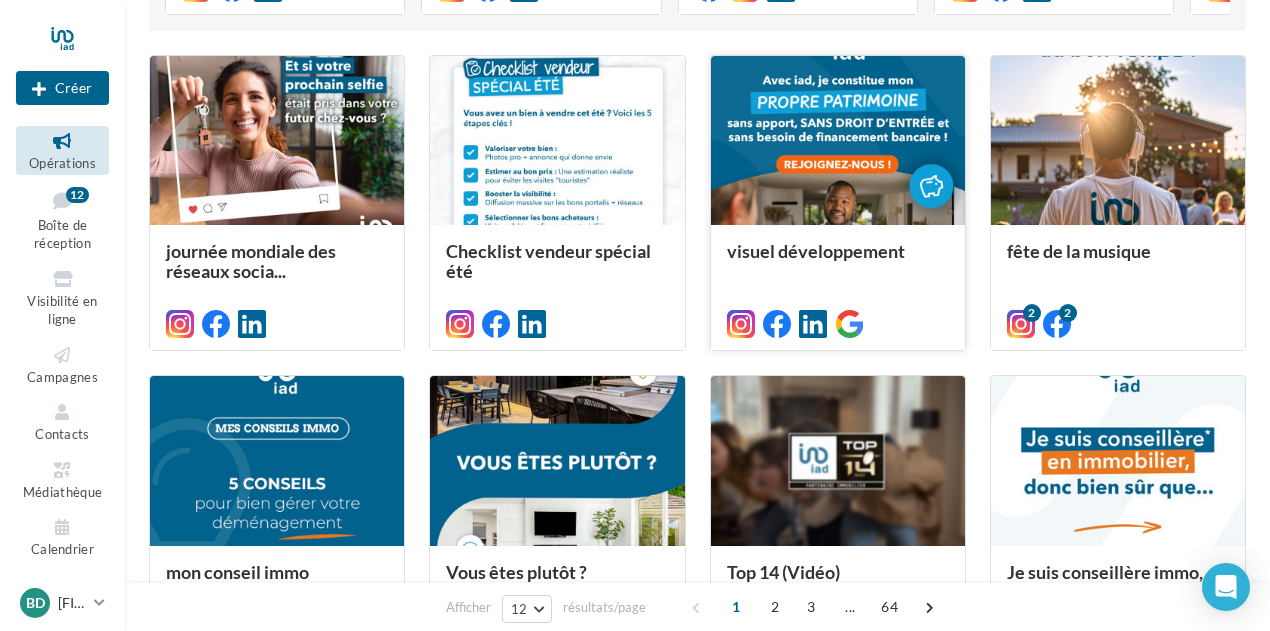 click at bounding box center (838, 141) 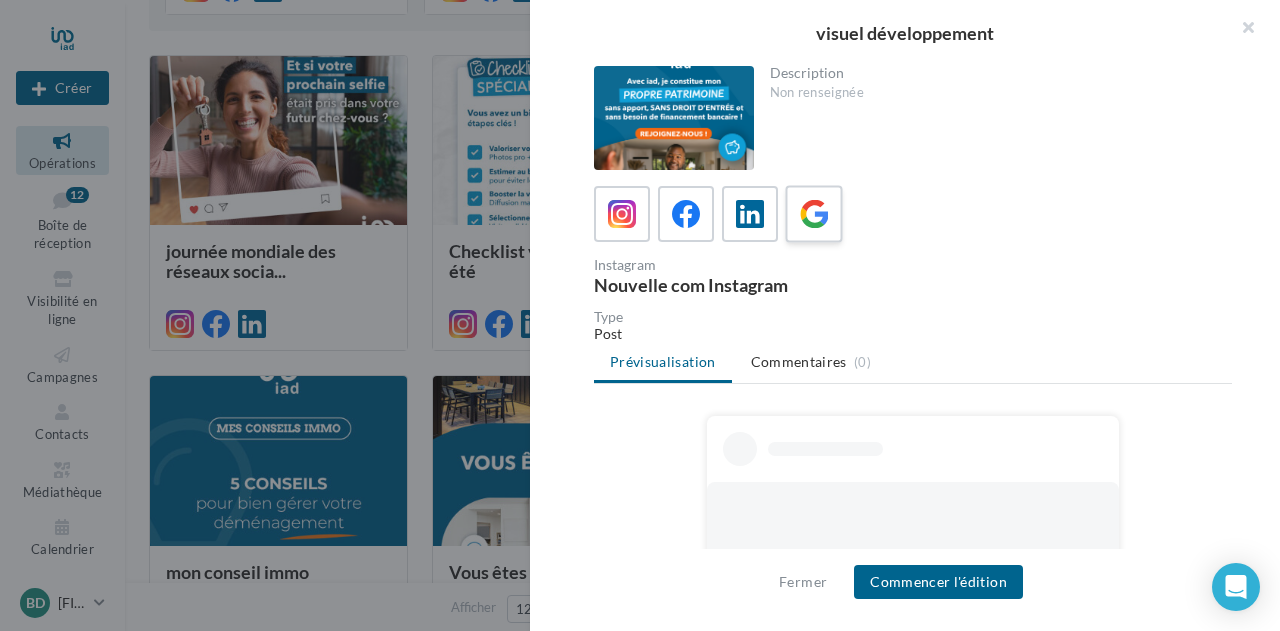 click at bounding box center [814, 214] 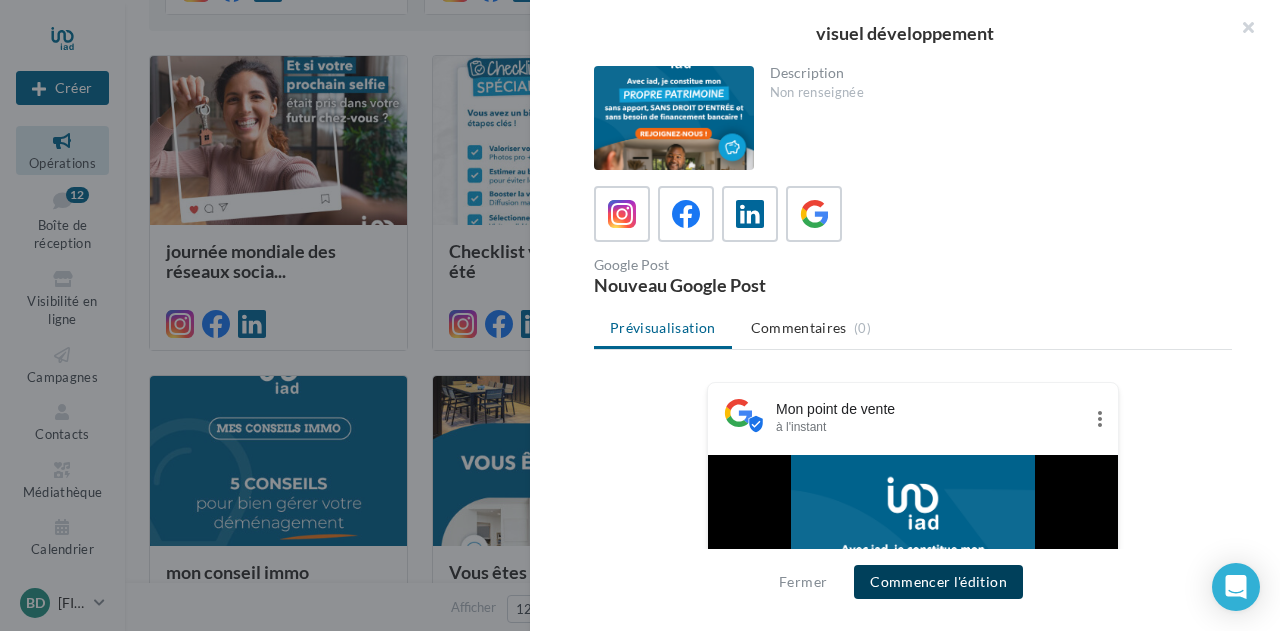 click on "Commencer l'édition" at bounding box center (938, 582) 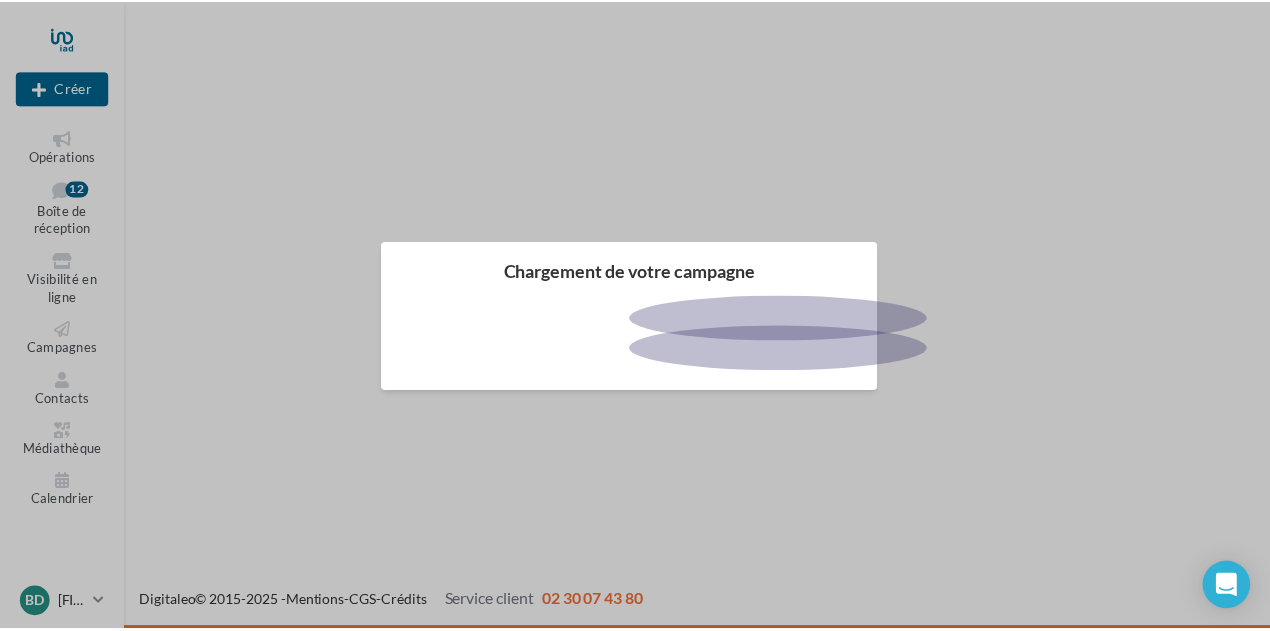 scroll, scrollTop: 0, scrollLeft: 0, axis: both 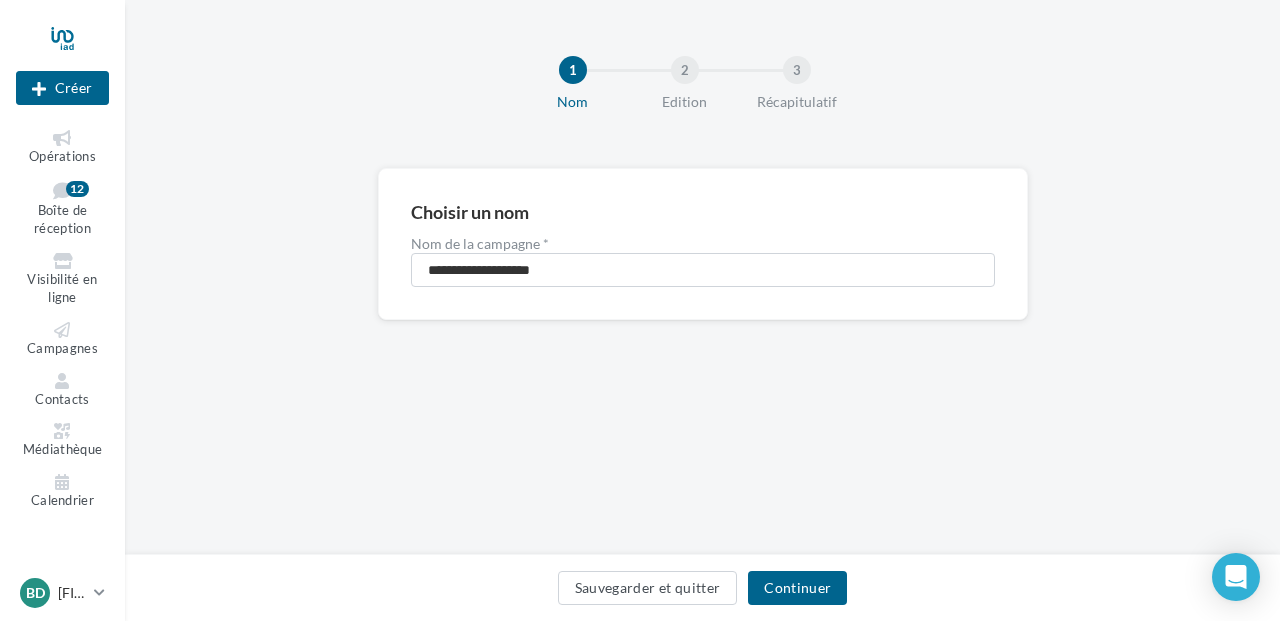 click on "Sauvegarder et quitter      Continuer" at bounding box center [702, 587] 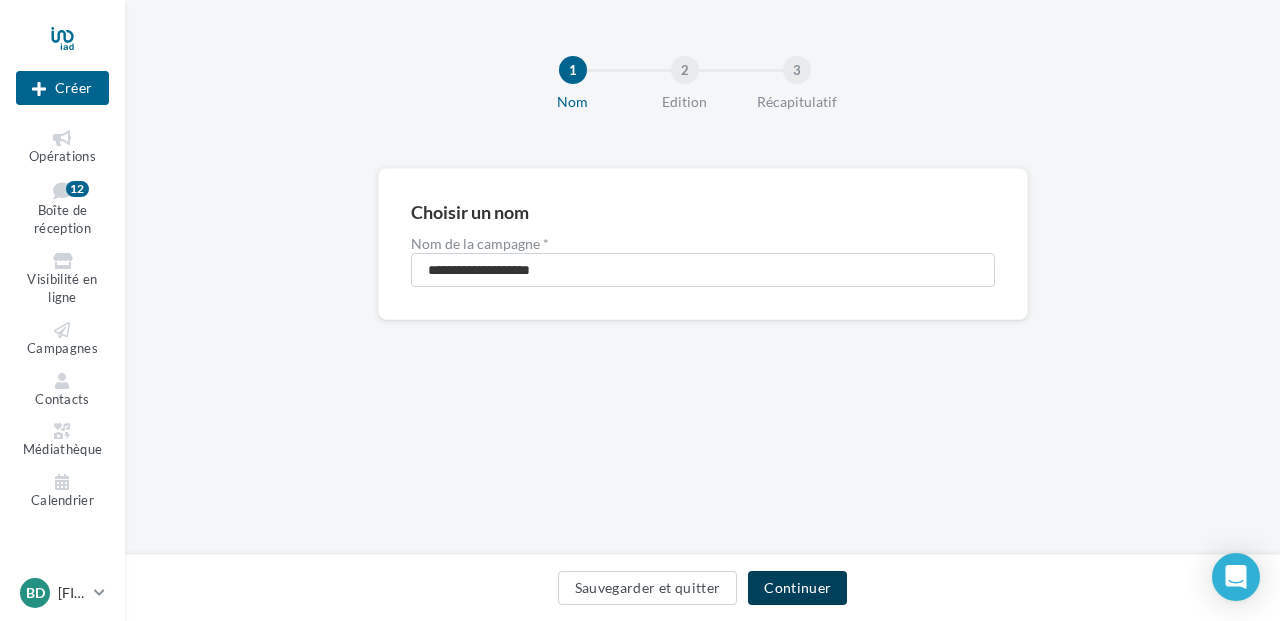 click on "Continuer" at bounding box center (797, 588) 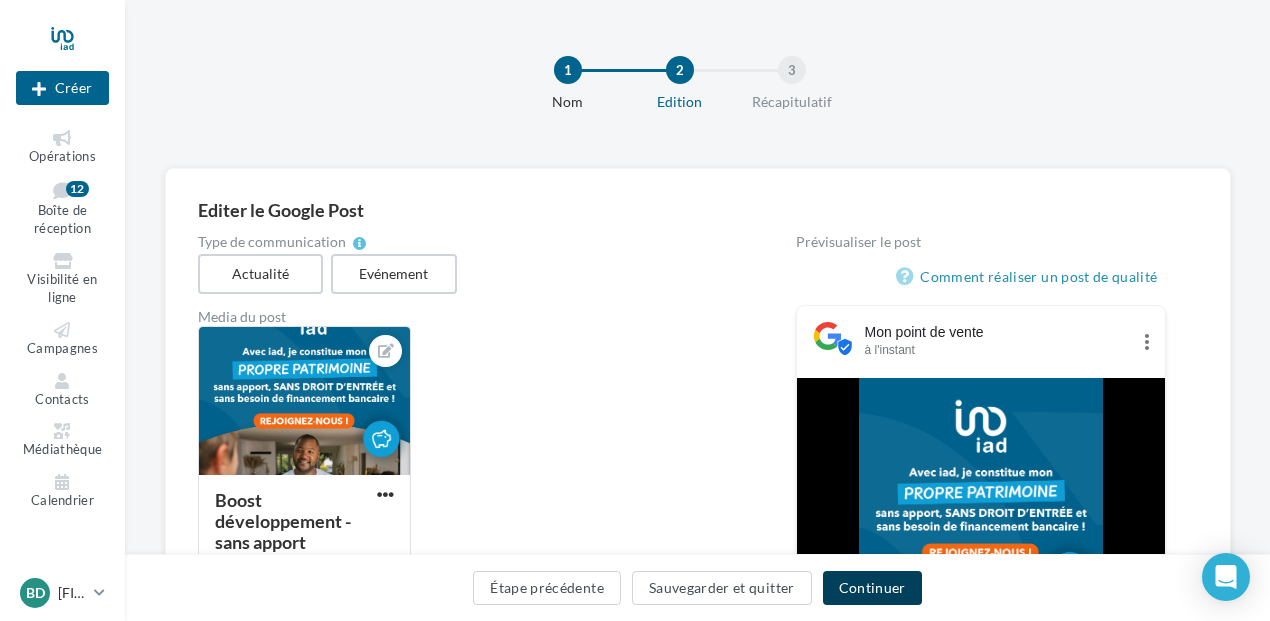 click on "Continuer" at bounding box center [872, 588] 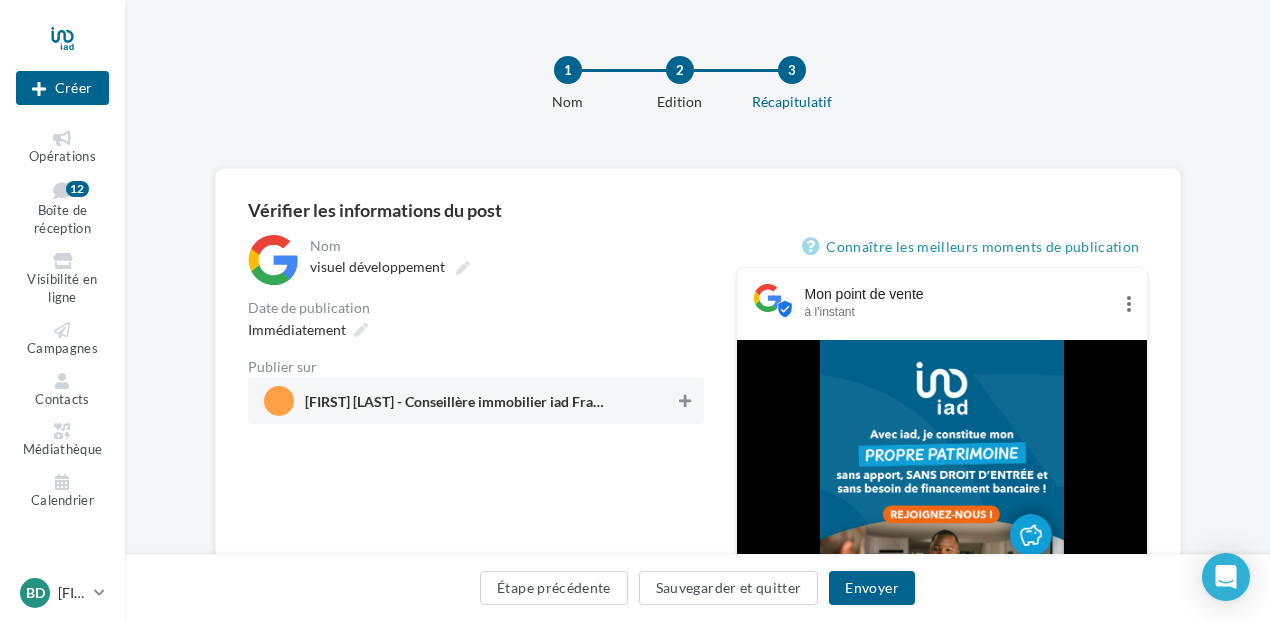 click at bounding box center (685, 401) 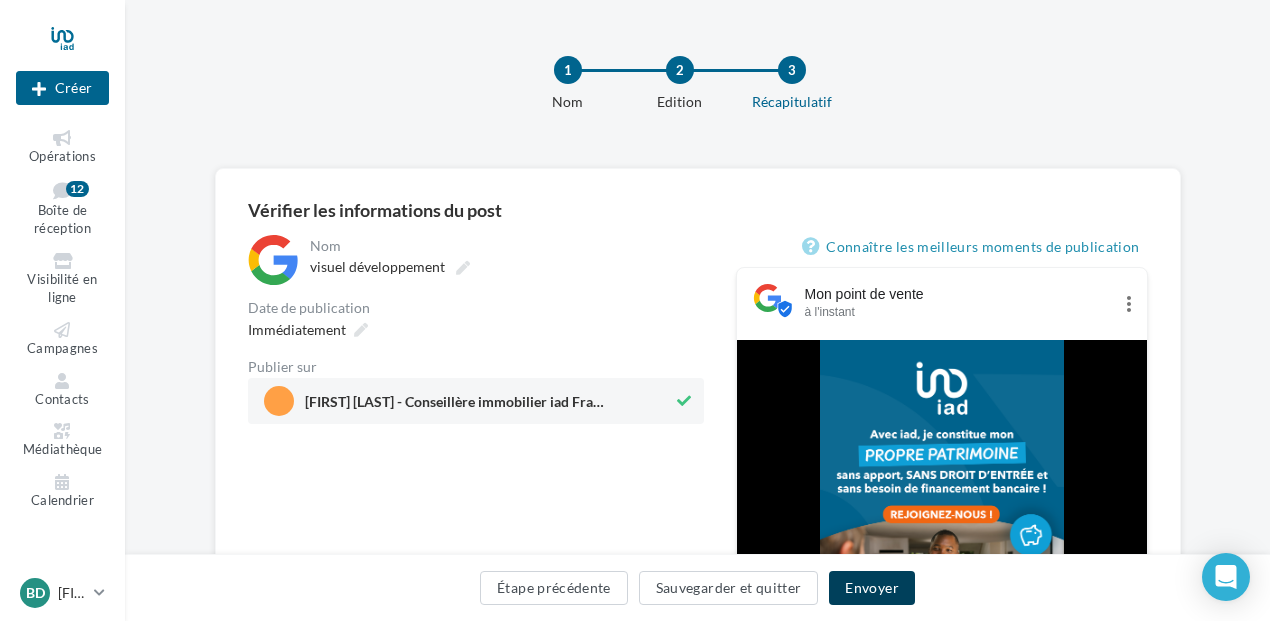 click on "Envoyer" at bounding box center (871, 588) 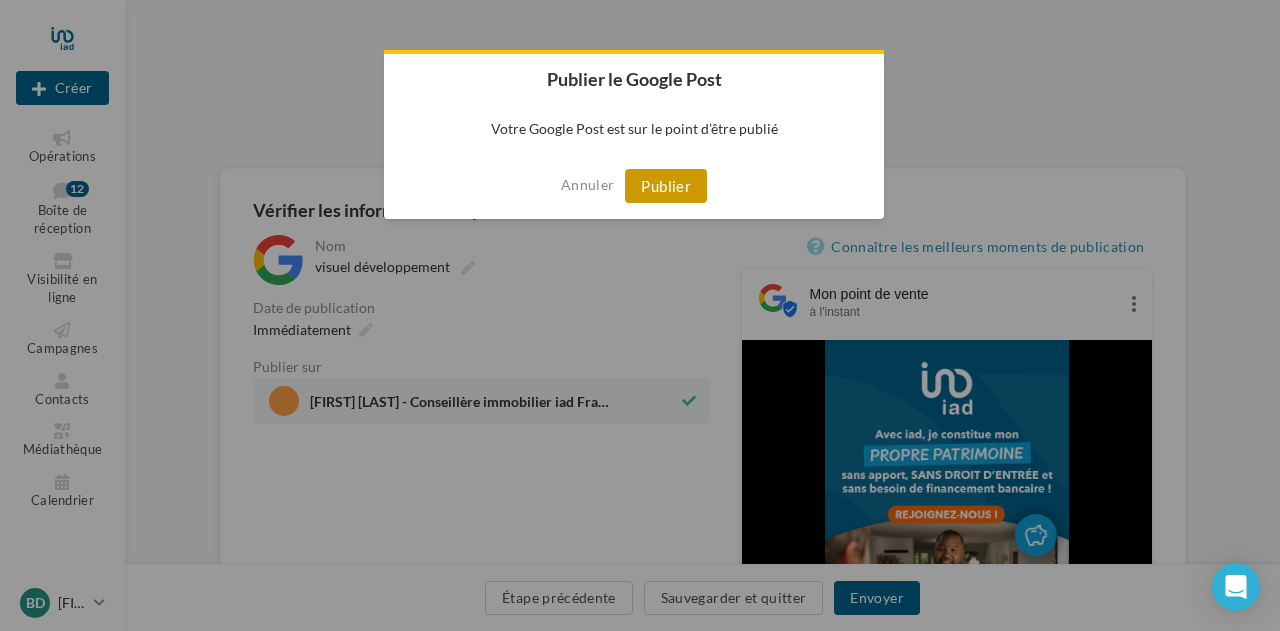click on "Publier" at bounding box center (666, 186) 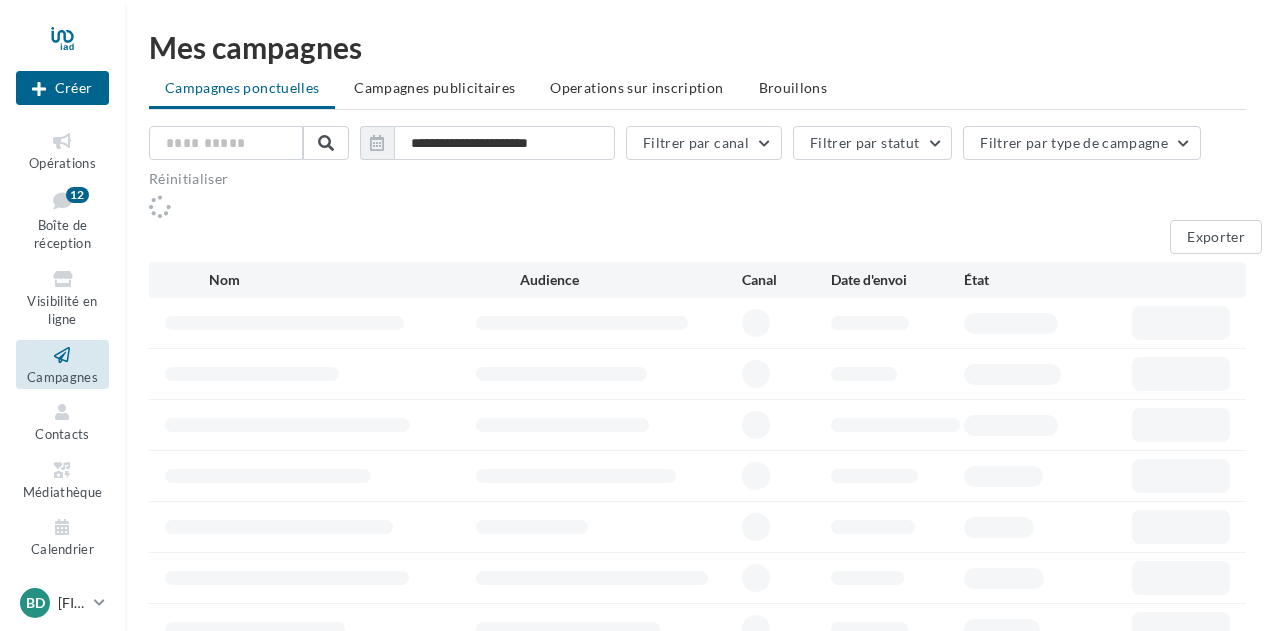scroll, scrollTop: 0, scrollLeft: 0, axis: both 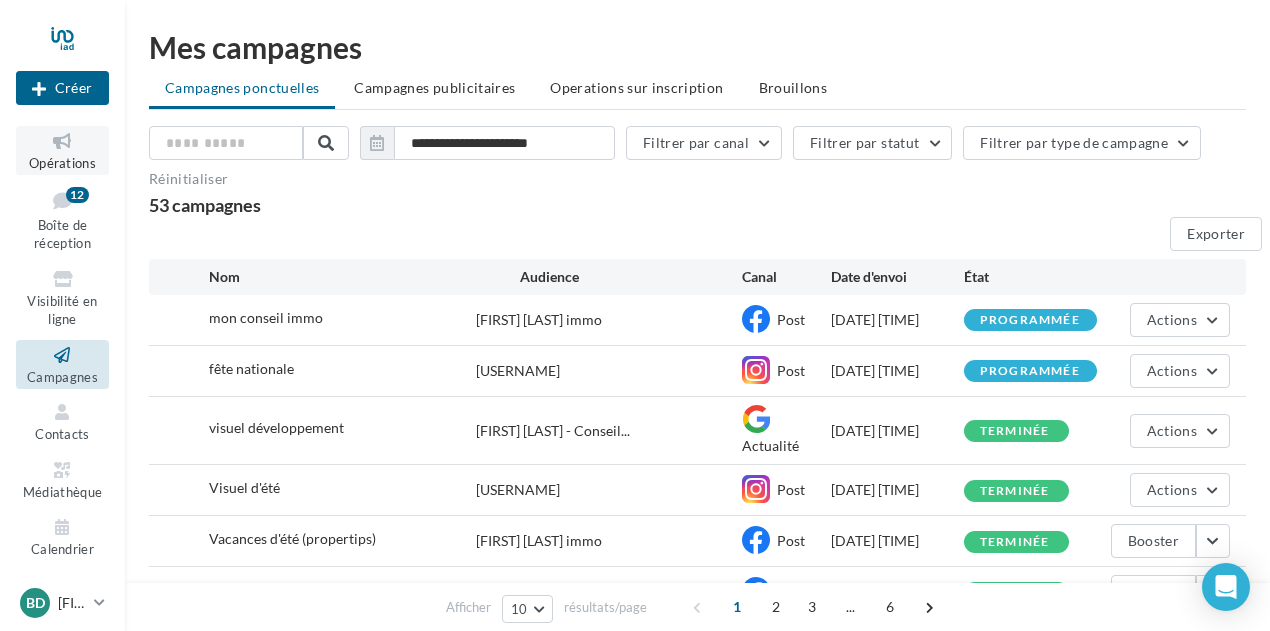 click at bounding box center (62, 141) 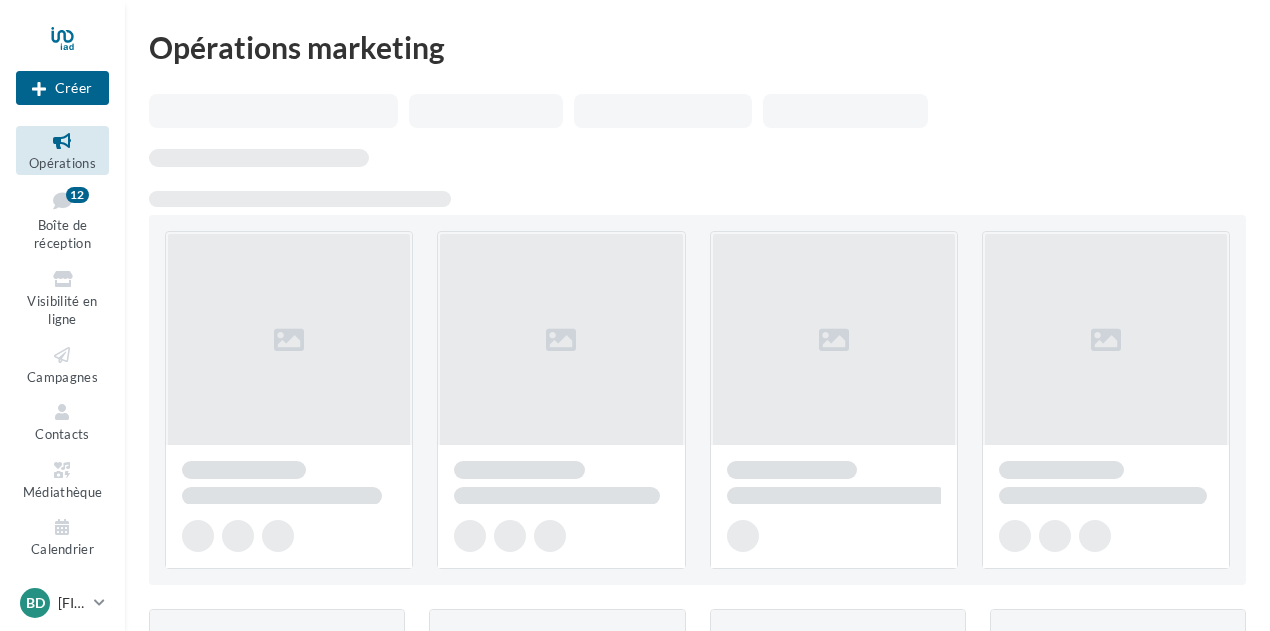 scroll, scrollTop: 0, scrollLeft: 0, axis: both 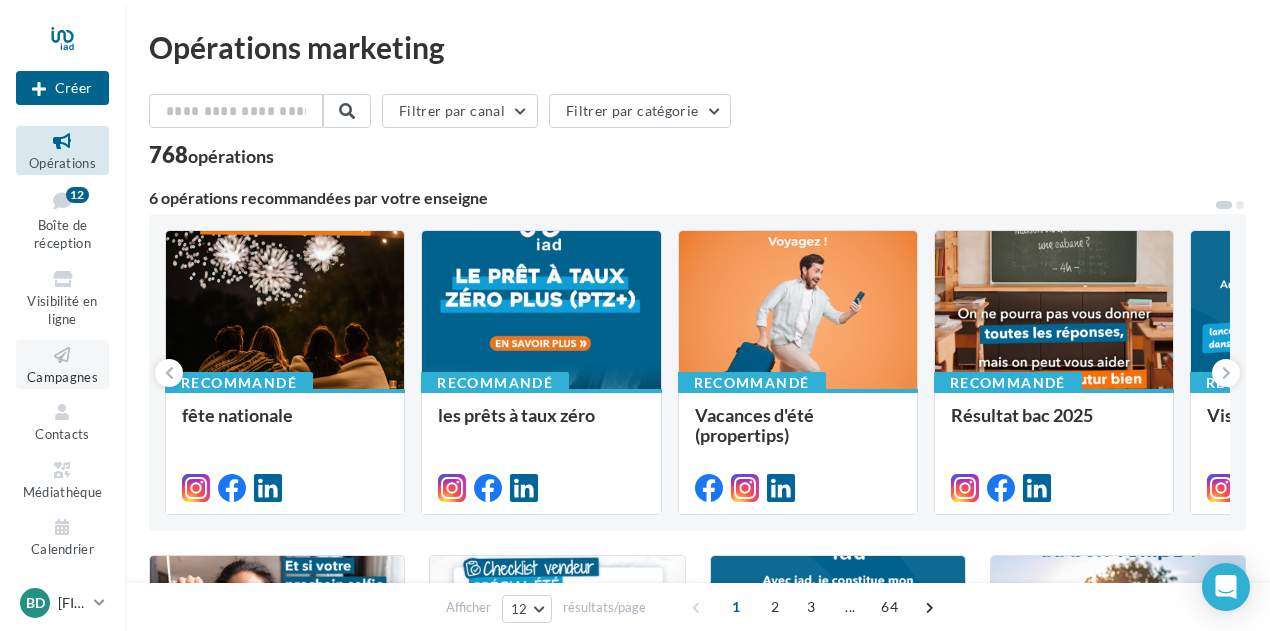 click on "Campagnes" at bounding box center [62, 377] 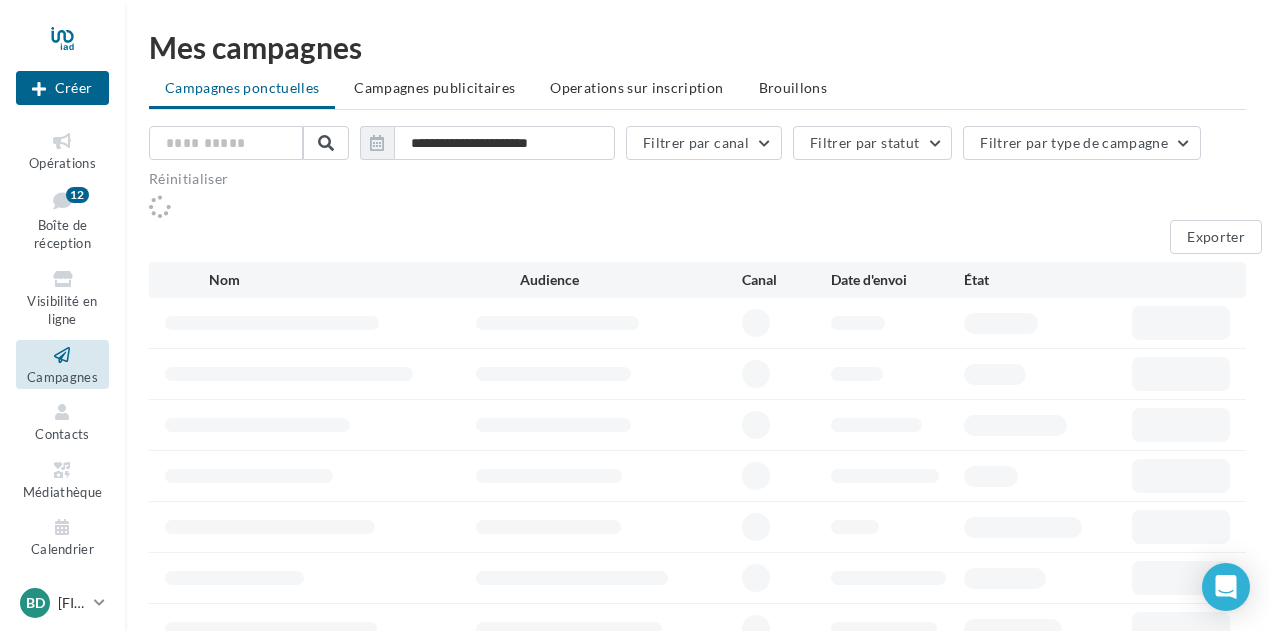 scroll, scrollTop: 0, scrollLeft: 0, axis: both 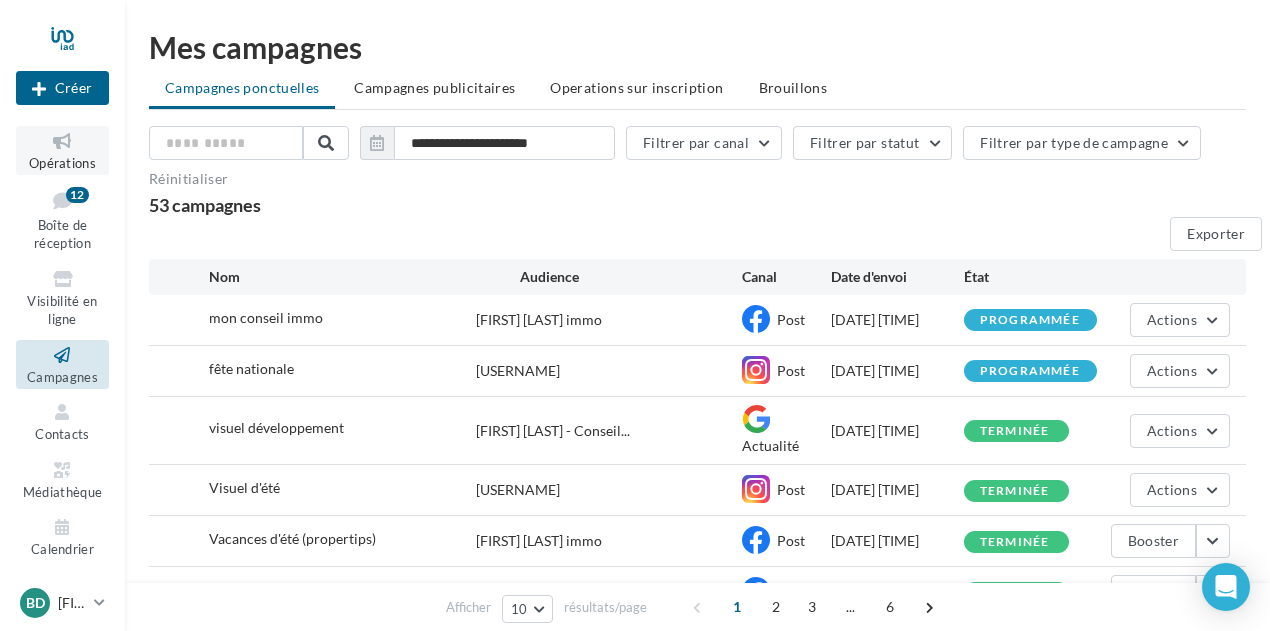 click on "Opérations" at bounding box center (62, 163) 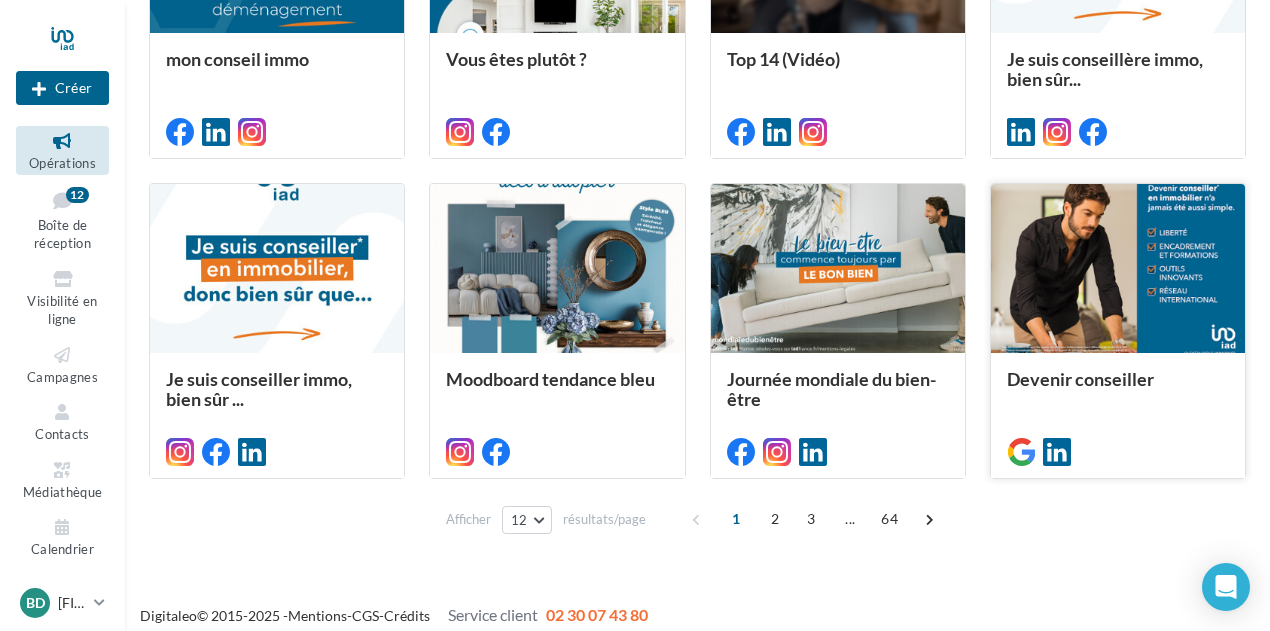 scroll, scrollTop: 1026, scrollLeft: 0, axis: vertical 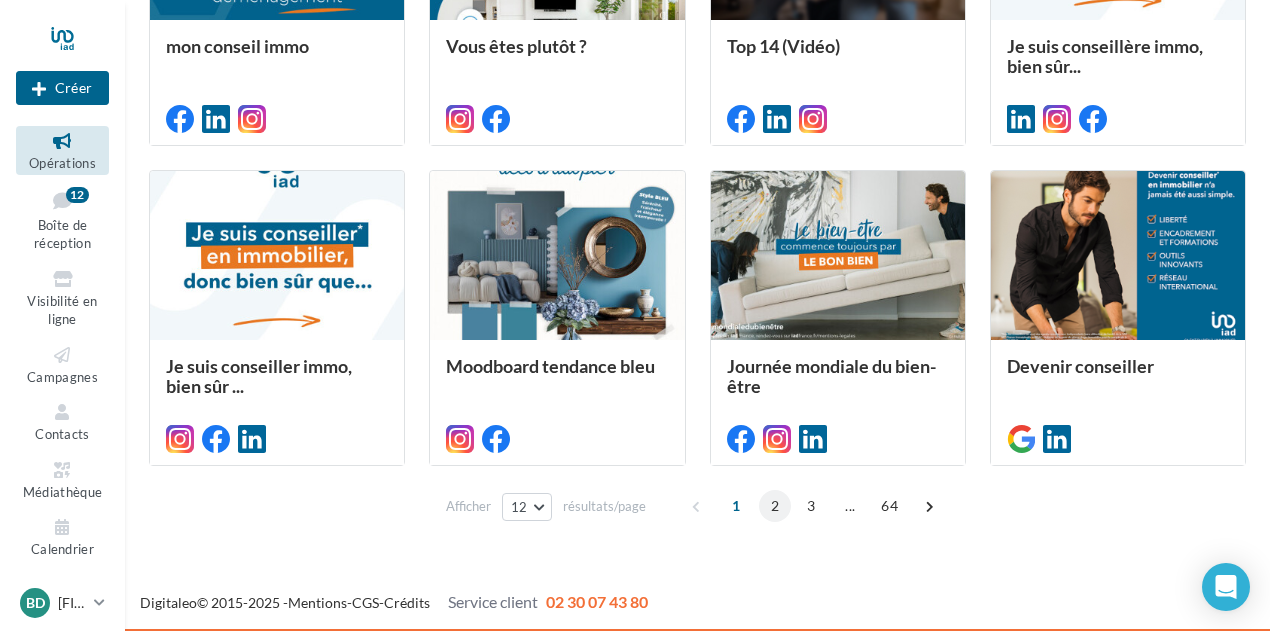 click on "2" at bounding box center (775, 506) 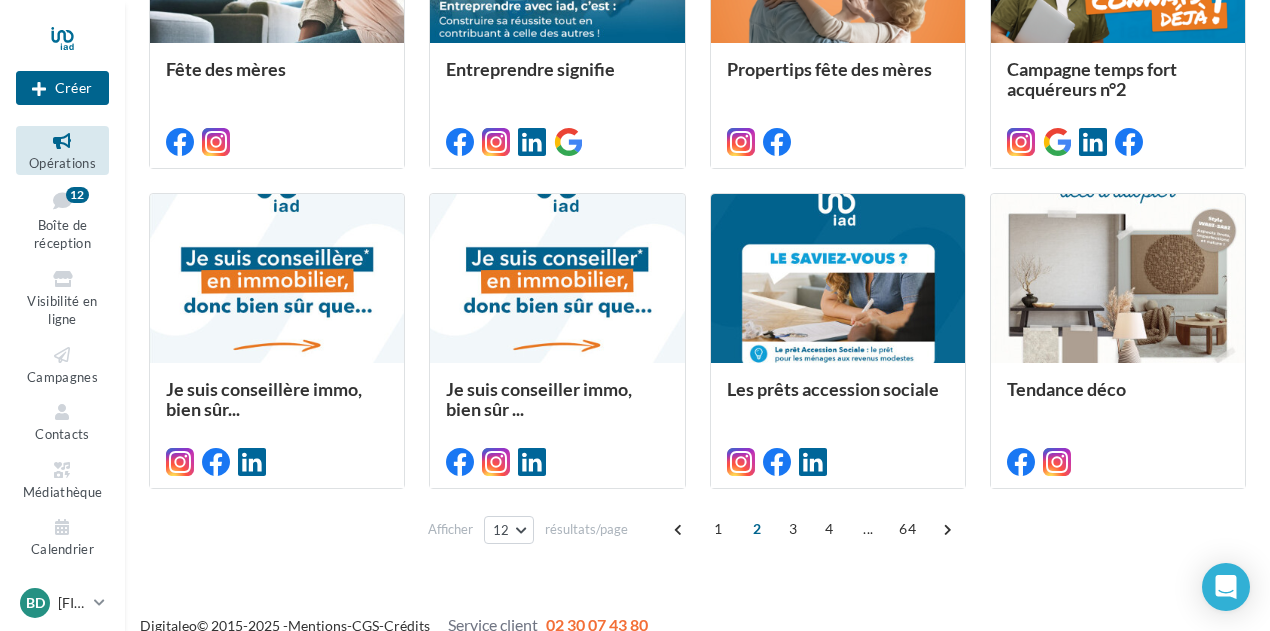 scroll, scrollTop: 1026, scrollLeft: 0, axis: vertical 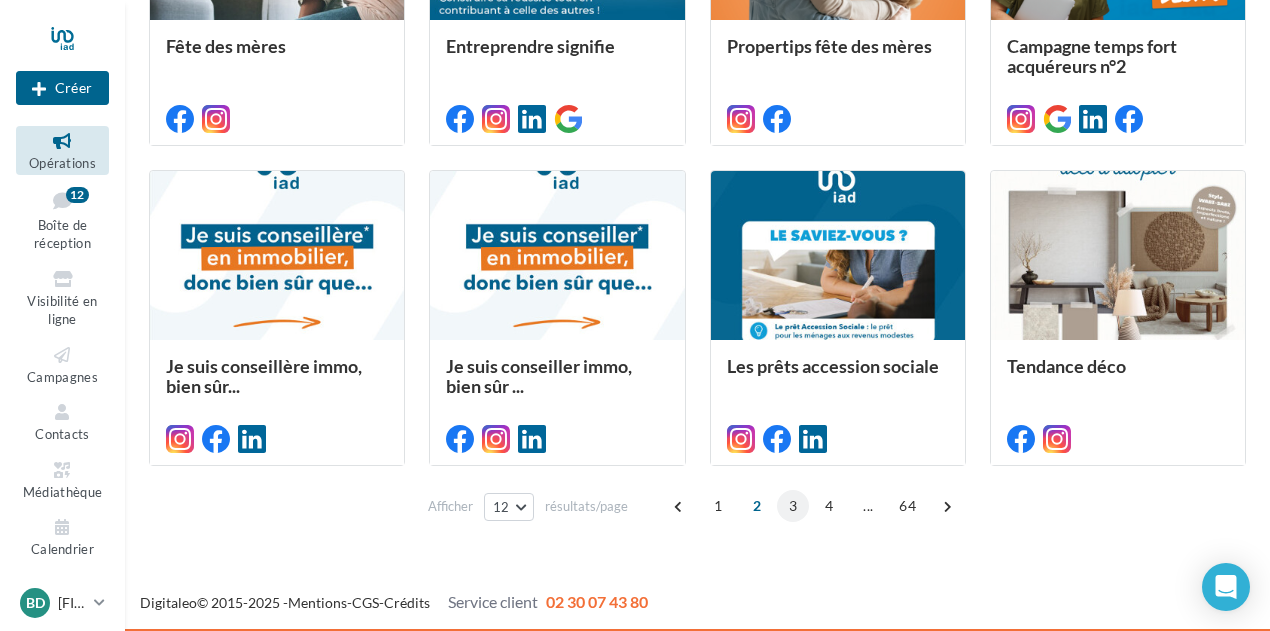 click on "3" at bounding box center (793, 506) 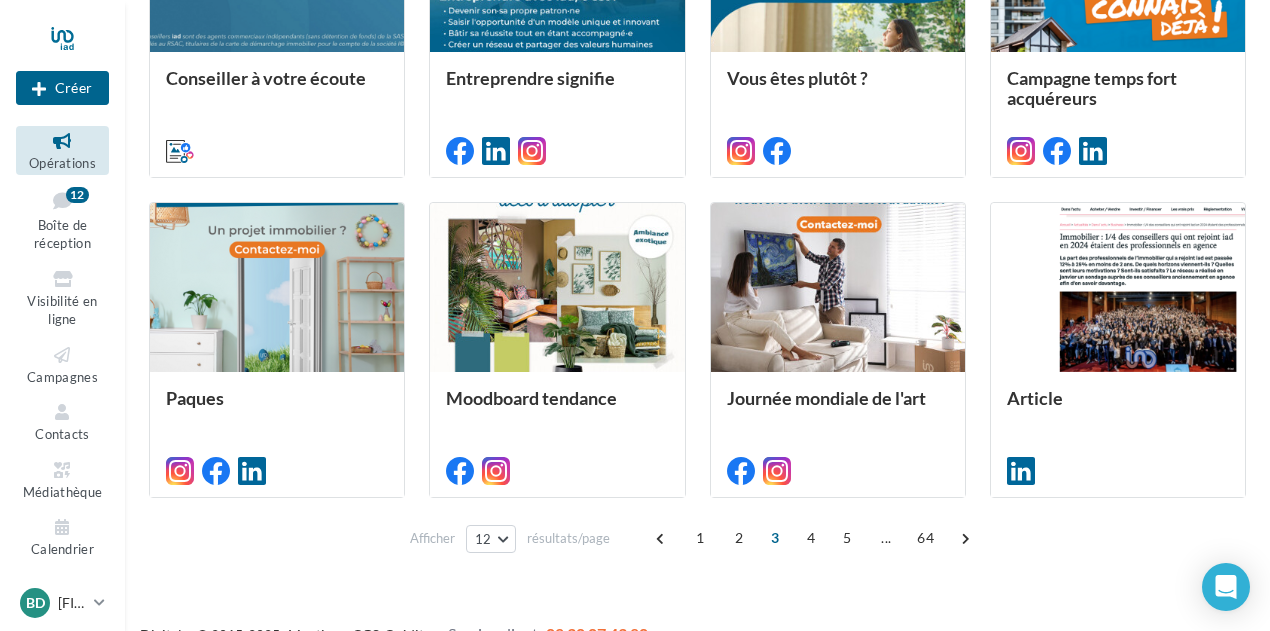 scroll, scrollTop: 1026, scrollLeft: 0, axis: vertical 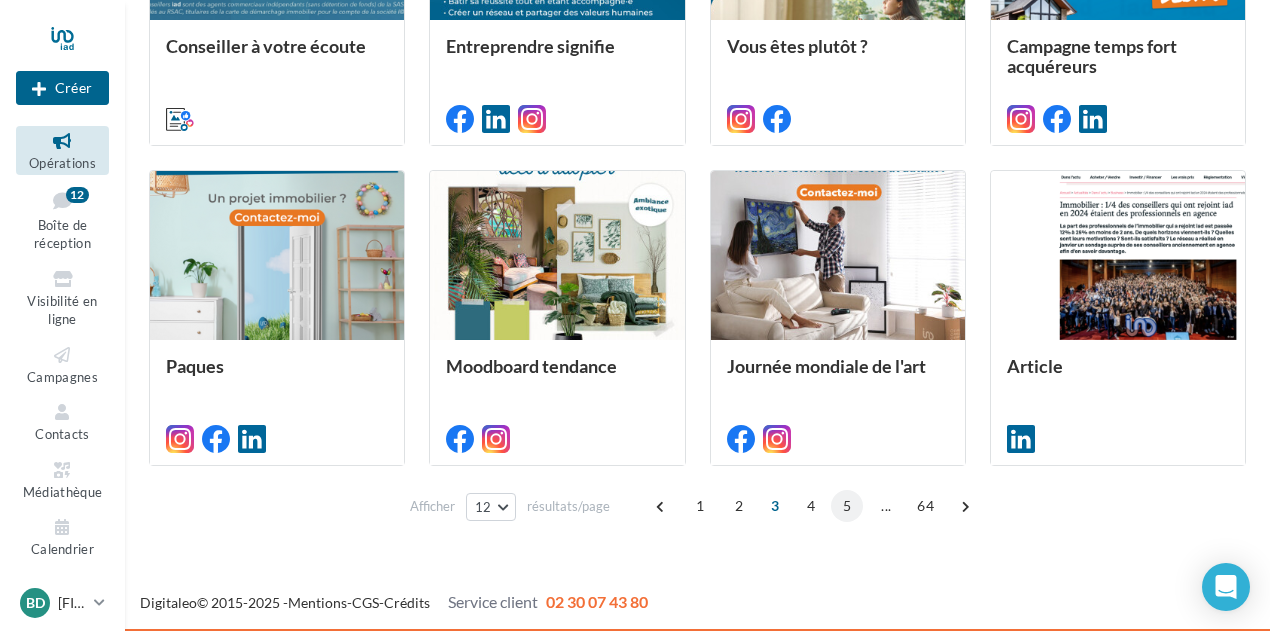 click on "5" at bounding box center (847, 506) 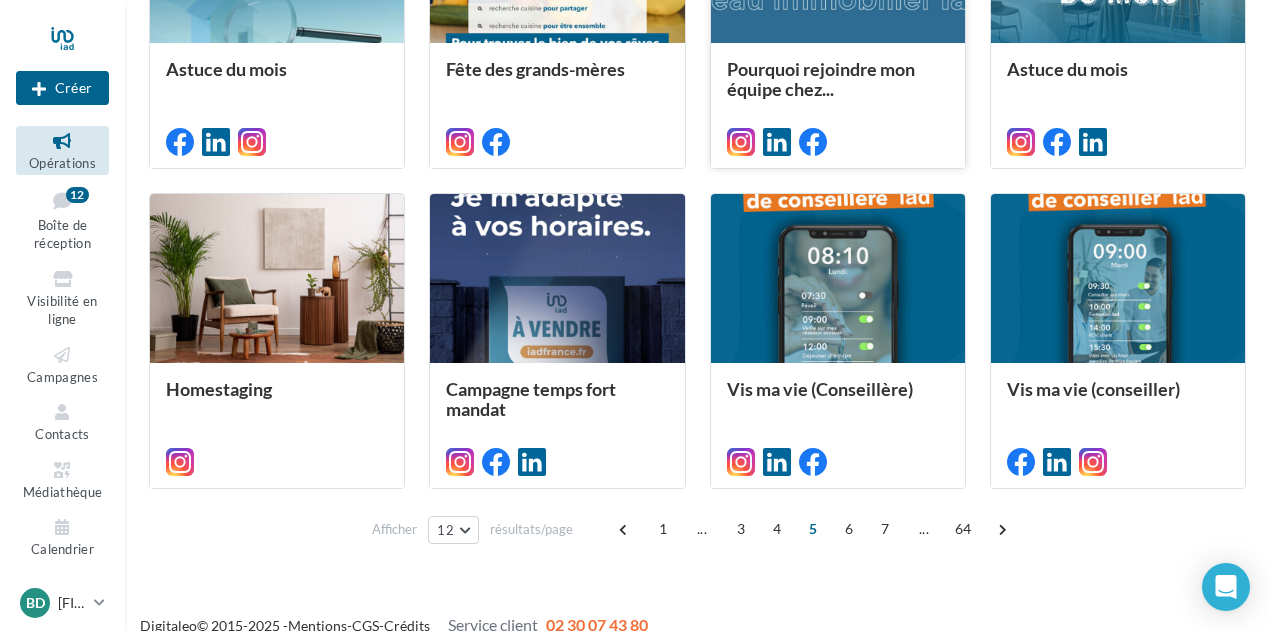 scroll, scrollTop: 1026, scrollLeft: 0, axis: vertical 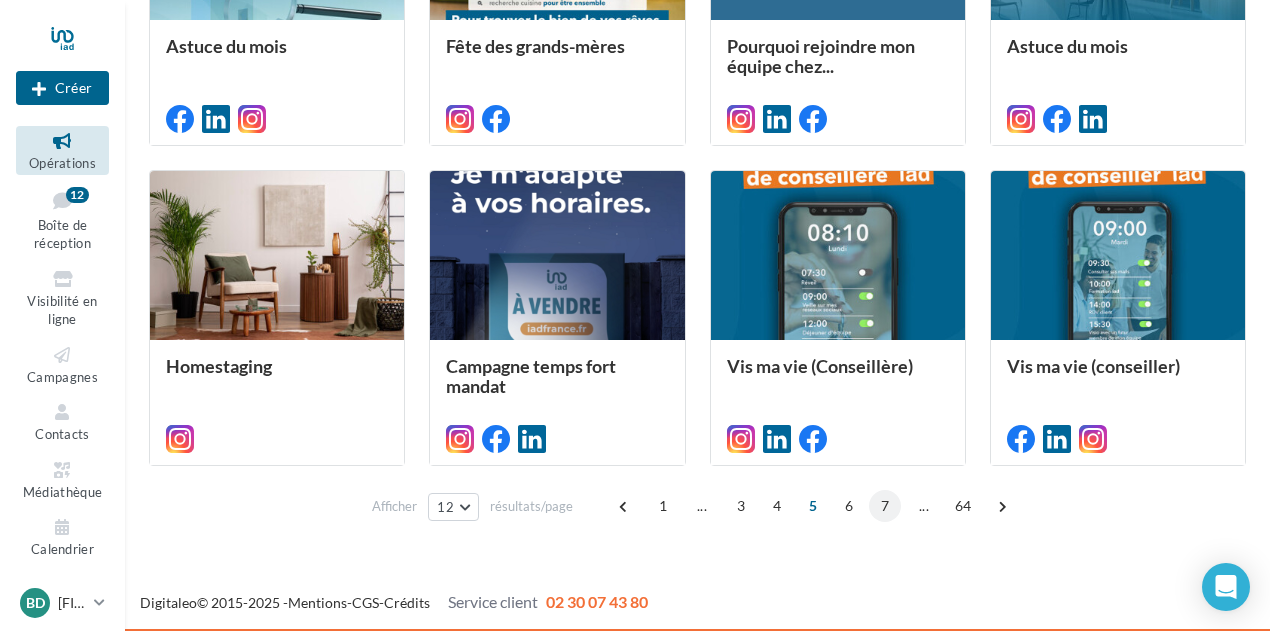 click on "7" at bounding box center (885, 506) 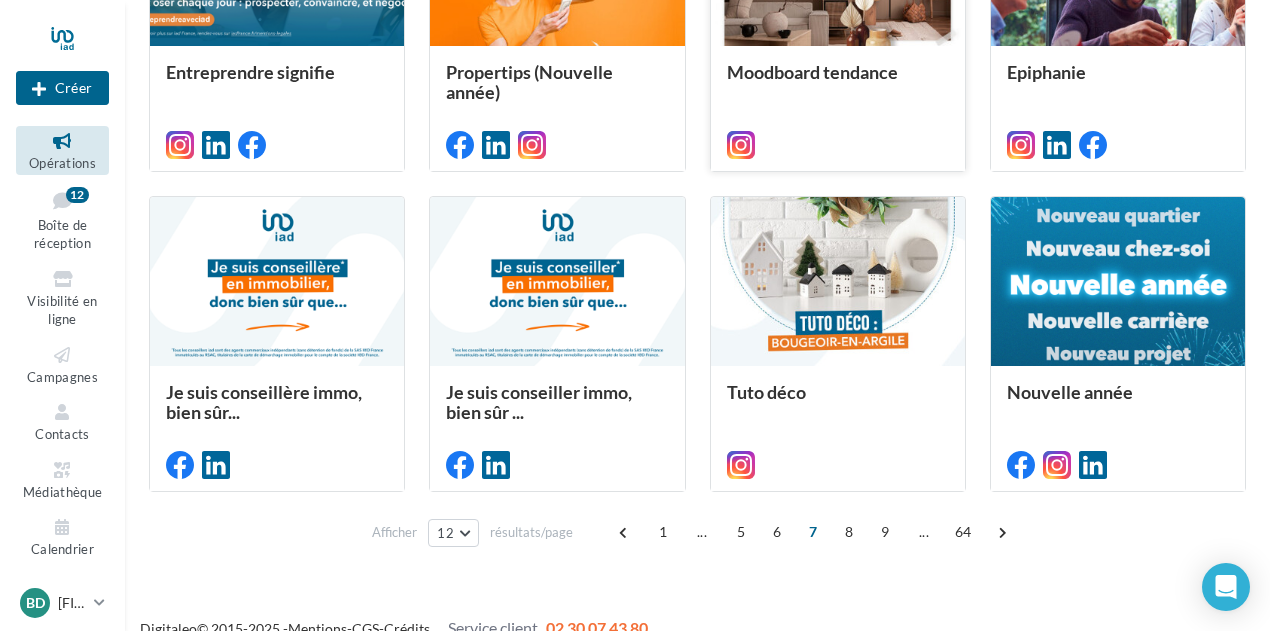 scroll, scrollTop: 1026, scrollLeft: 0, axis: vertical 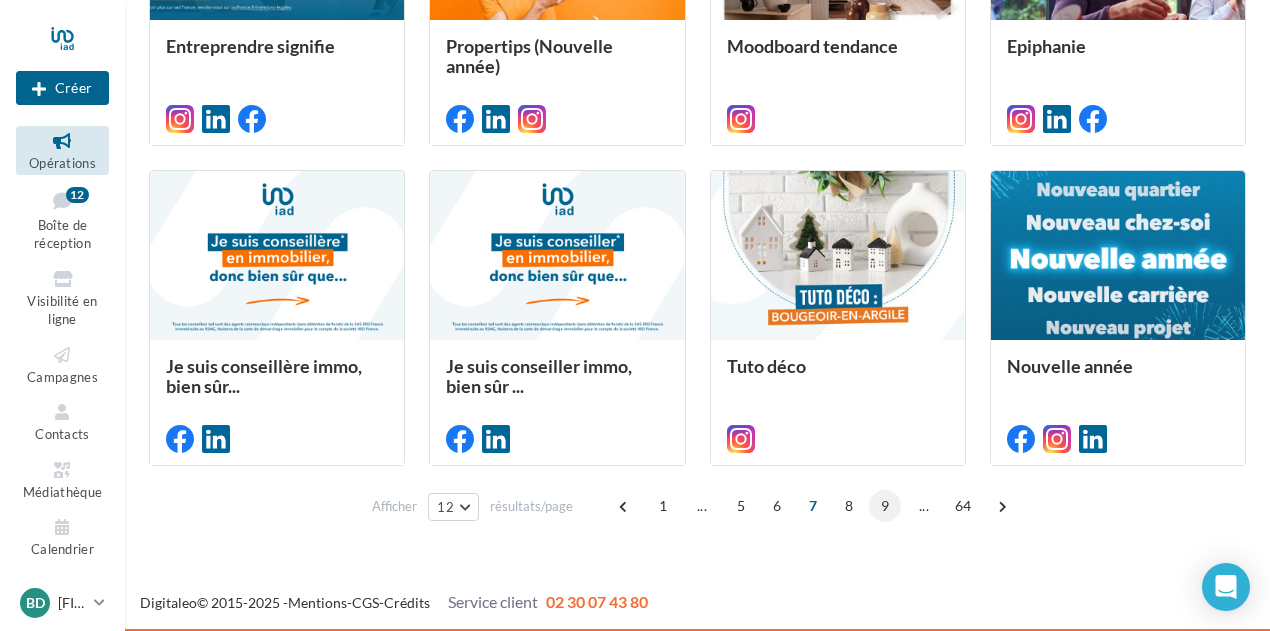 click on "9" at bounding box center [885, 506] 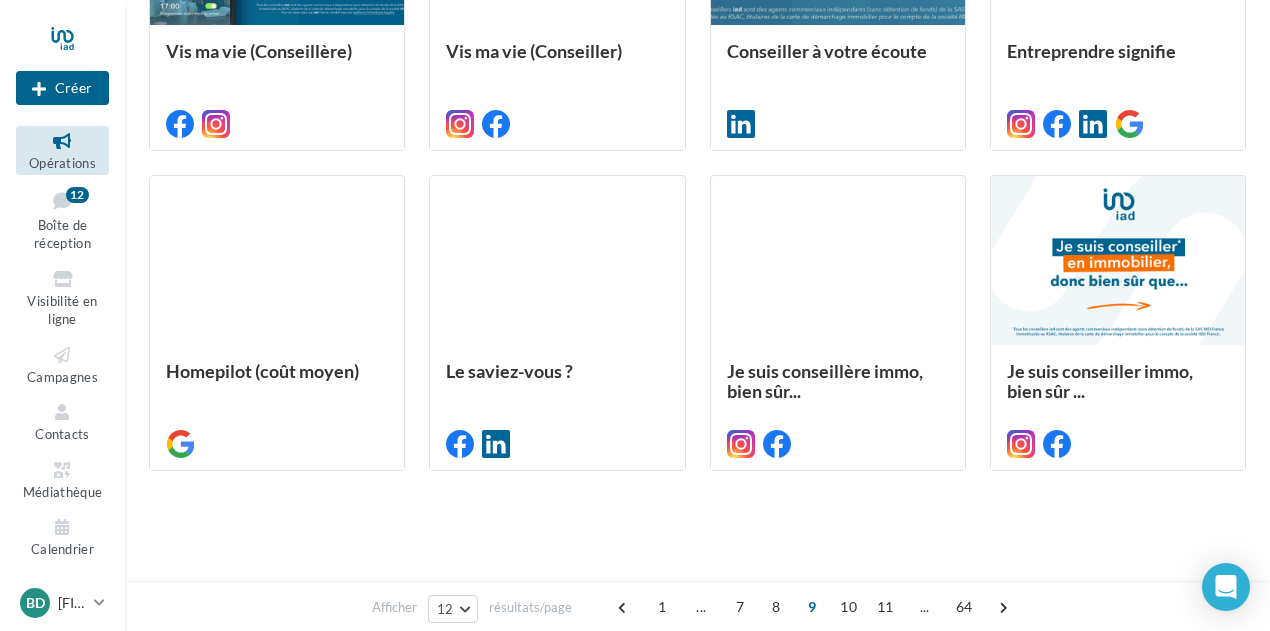 scroll, scrollTop: 1026, scrollLeft: 0, axis: vertical 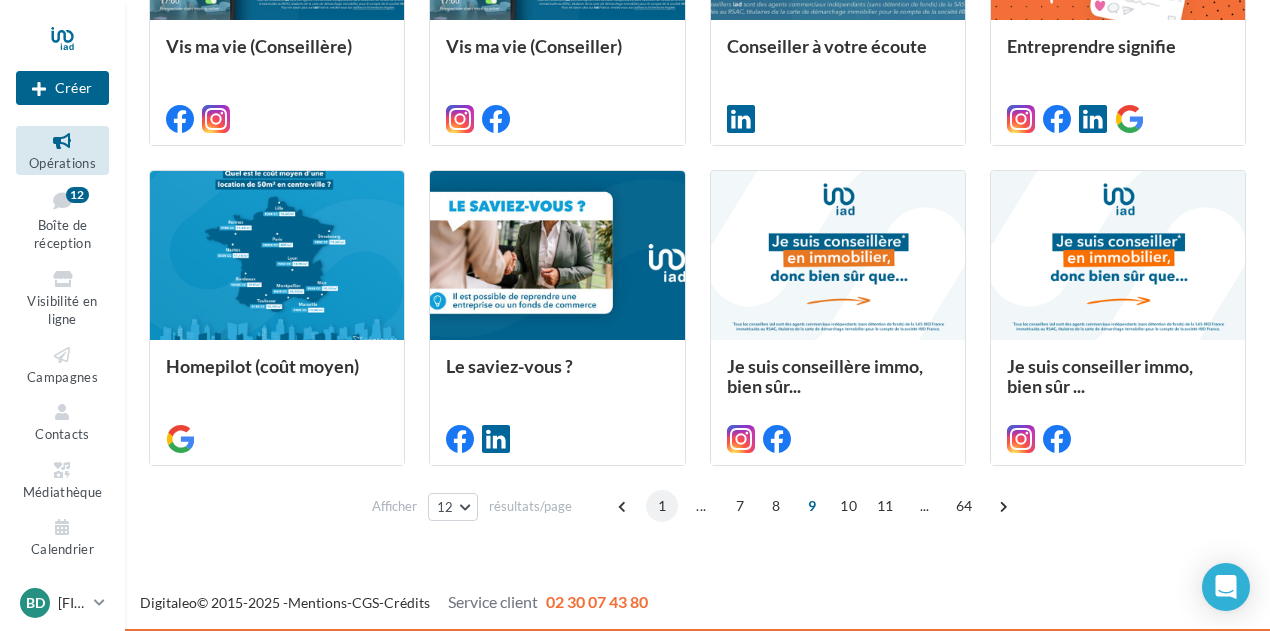 click on "1" at bounding box center [662, 506] 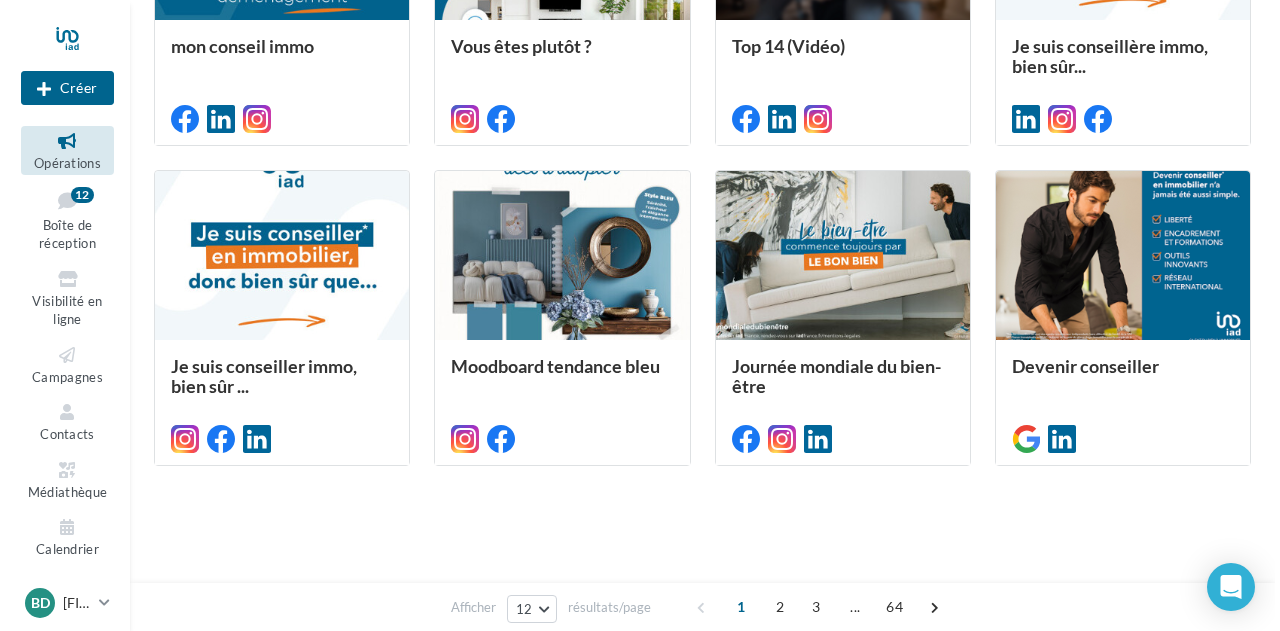 scroll, scrollTop: 475, scrollLeft: 0, axis: vertical 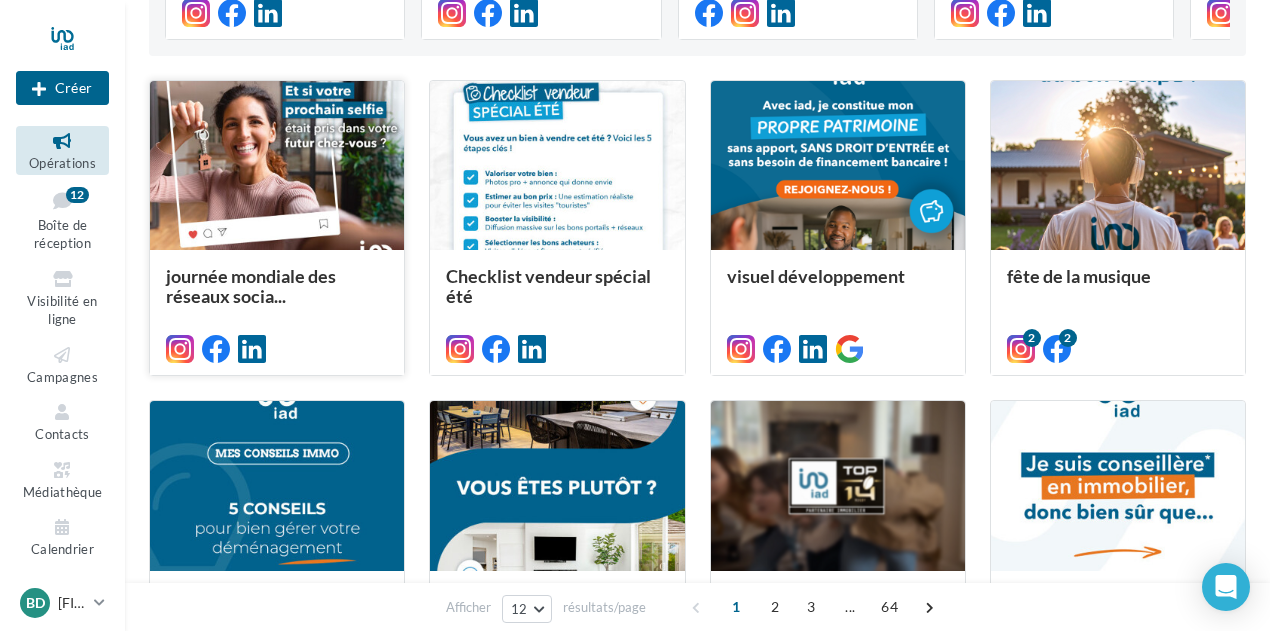 click at bounding box center (277, 166) 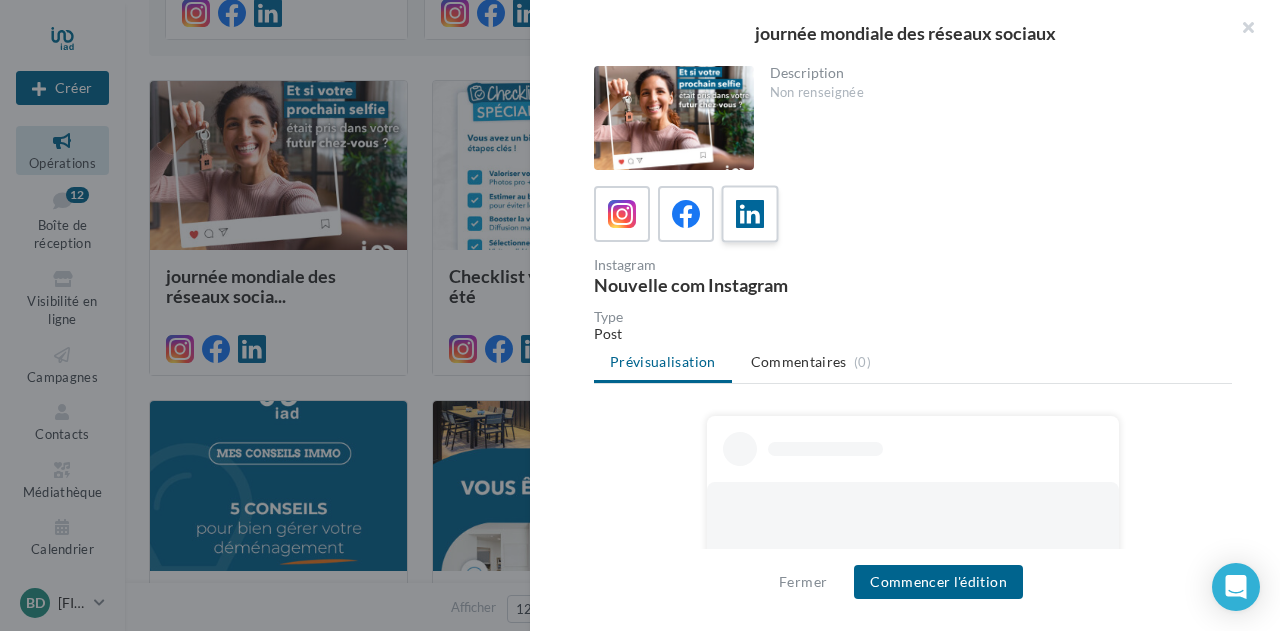 click at bounding box center [750, 214] 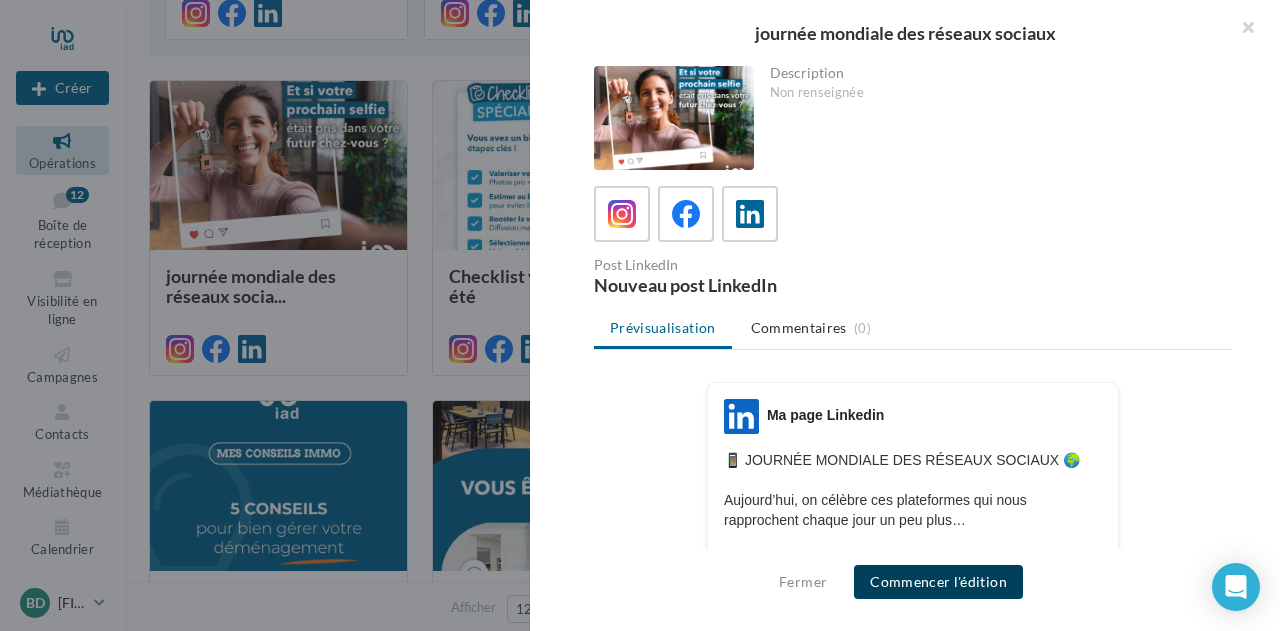 click on "Commencer l'édition" at bounding box center (938, 582) 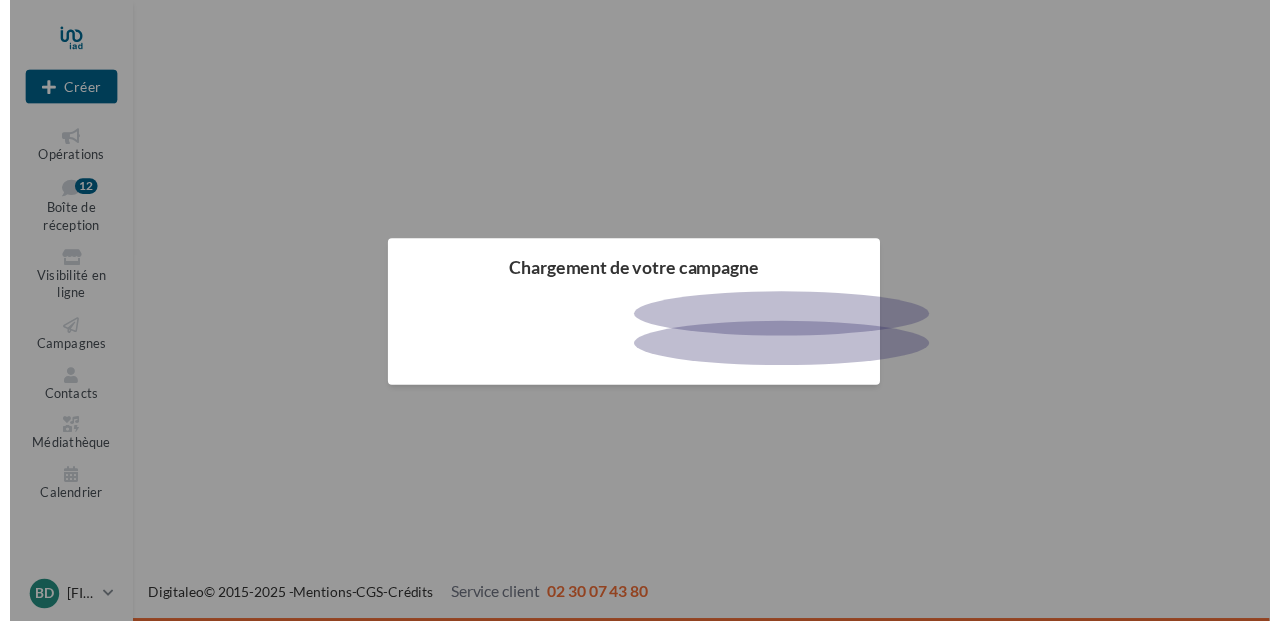 scroll, scrollTop: 0, scrollLeft: 0, axis: both 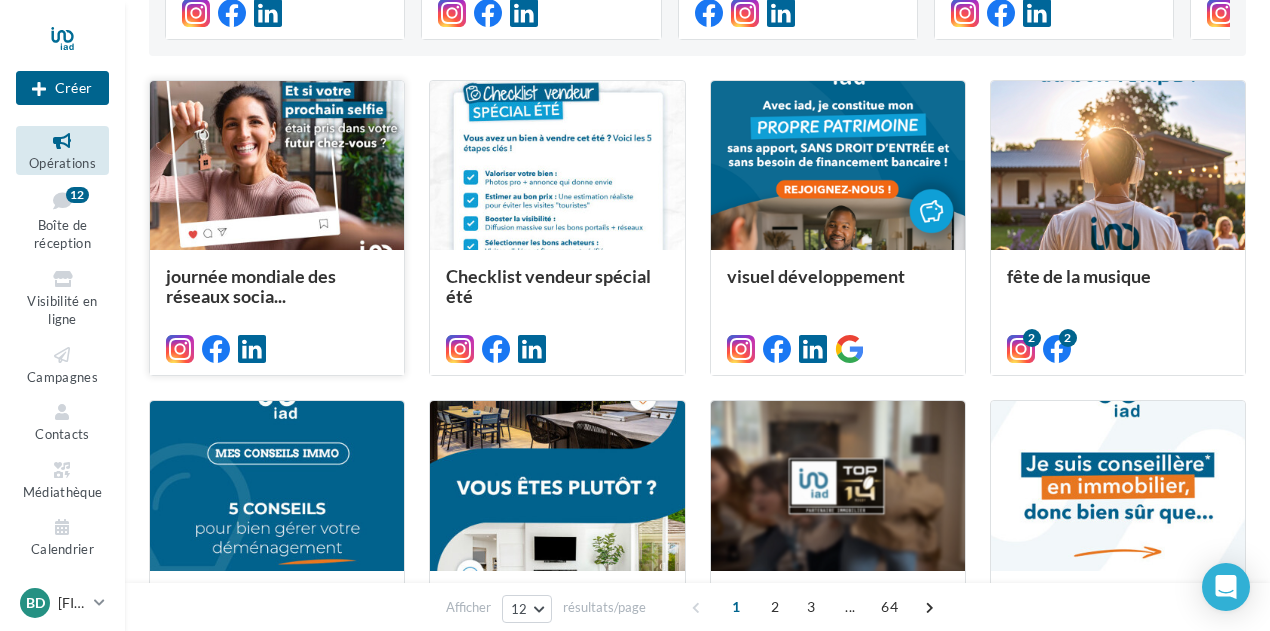 click at bounding box center (277, 166) 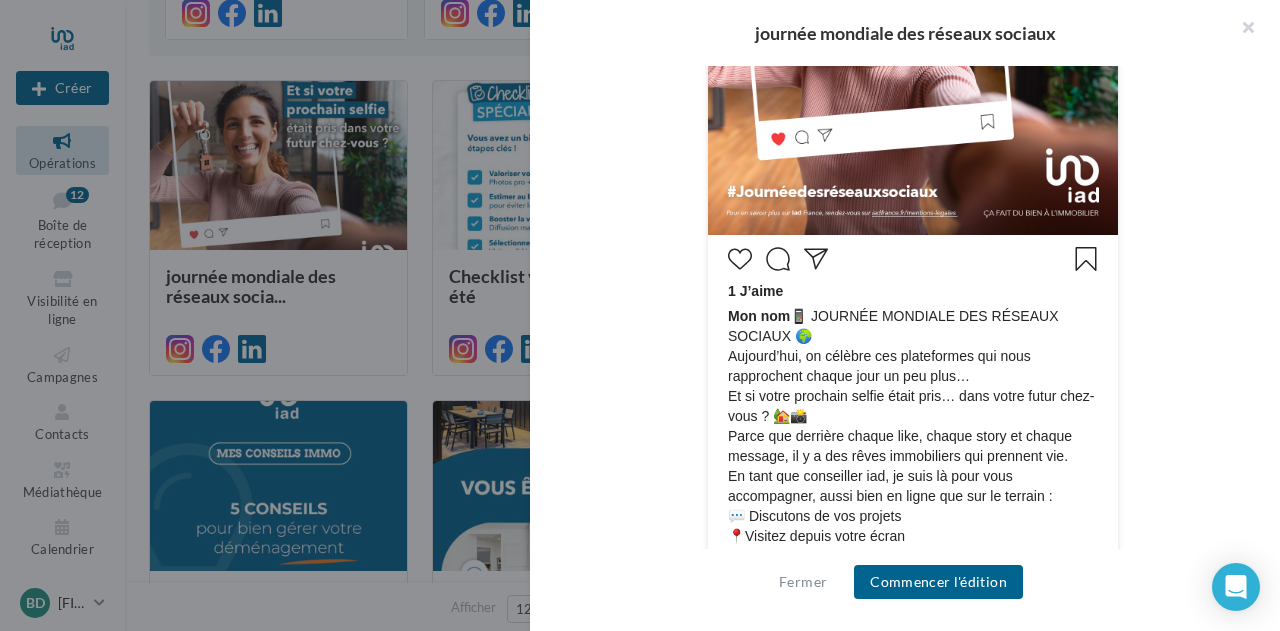 scroll, scrollTop: 700, scrollLeft: 0, axis: vertical 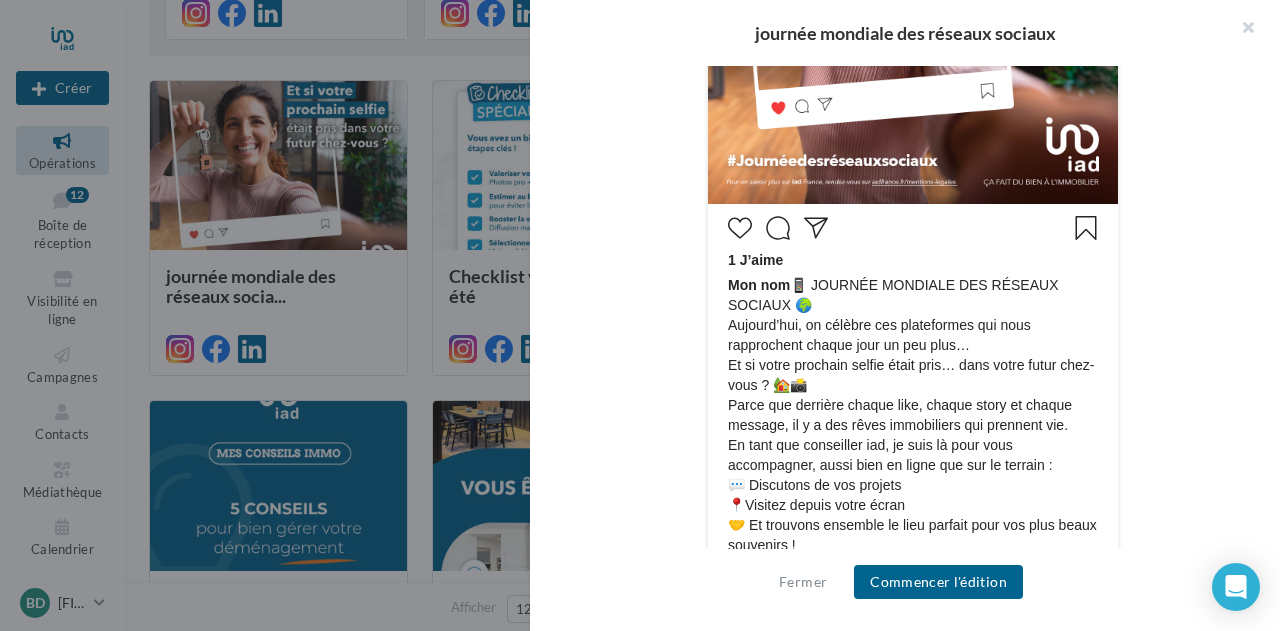 click on "Mon nom  📱 JOURNÉE MONDIALE DES RÉSEAUX SOCIAUX 🌍  Aujourd’hui, on célèbre ces plateformes qui nous rapprochent chaque jour un peu plus… Et si votre prochain selfie était pris… dans votre futur chez-vous ? 🏡📸  Parce que derrière chaque like, chaque story et chaque message, il y a des rêves immobiliers qui prennent vie. En tant que conseiller iad, je suis là pour vous accompagner, aussi bien en ligne que sur le terrain :  💬 Discutons de vos projets  📍Visitez depuis votre écran  🤝 Et trouvons ensemble le lieu parfait pour vos plus beaux souvenirs ! Alors, prêt(e) à faire matcher vos envies avec le logement idéal ? 😉  Barbara  DIONNET  06 72 30 91 37  barbara.dionnet@iadfrance.fr" at bounding box center (913, 455) 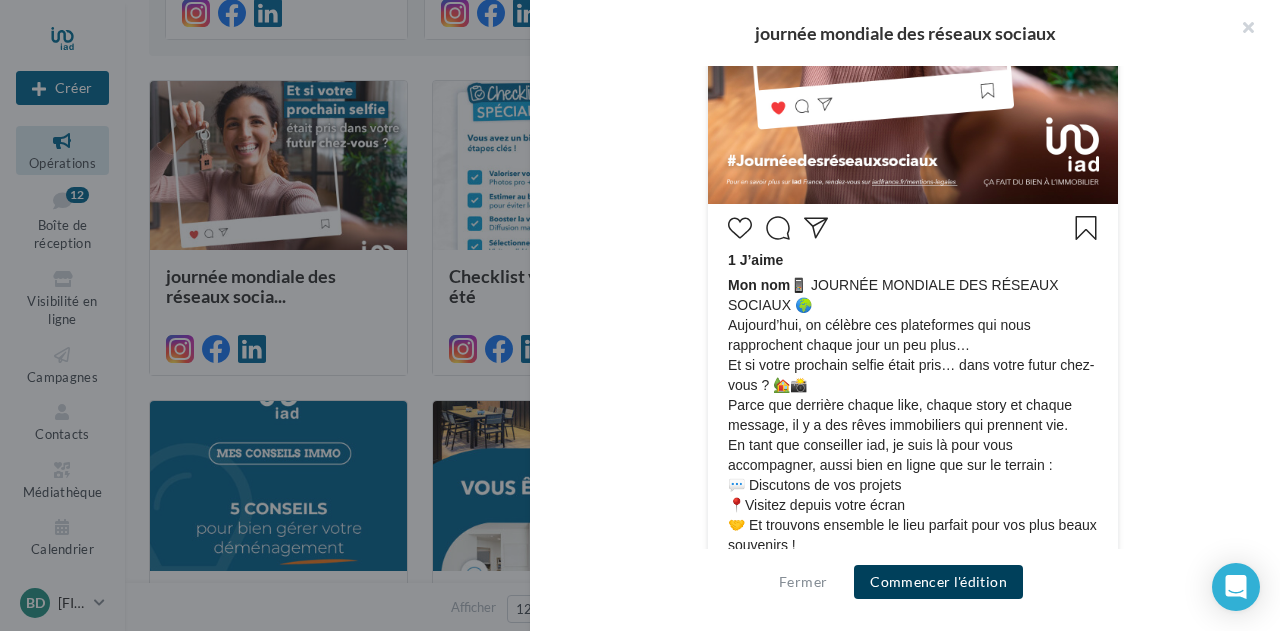 click on "Commencer l'édition" at bounding box center (938, 582) 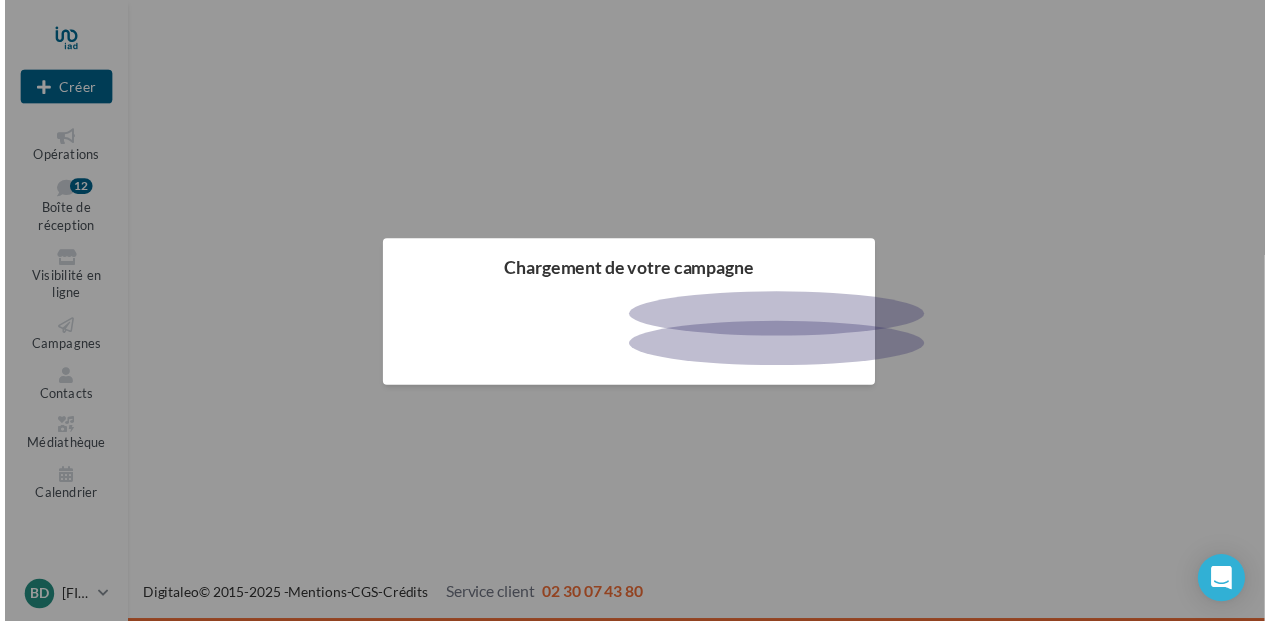 scroll, scrollTop: 0, scrollLeft: 0, axis: both 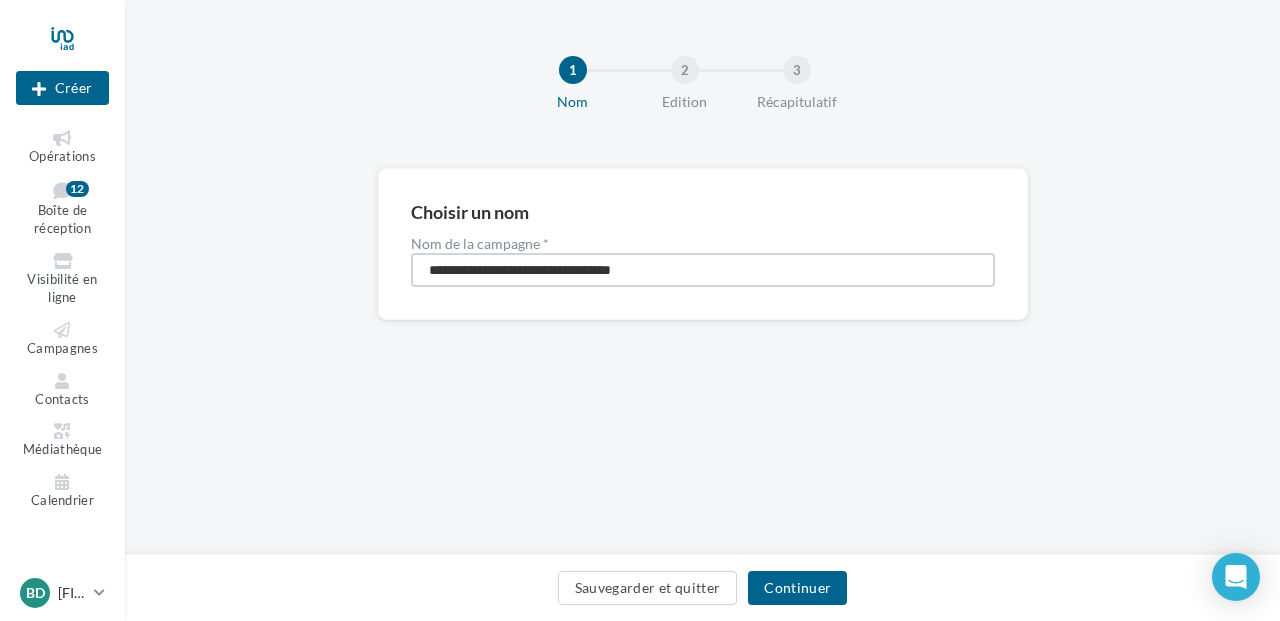 drag, startPoint x: 676, startPoint y: 265, endPoint x: 412, endPoint y: 255, distance: 264.18933 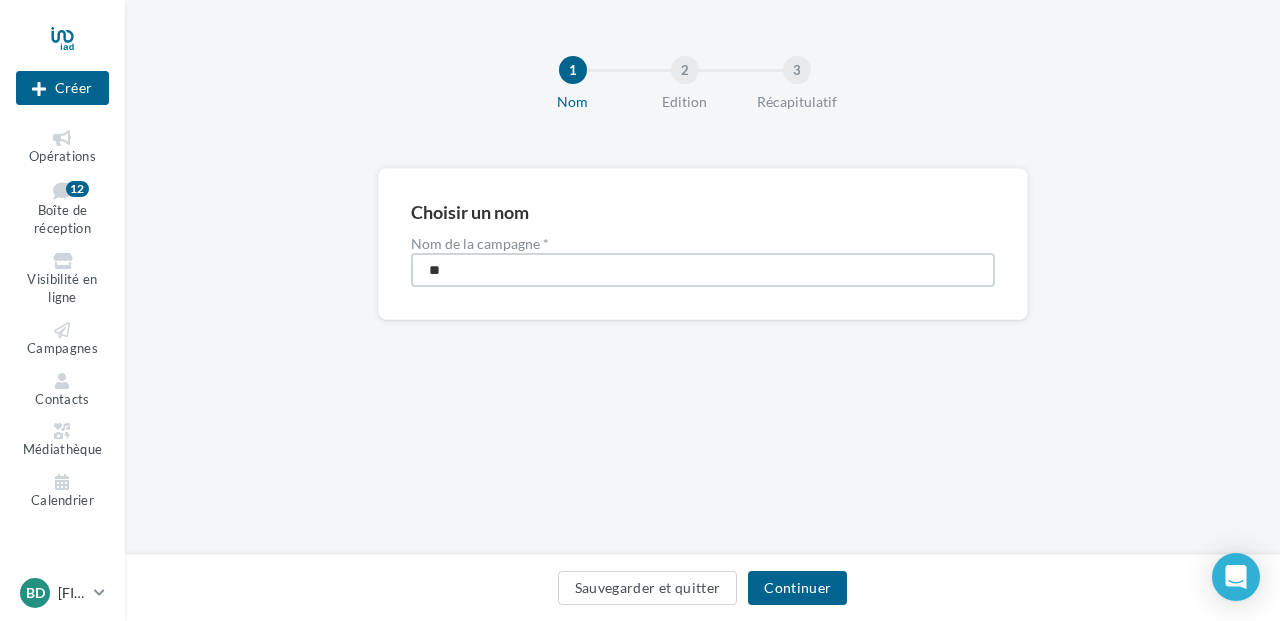 type on "*" 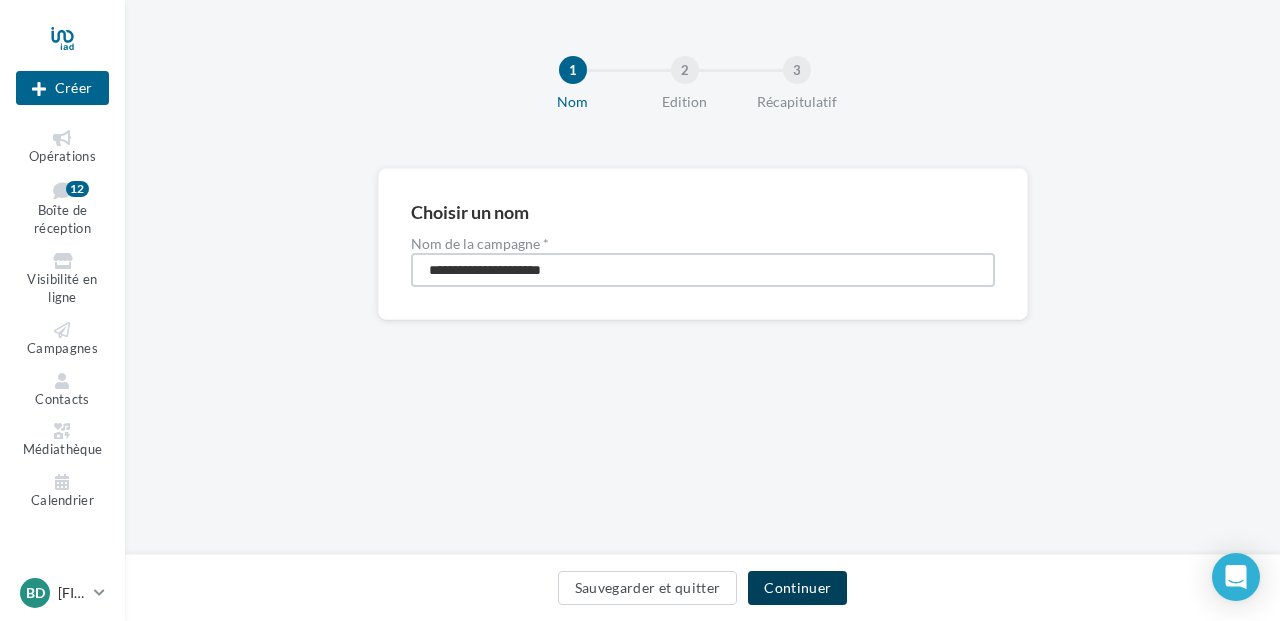 type on "**********" 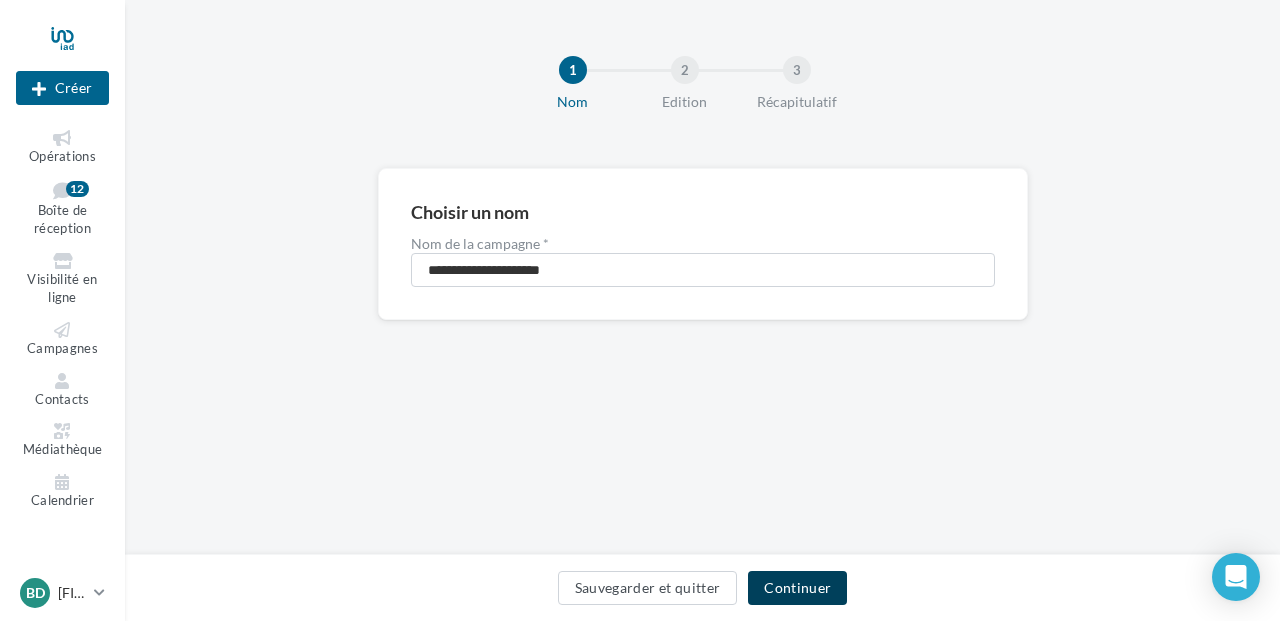 click on "Continuer" at bounding box center (797, 588) 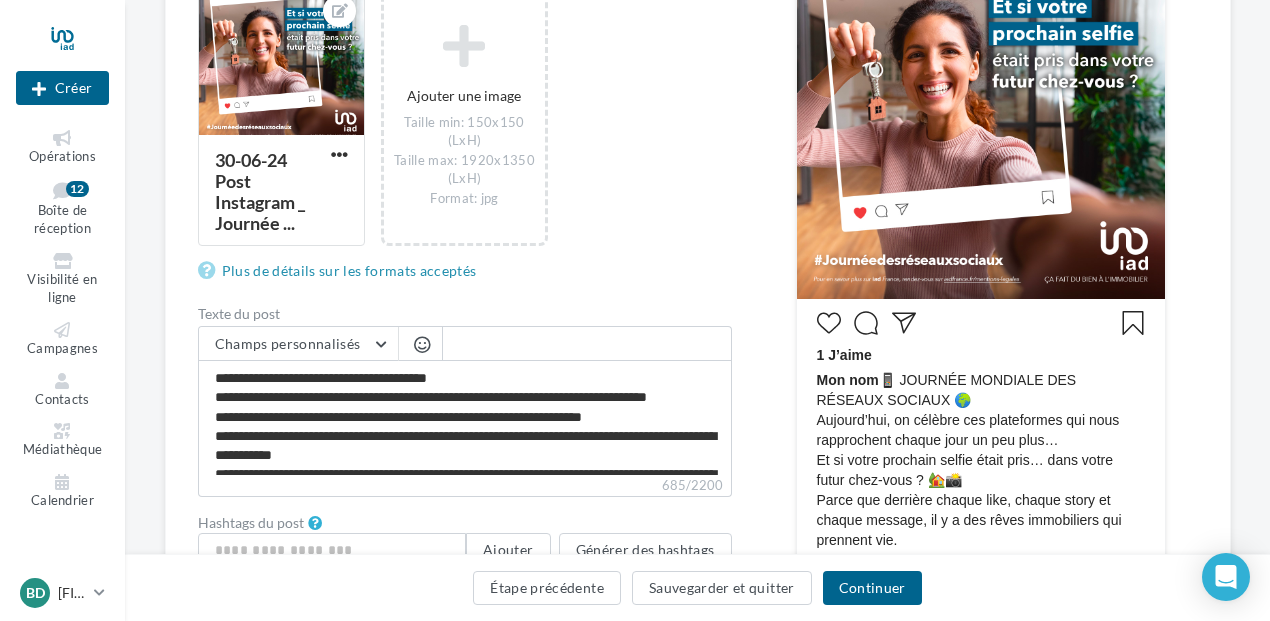 scroll, scrollTop: 500, scrollLeft: 0, axis: vertical 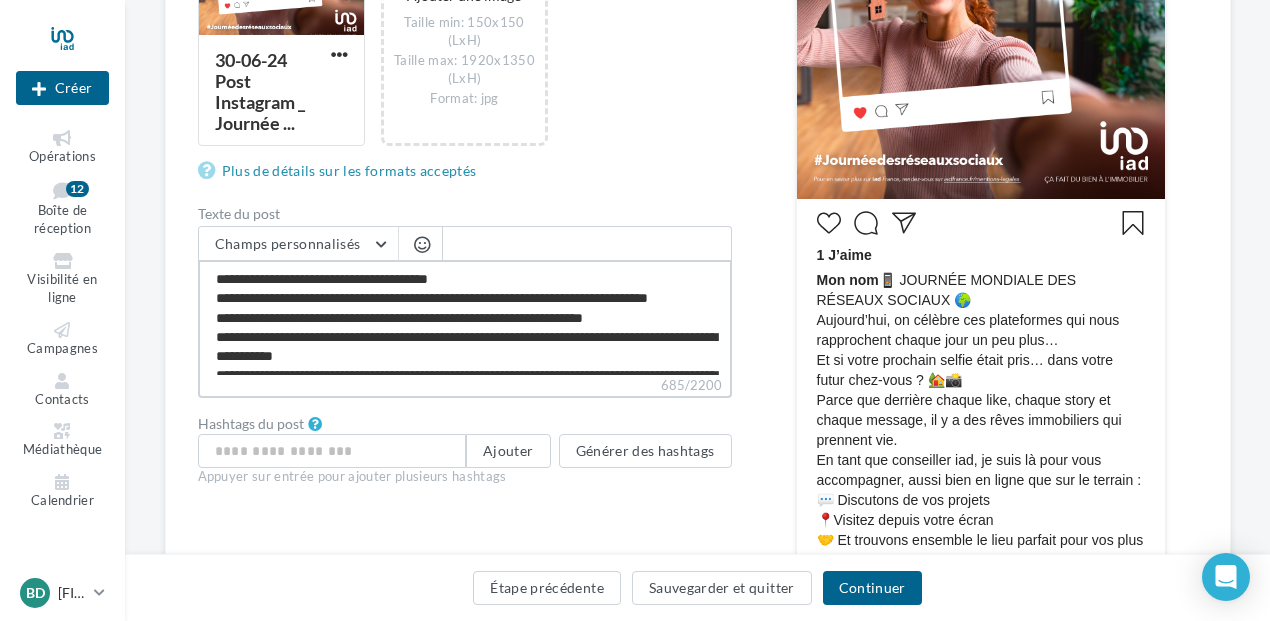 drag, startPoint x: 534, startPoint y: 277, endPoint x: 234, endPoint y: 280, distance: 300.015 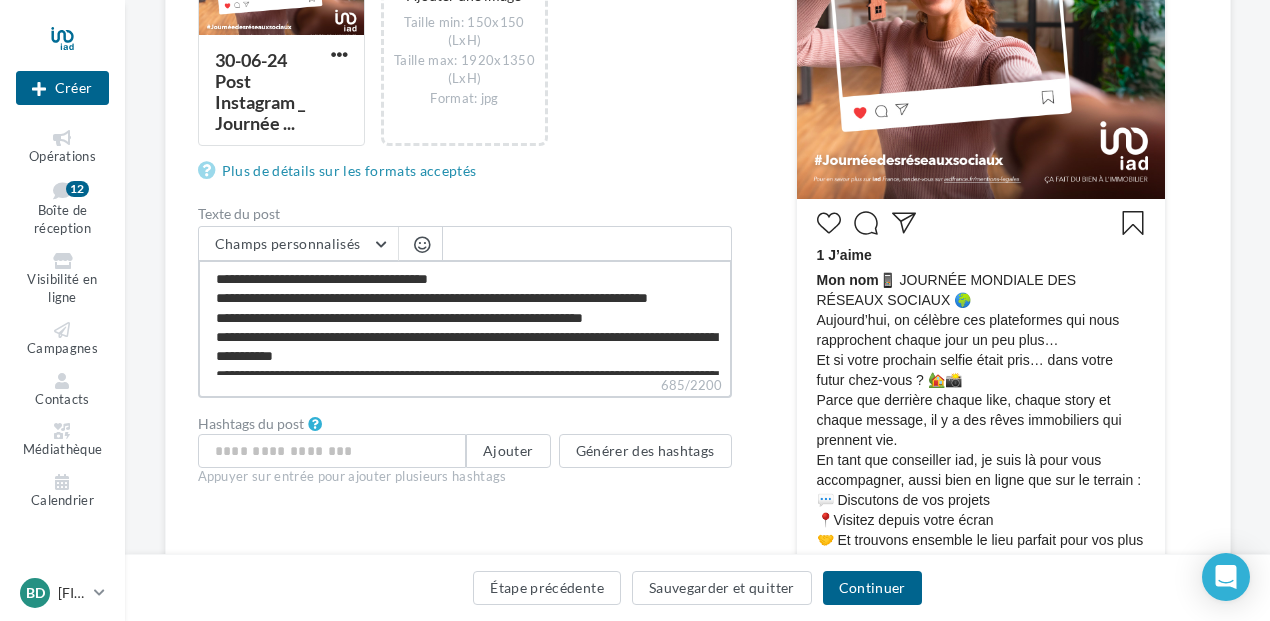 click on "**********" at bounding box center [465, 317] 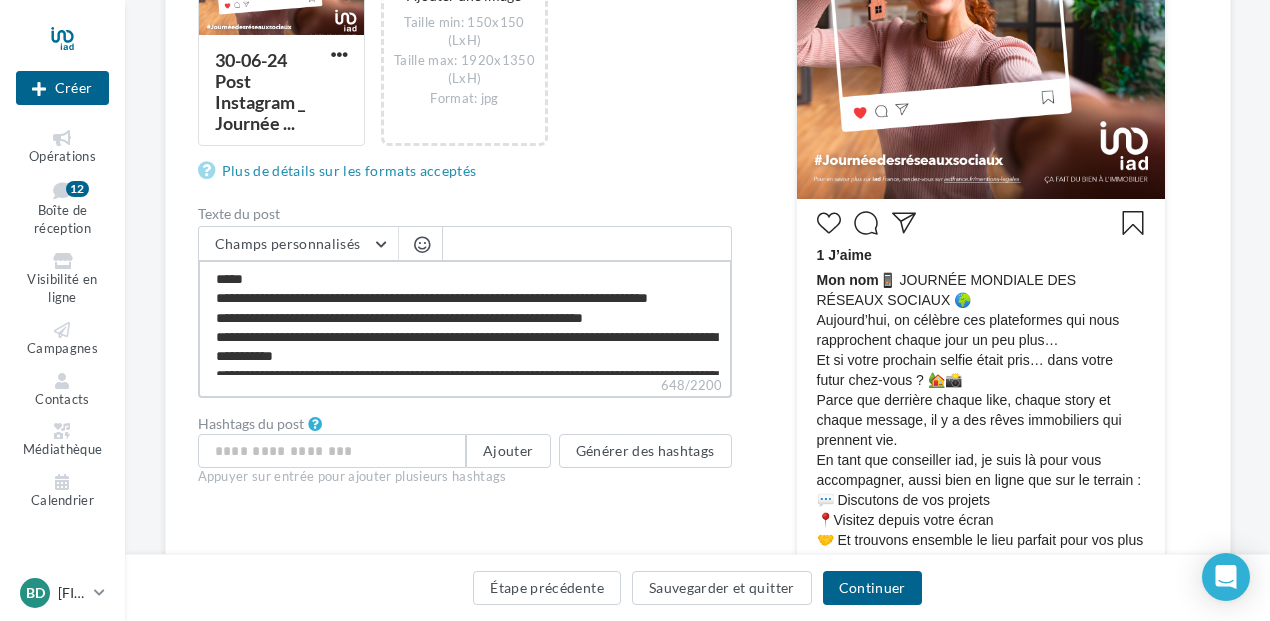 type on "**********" 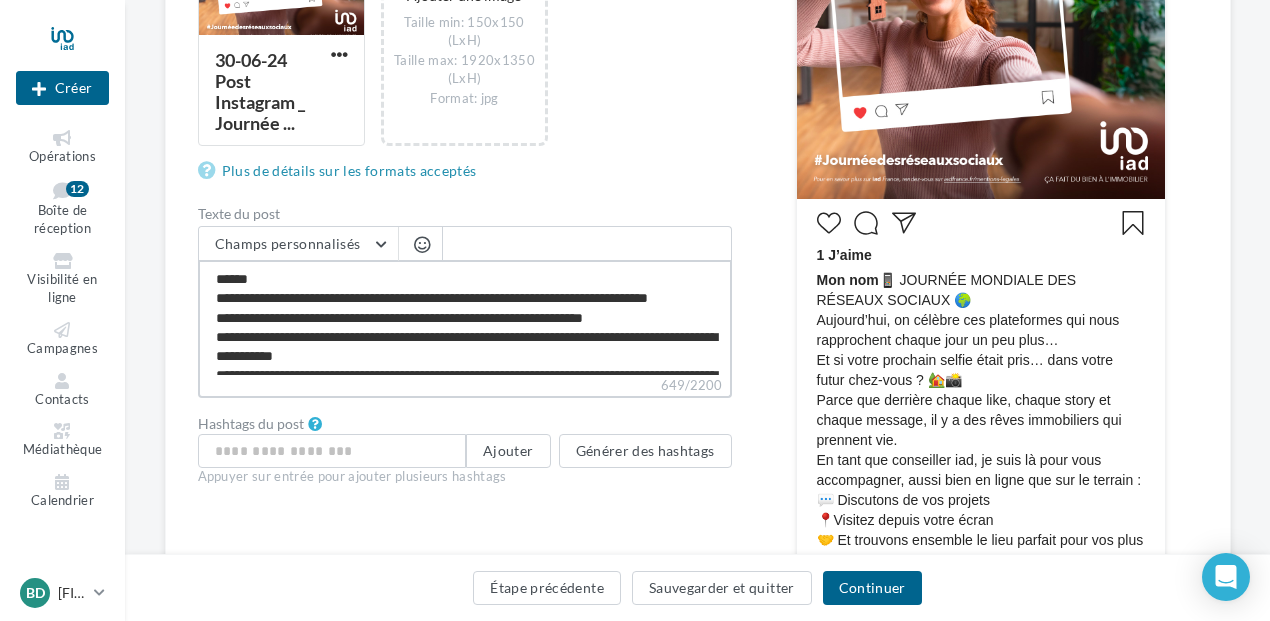 type on "**********" 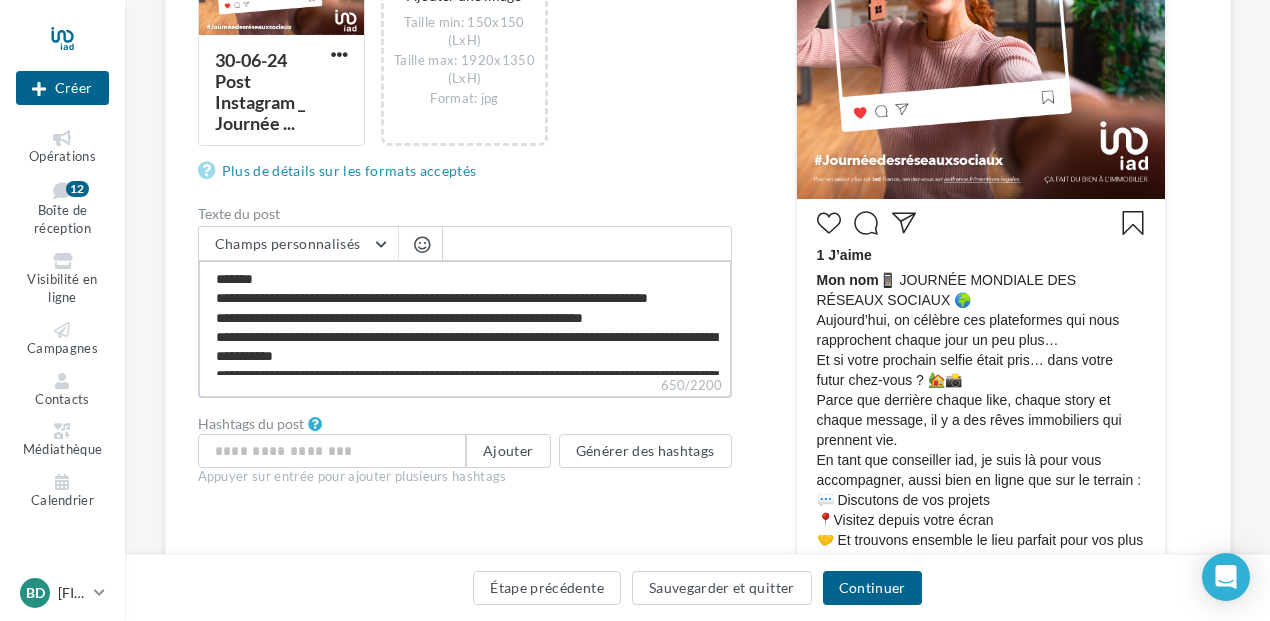 type on "**********" 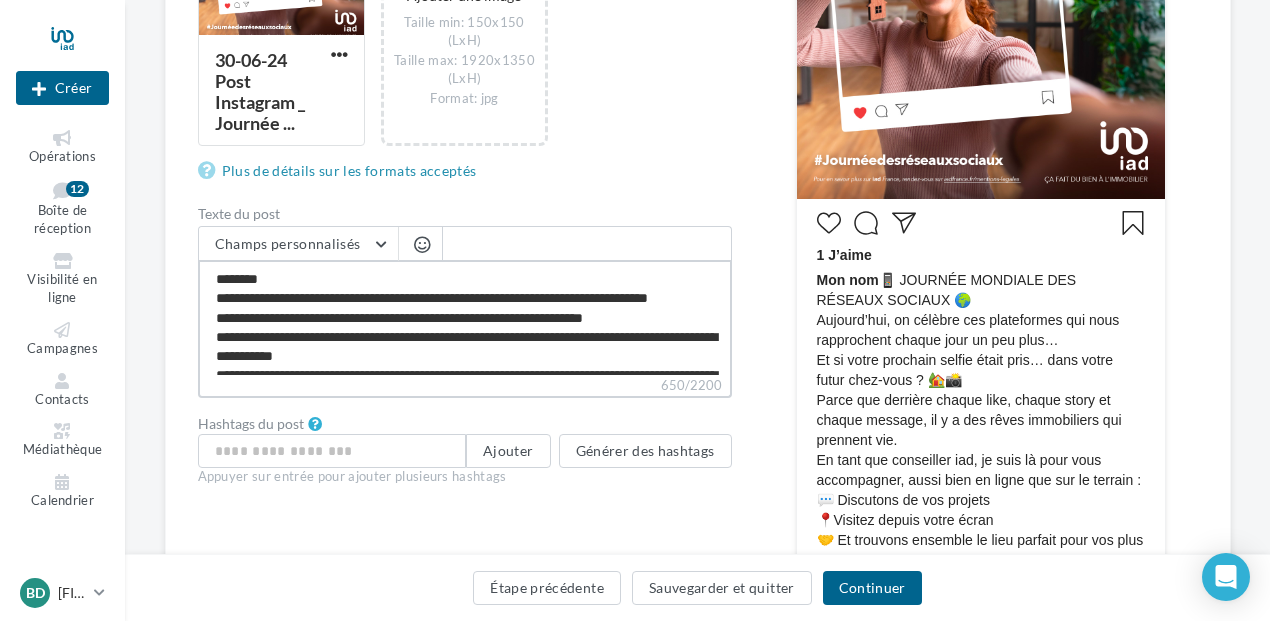 type on "**********" 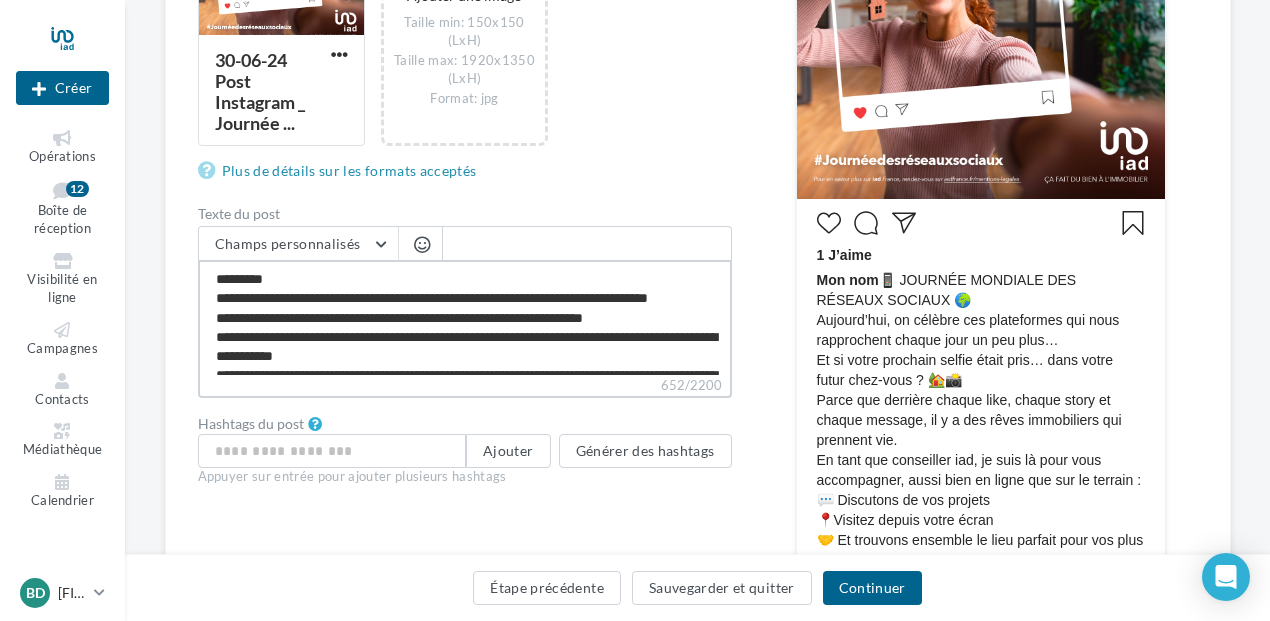 type on "**********" 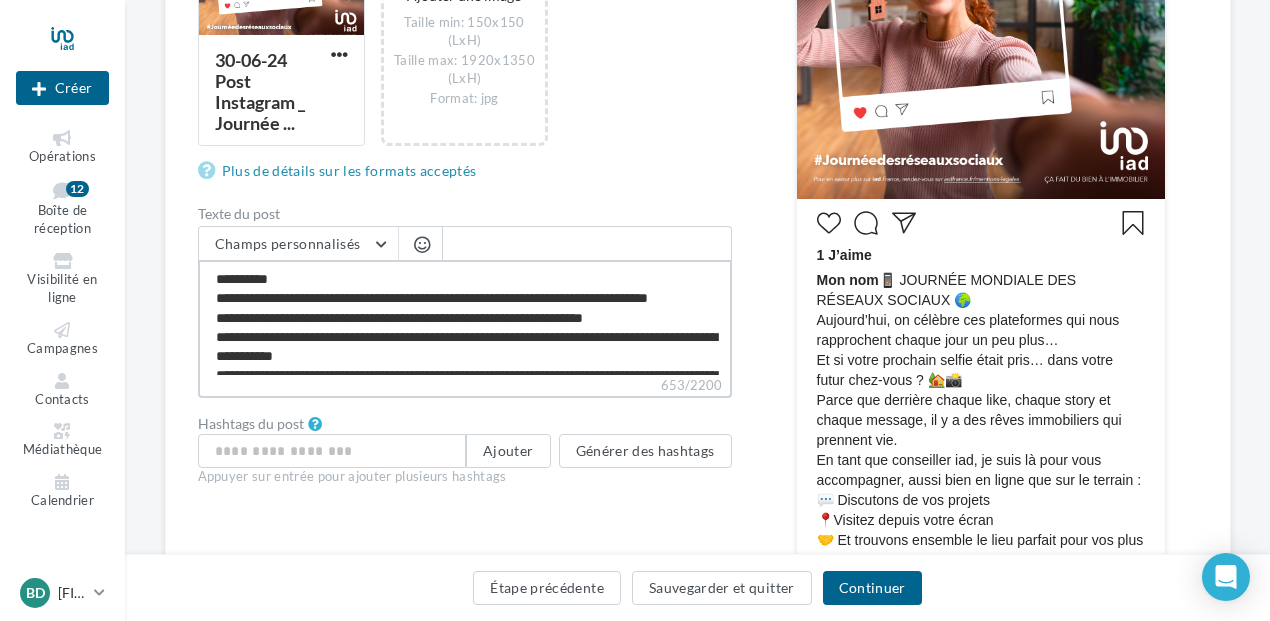type on "**********" 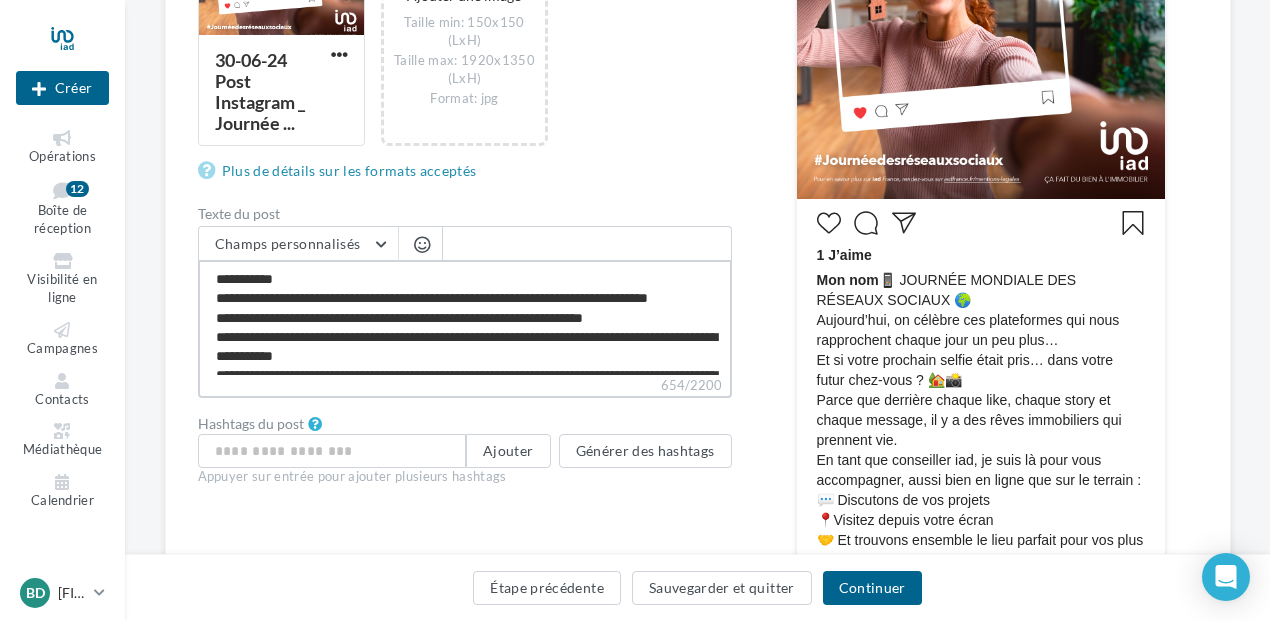 type on "**********" 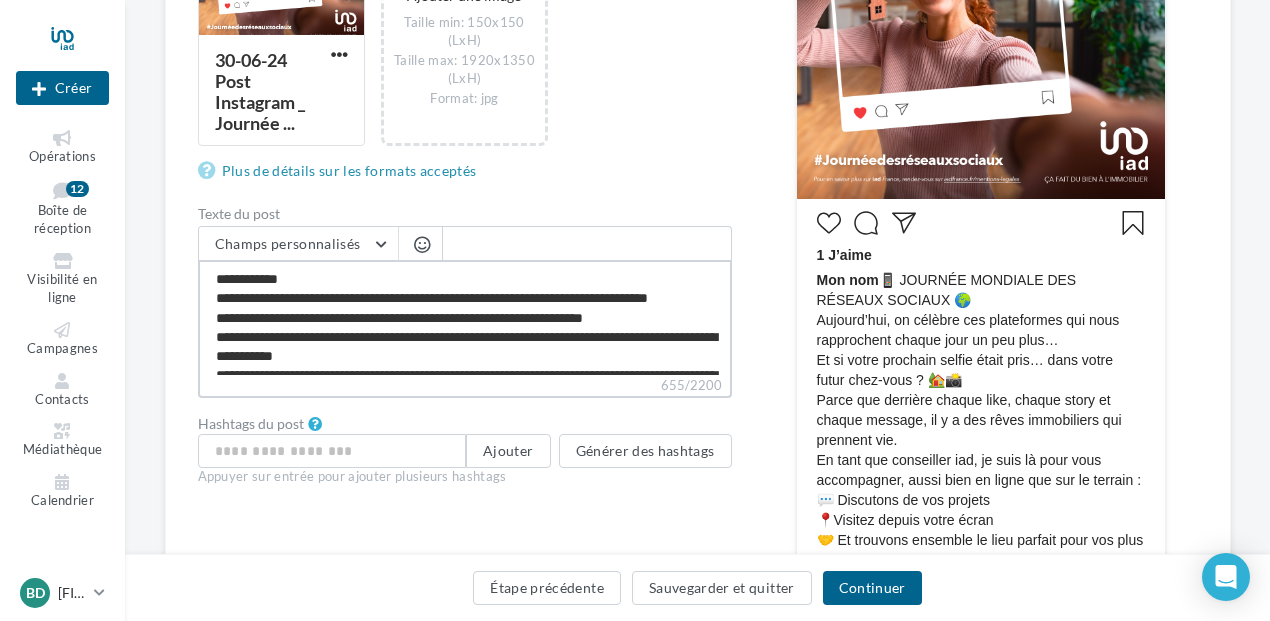 type on "**********" 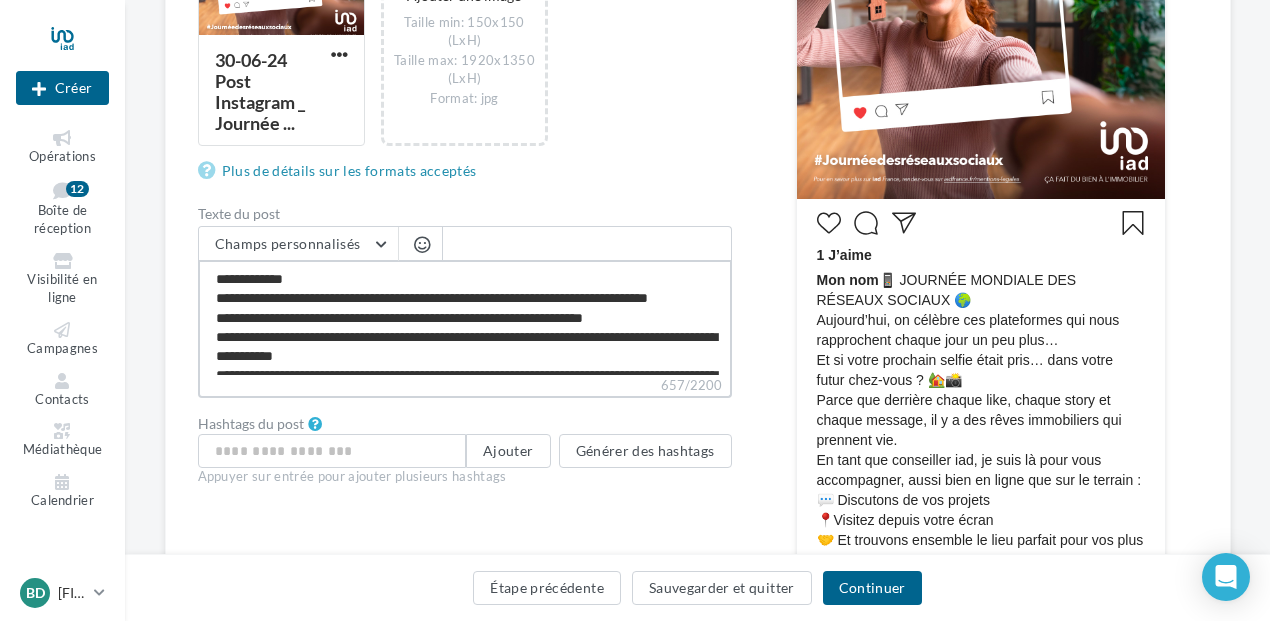 type on "**********" 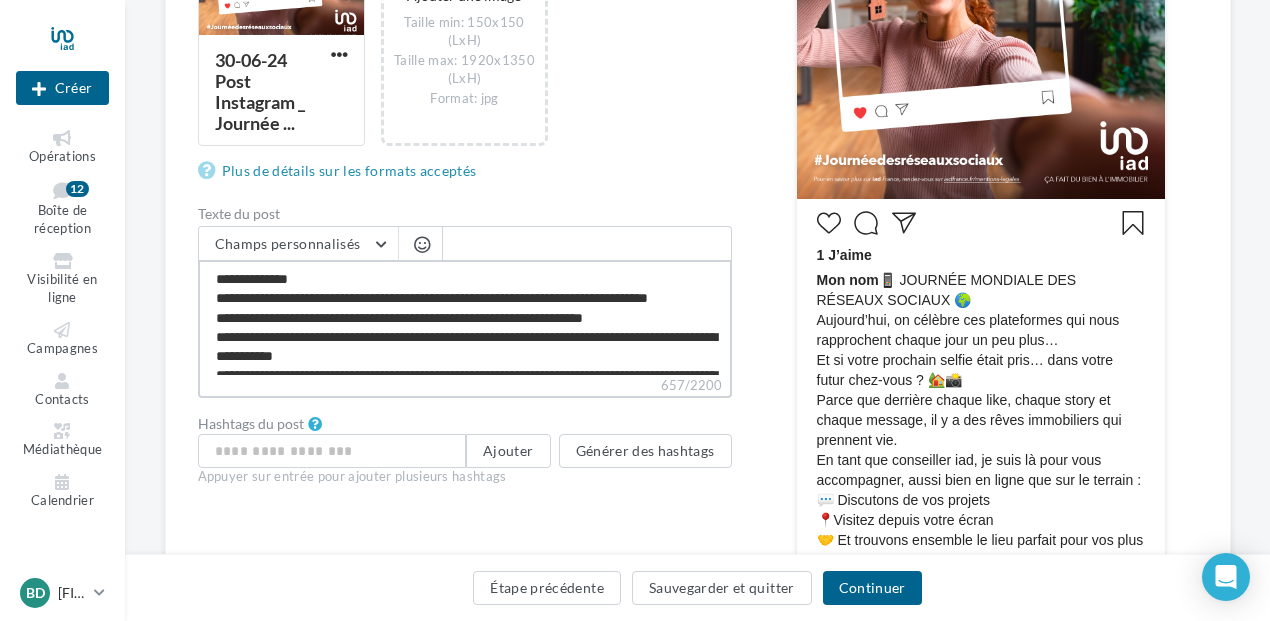 type on "**********" 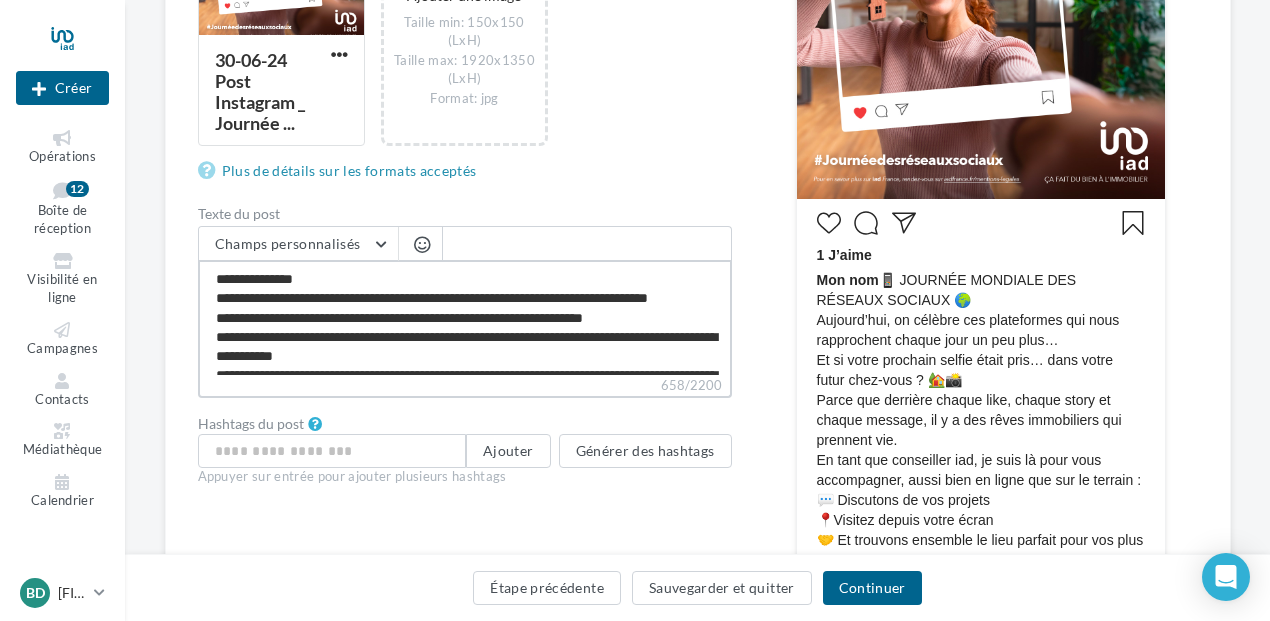 type on "**********" 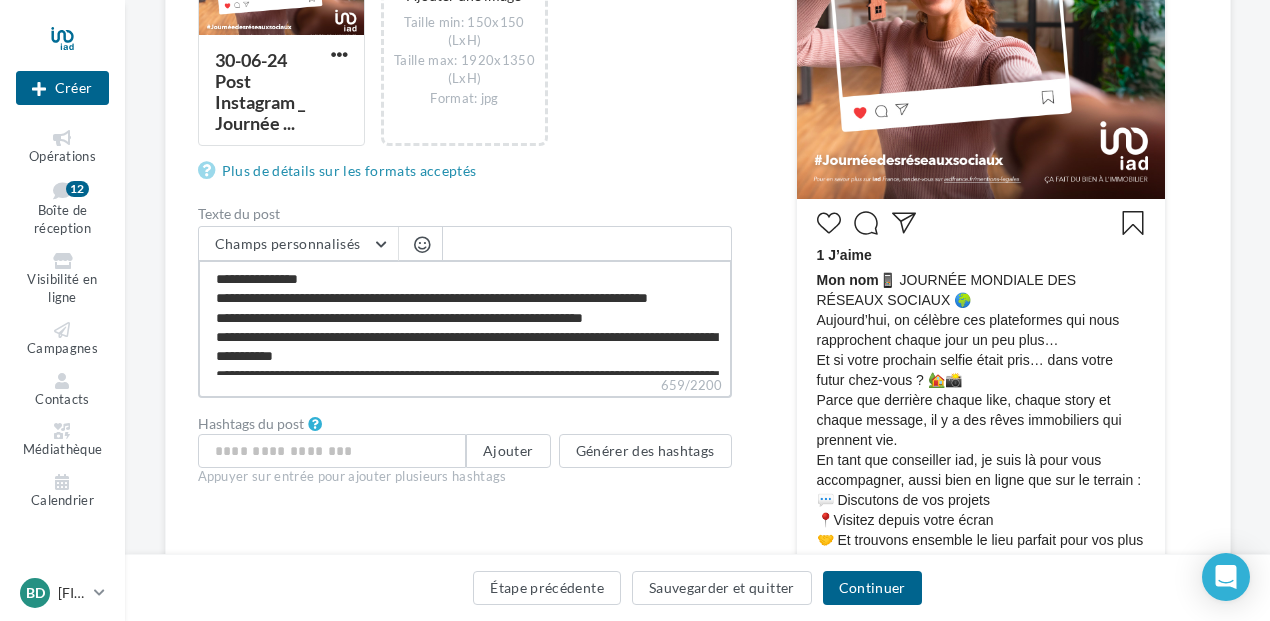 type on "**********" 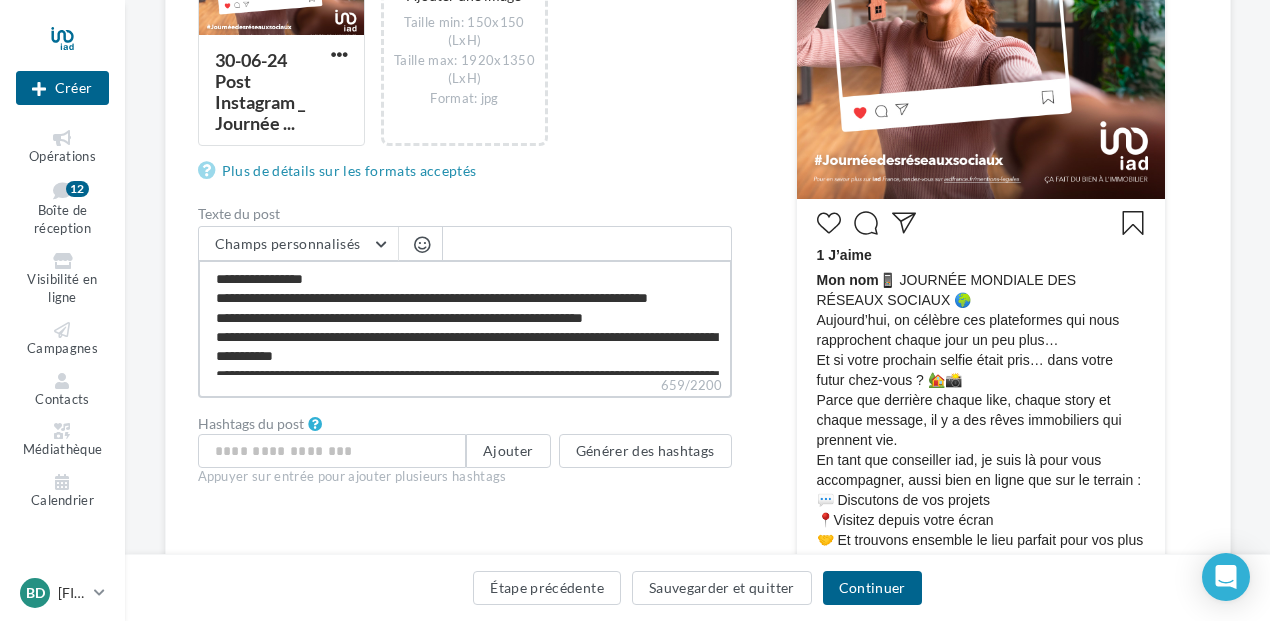 type on "**********" 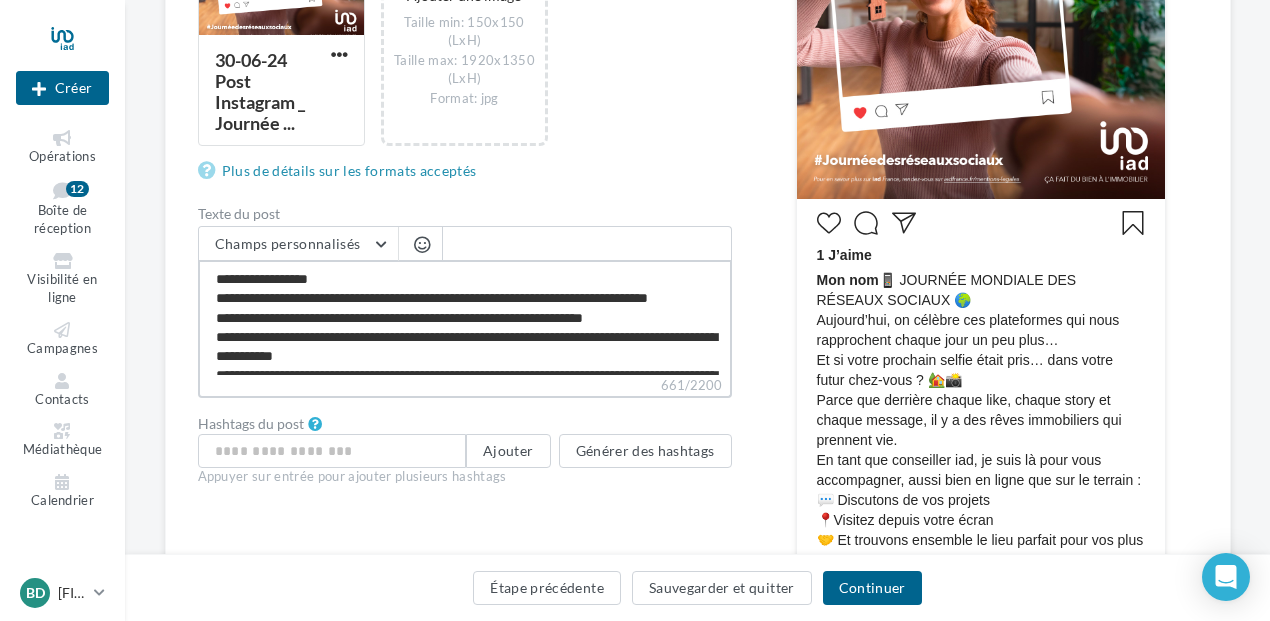 type on "**********" 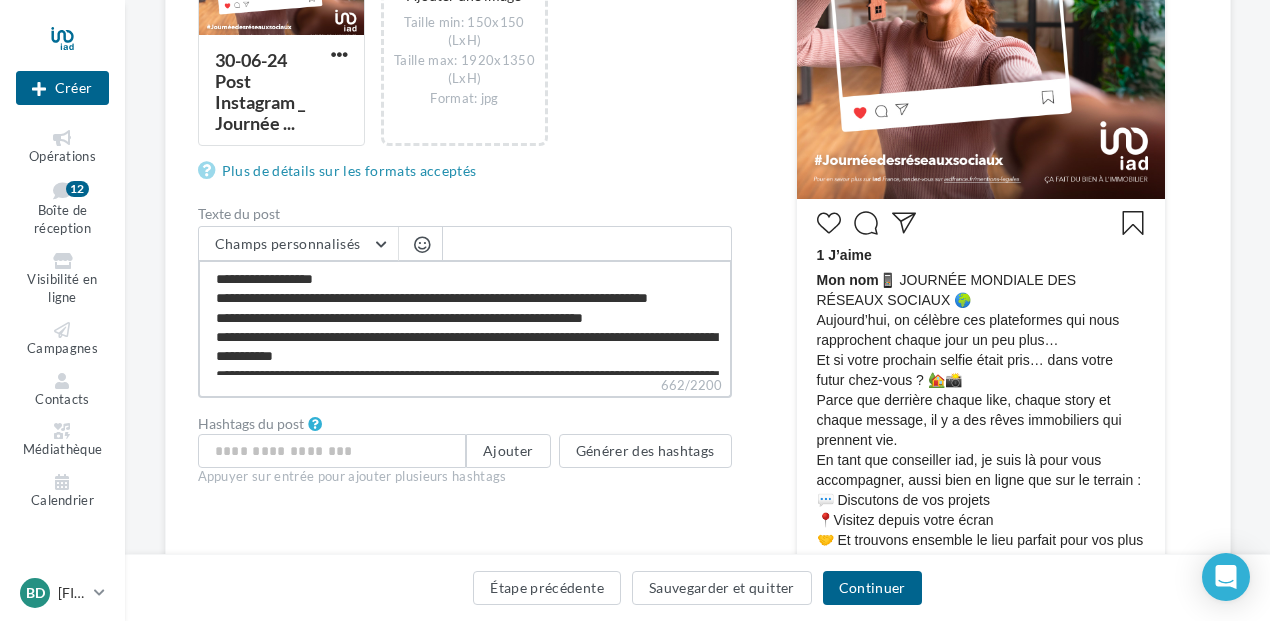 type on "**********" 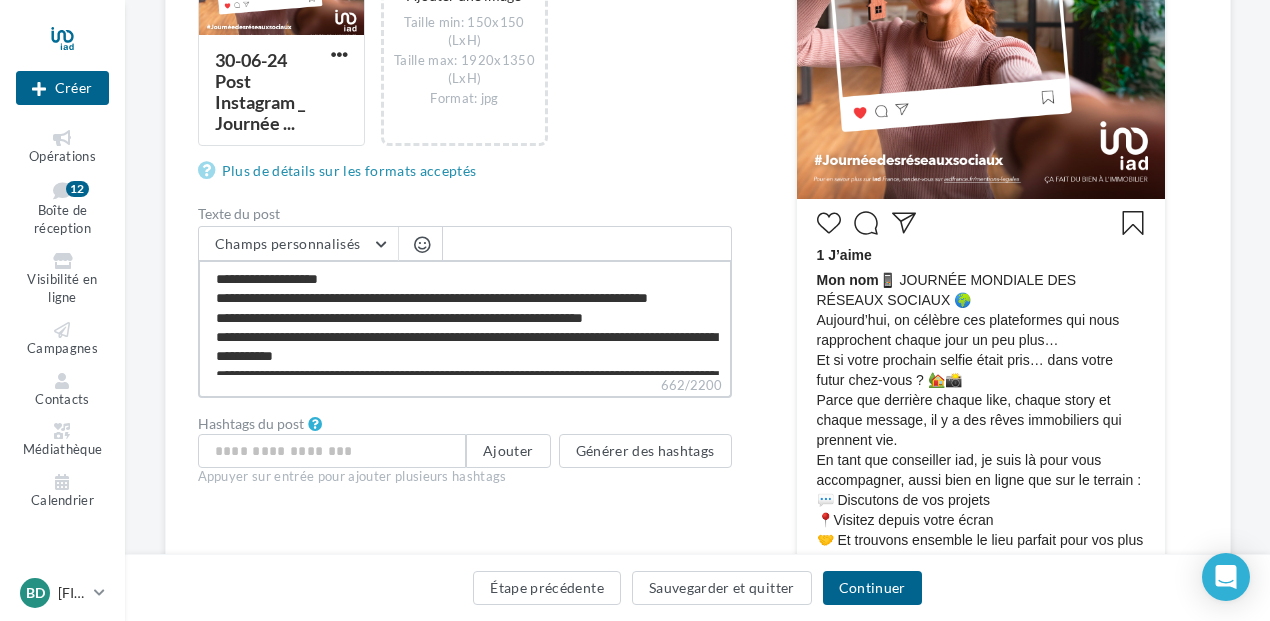 type on "**********" 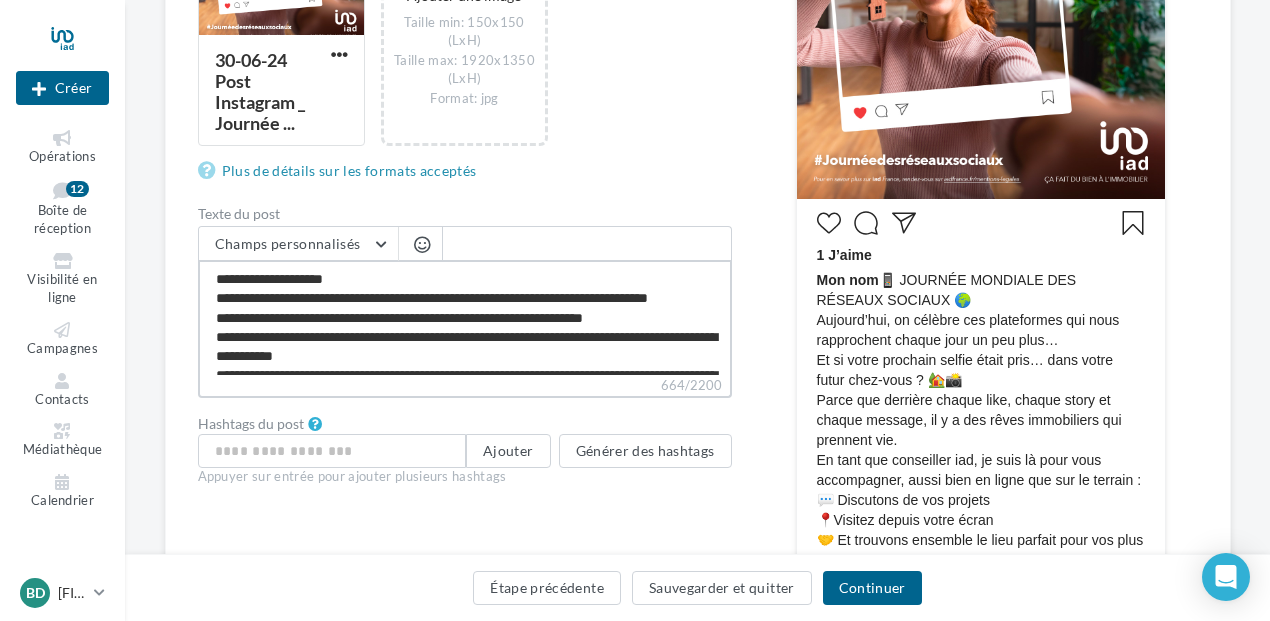 type on "**********" 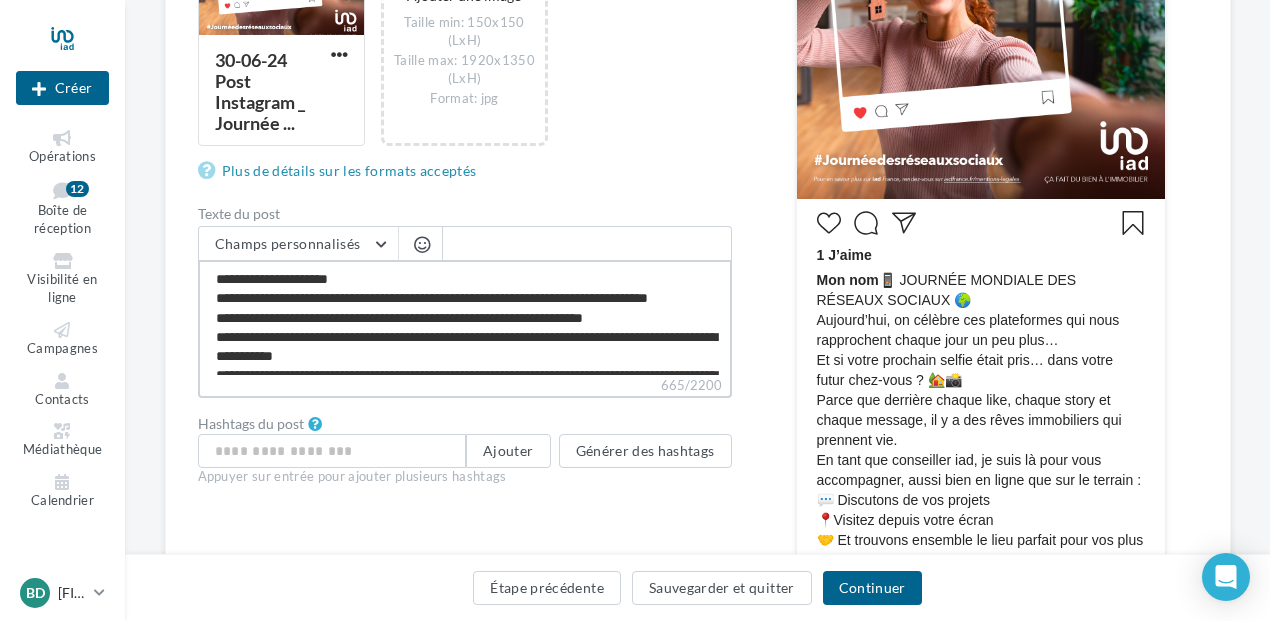 type on "**********" 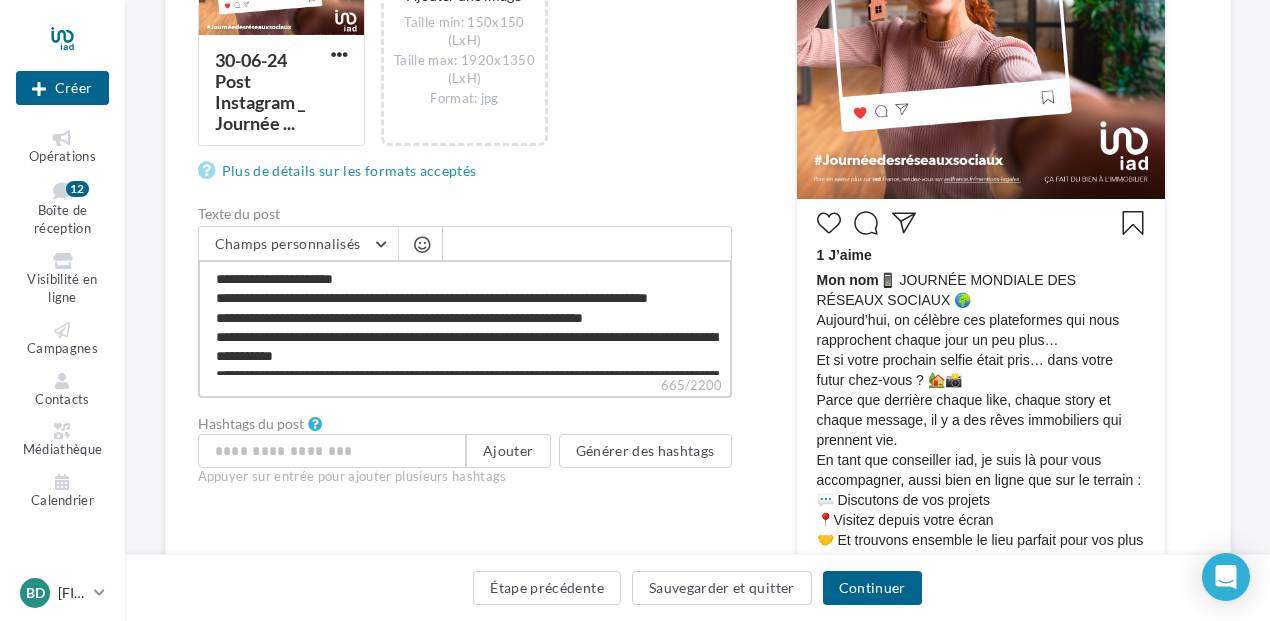 type on "**********" 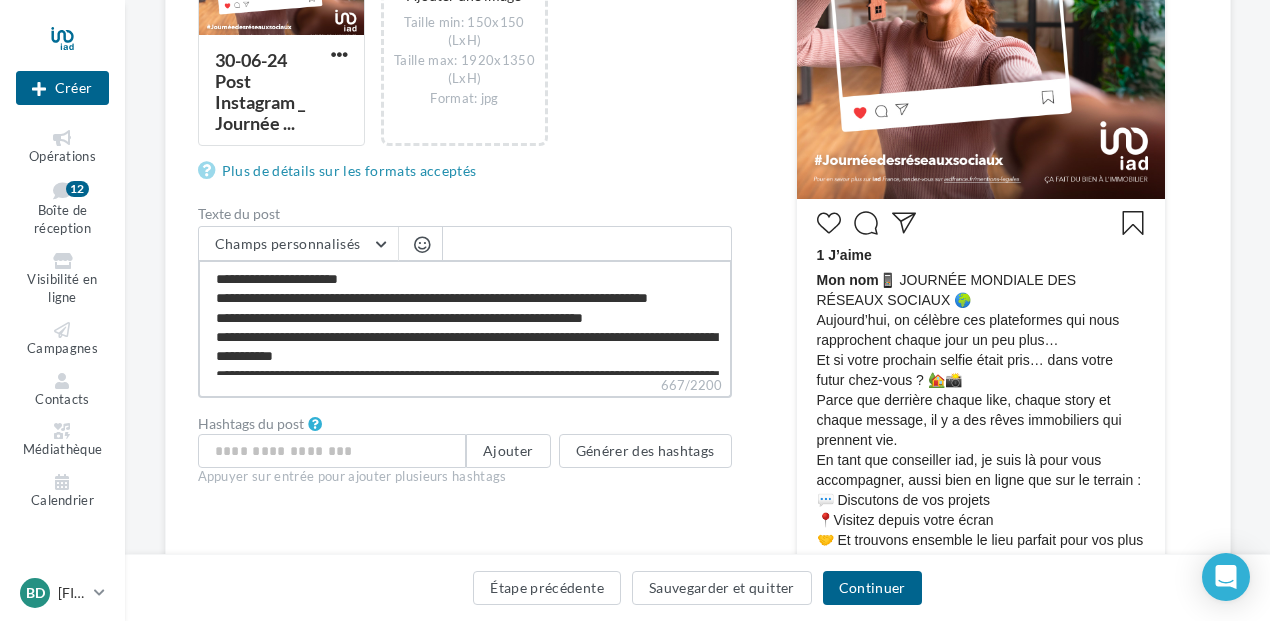 type on "**********" 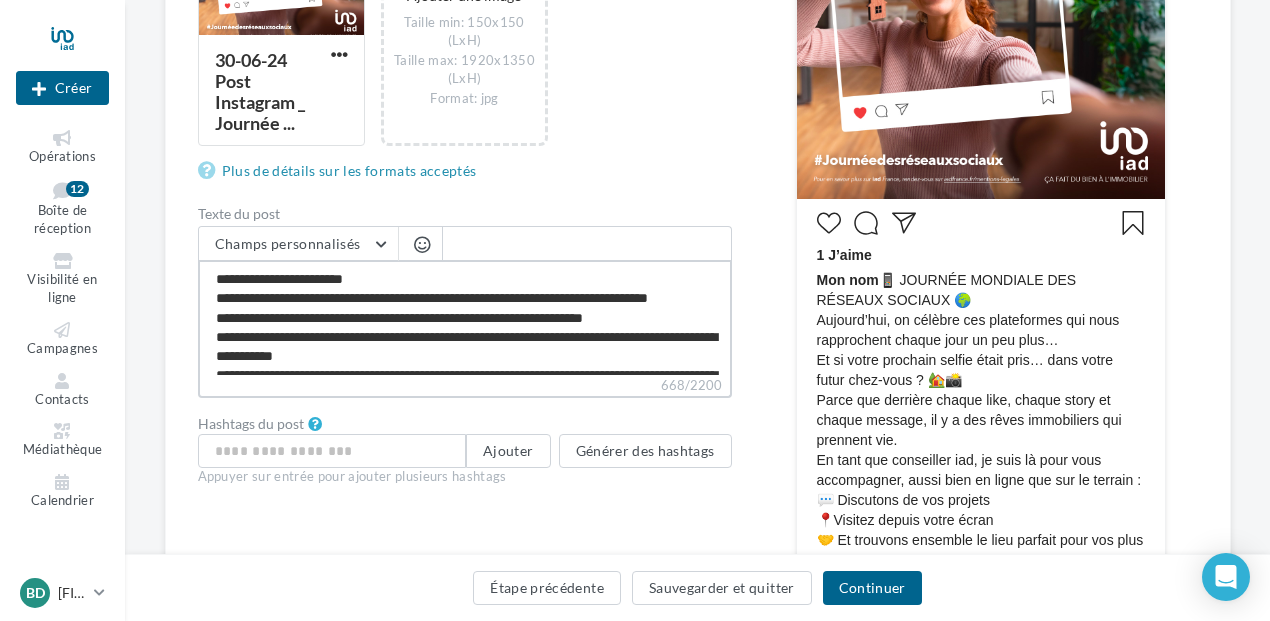 type on "**********" 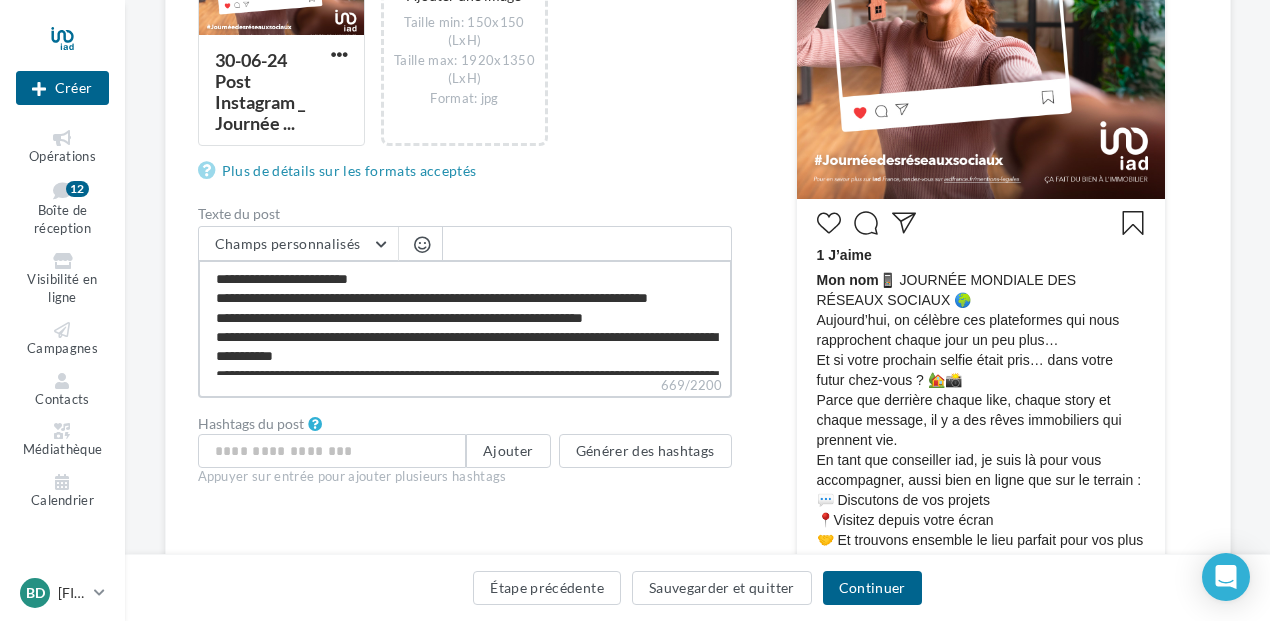 type on "**********" 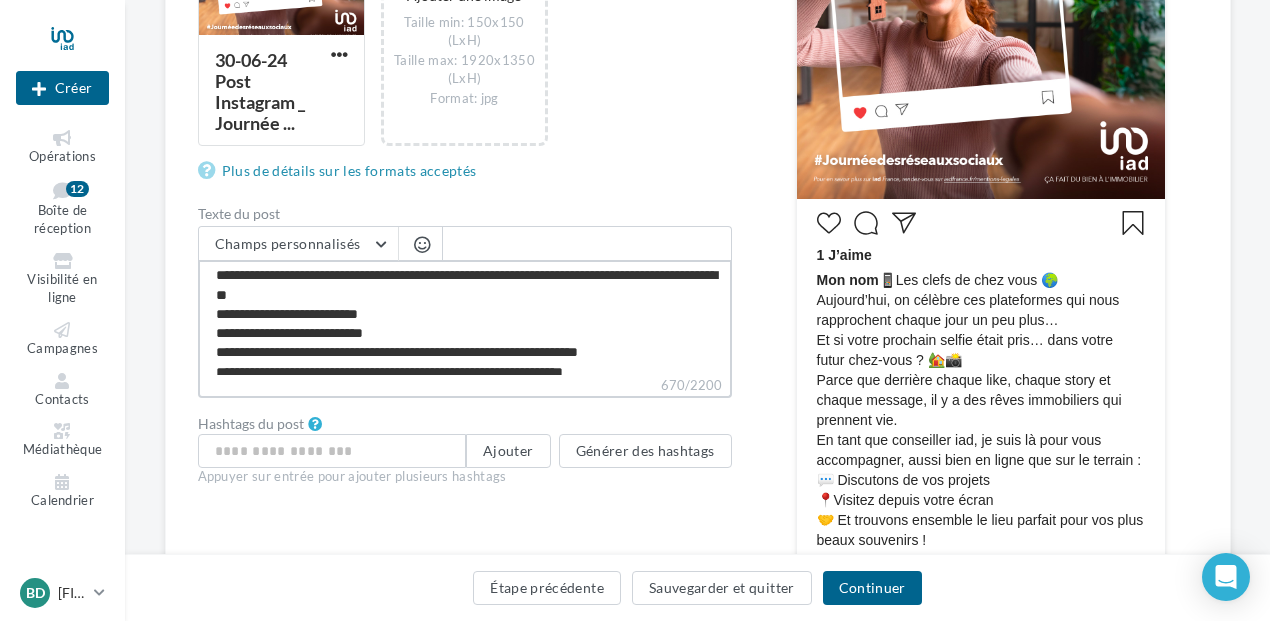 scroll, scrollTop: 172, scrollLeft: 0, axis: vertical 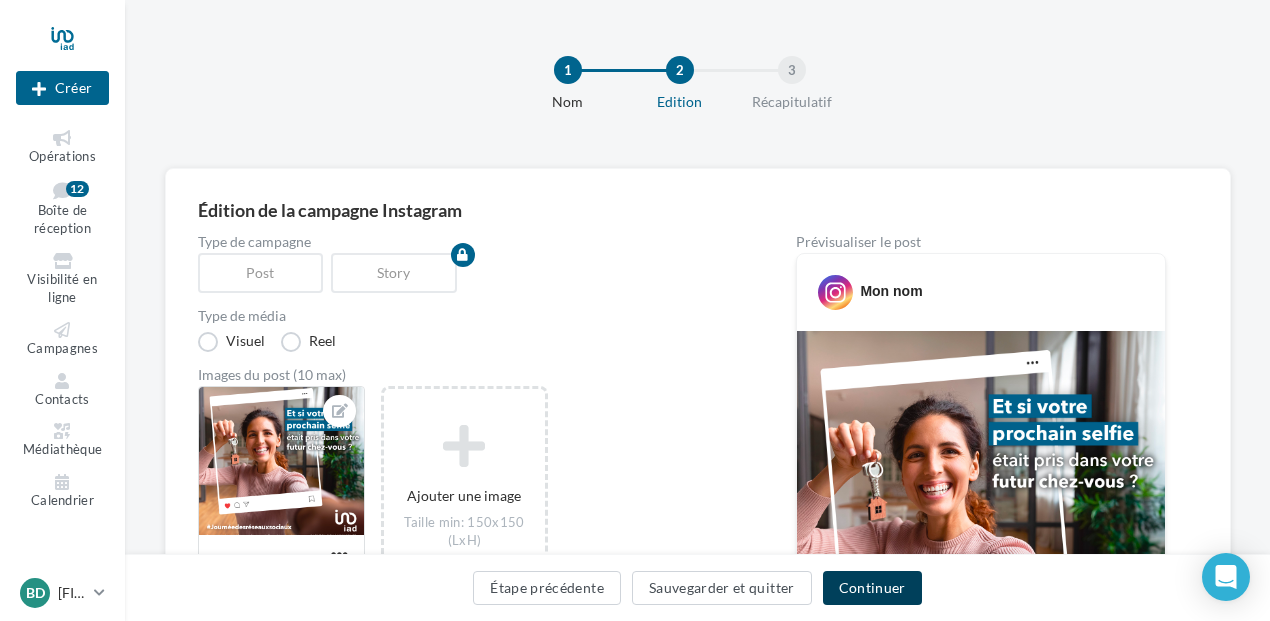 type on "**********" 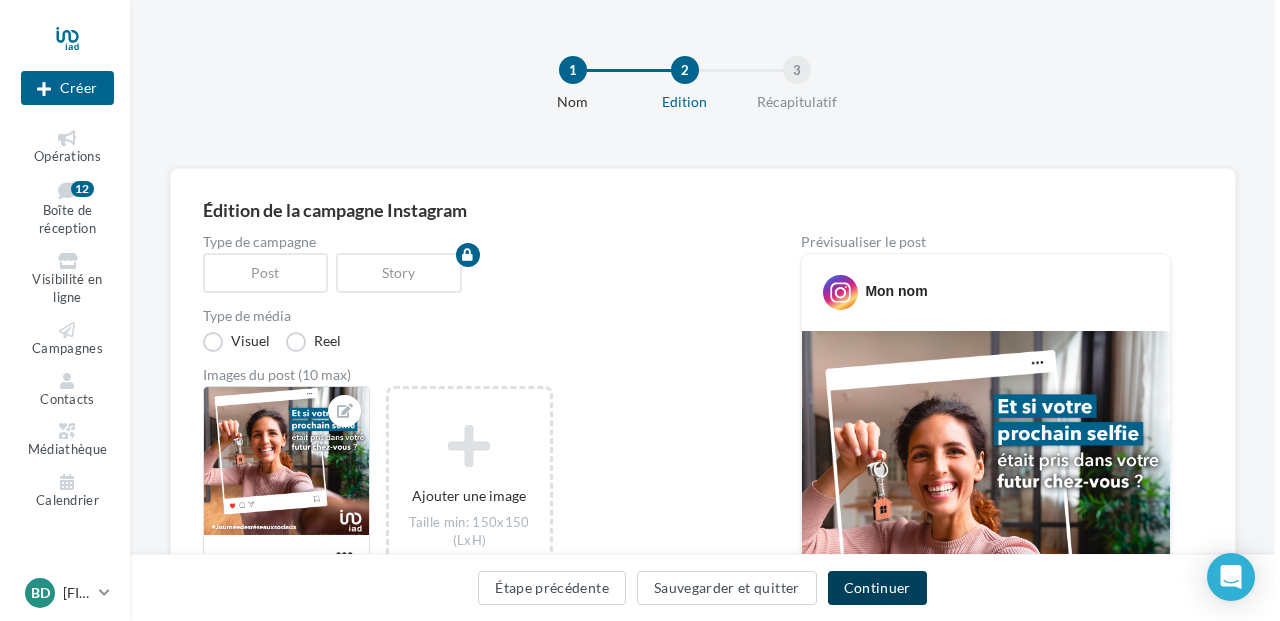 scroll, scrollTop: 170, scrollLeft: 0, axis: vertical 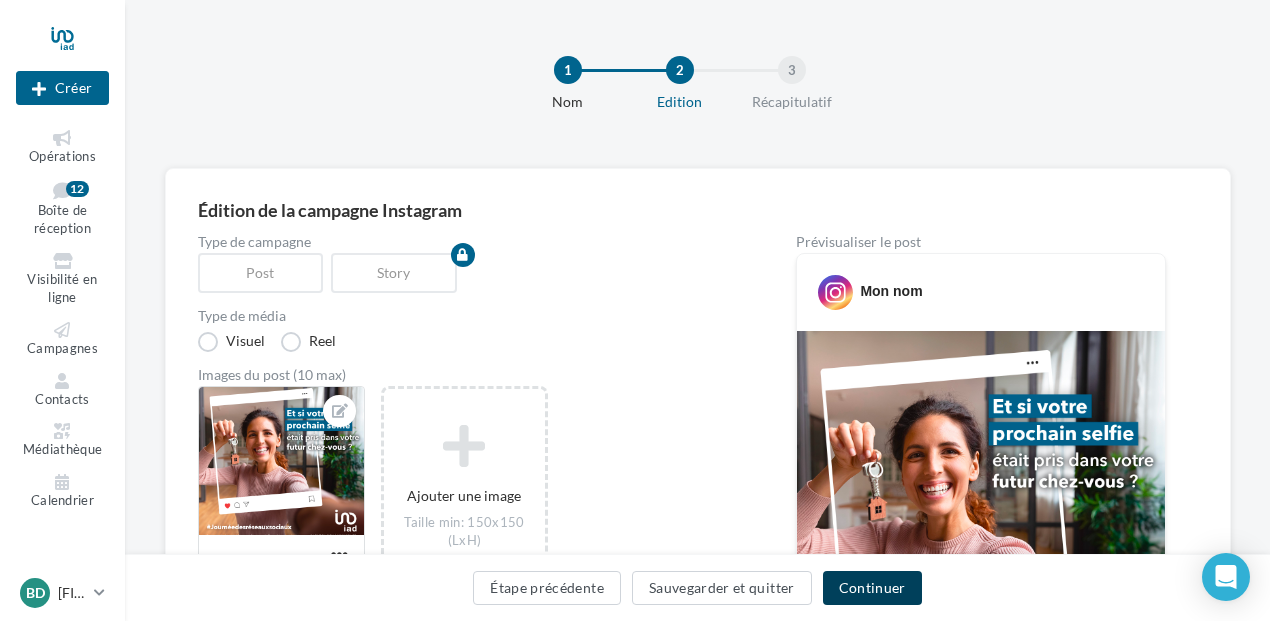 click on "Continuer" at bounding box center [872, 588] 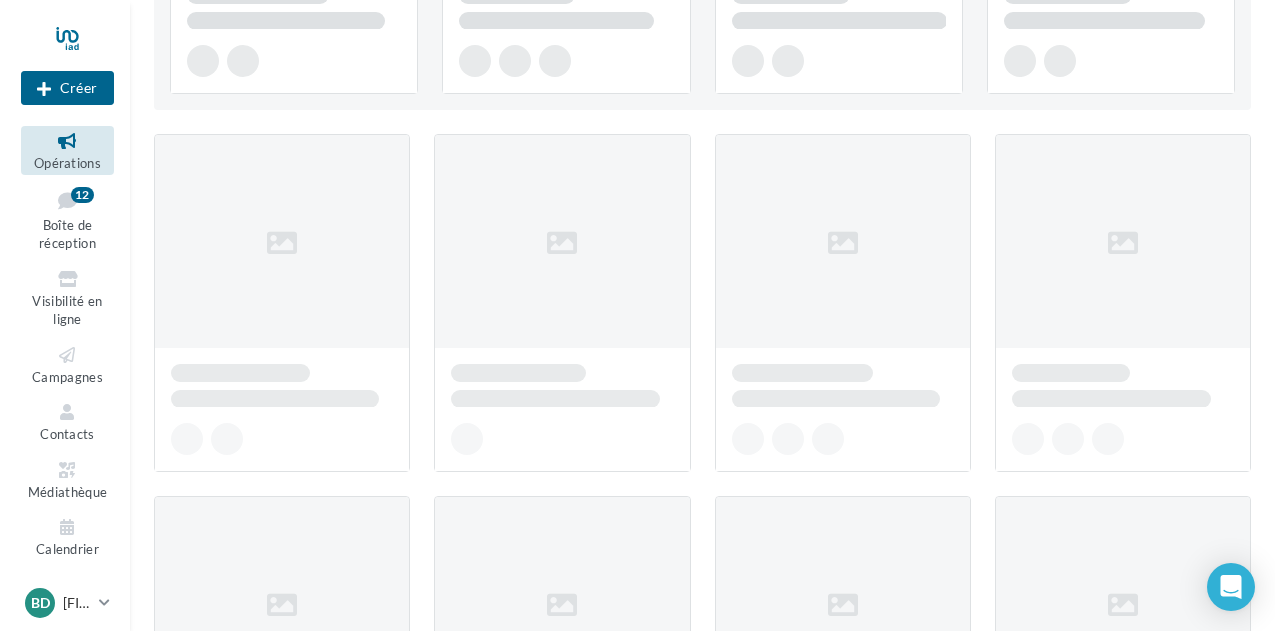 scroll, scrollTop: 475, scrollLeft: 0, axis: vertical 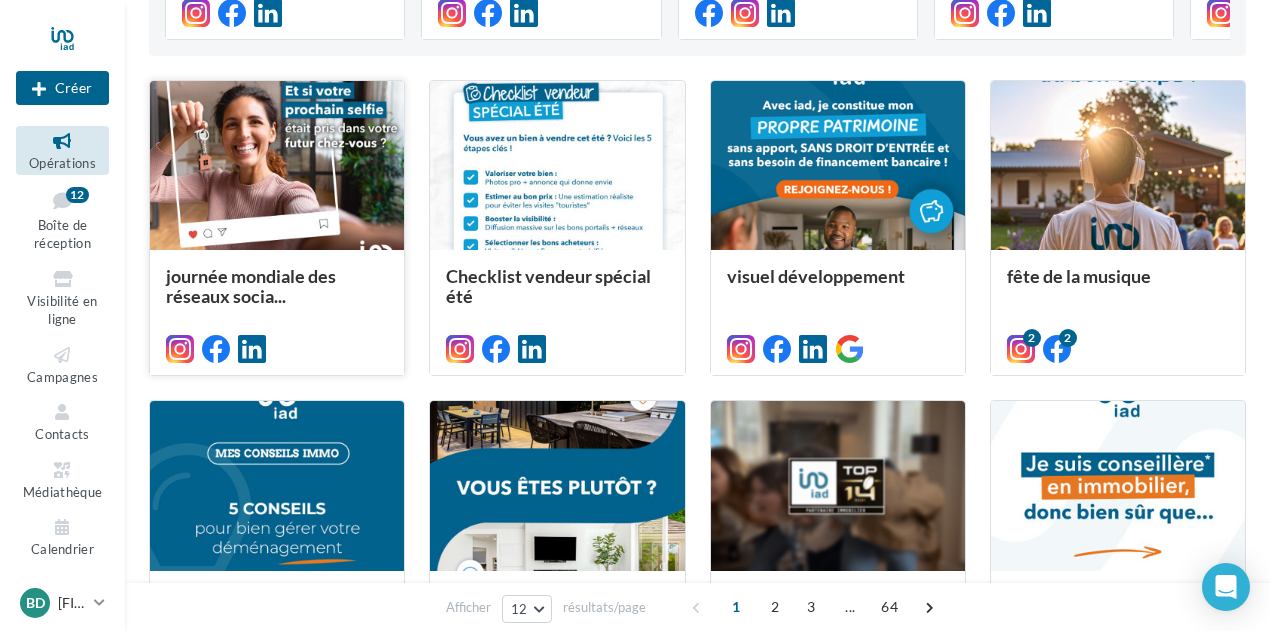 click at bounding box center (277, 166) 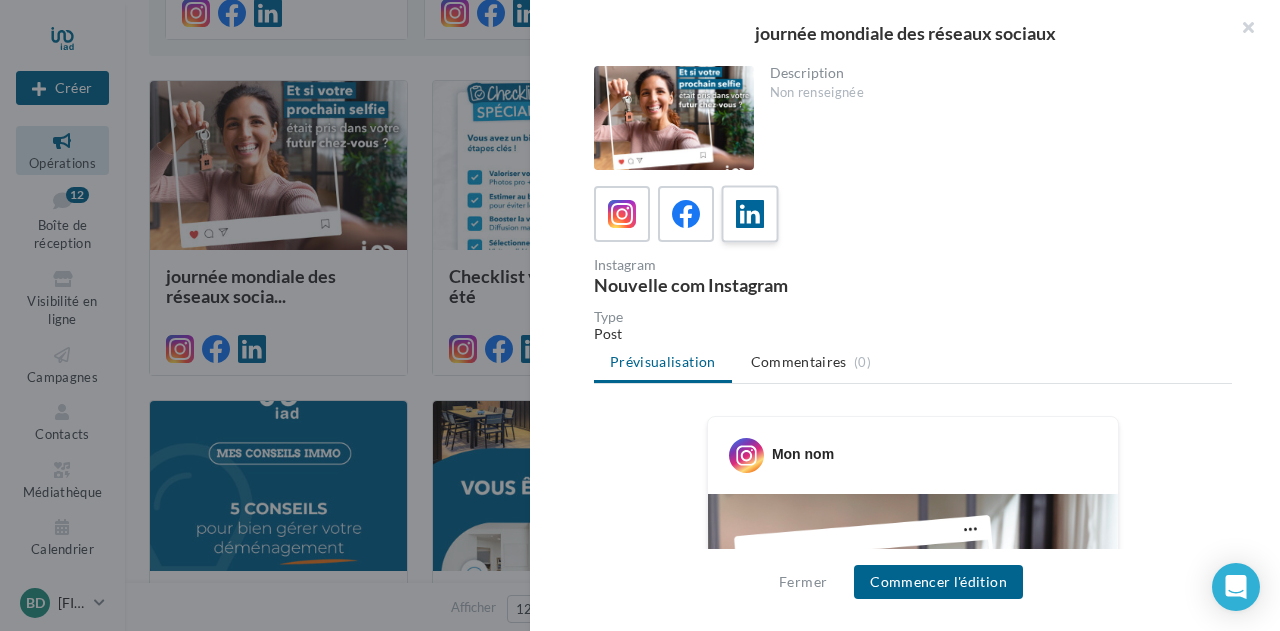 click at bounding box center [750, 214] 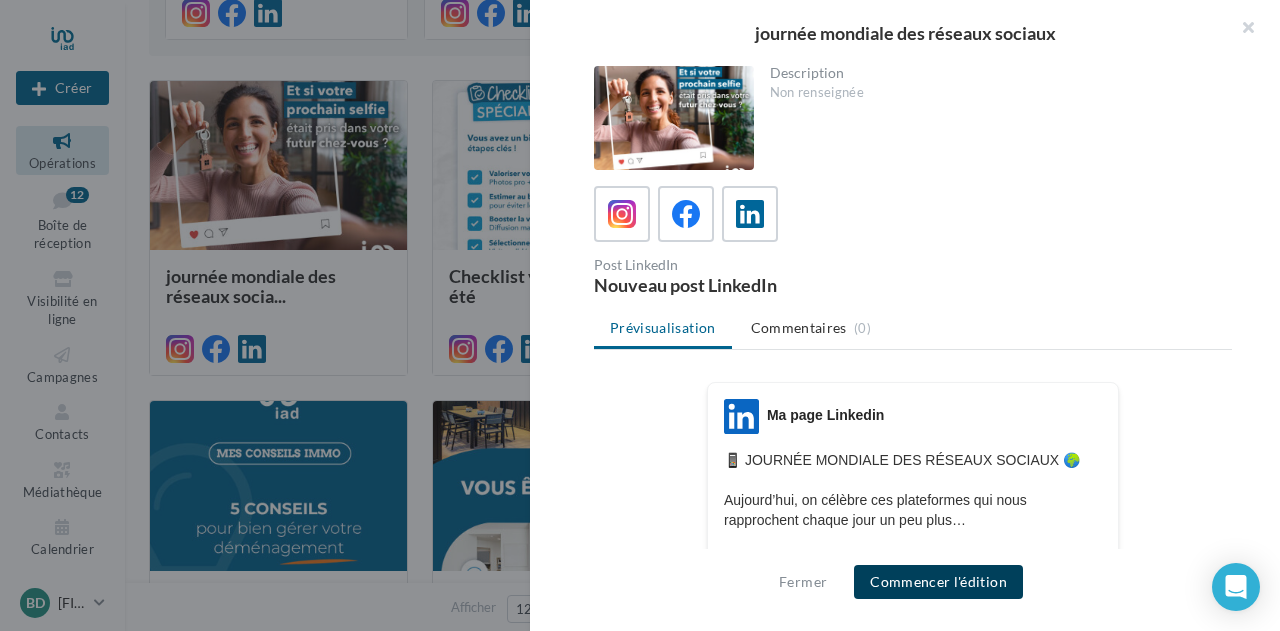 click on "Commencer l'édition" at bounding box center [938, 582] 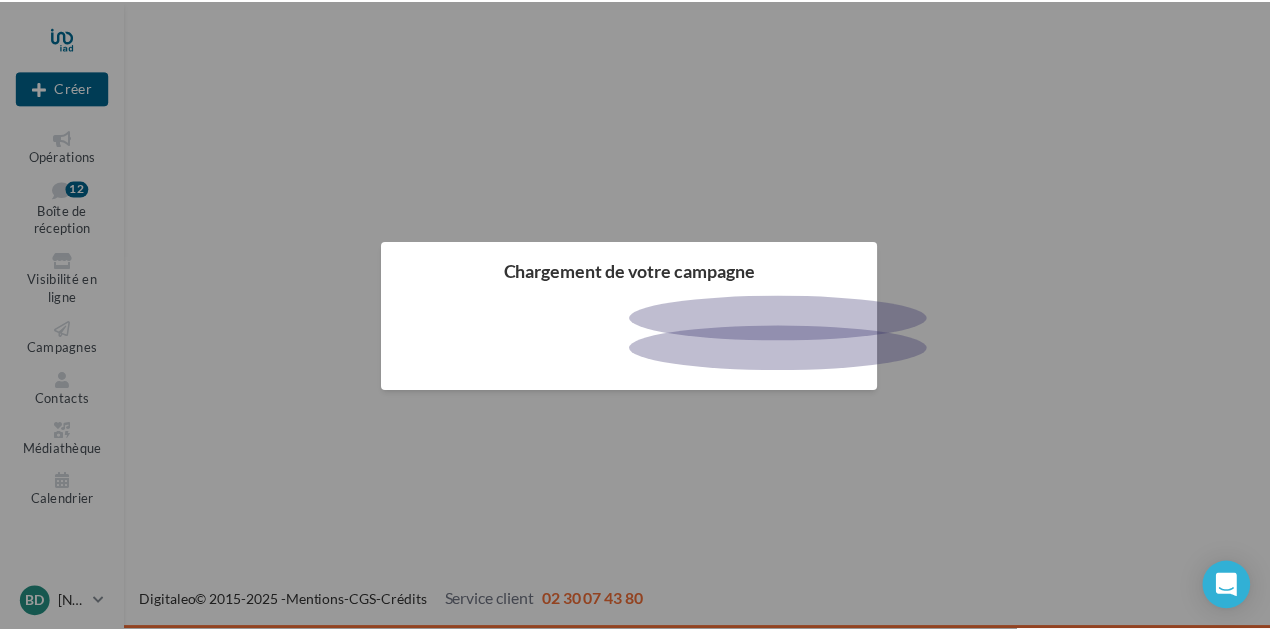 scroll, scrollTop: 0, scrollLeft: 0, axis: both 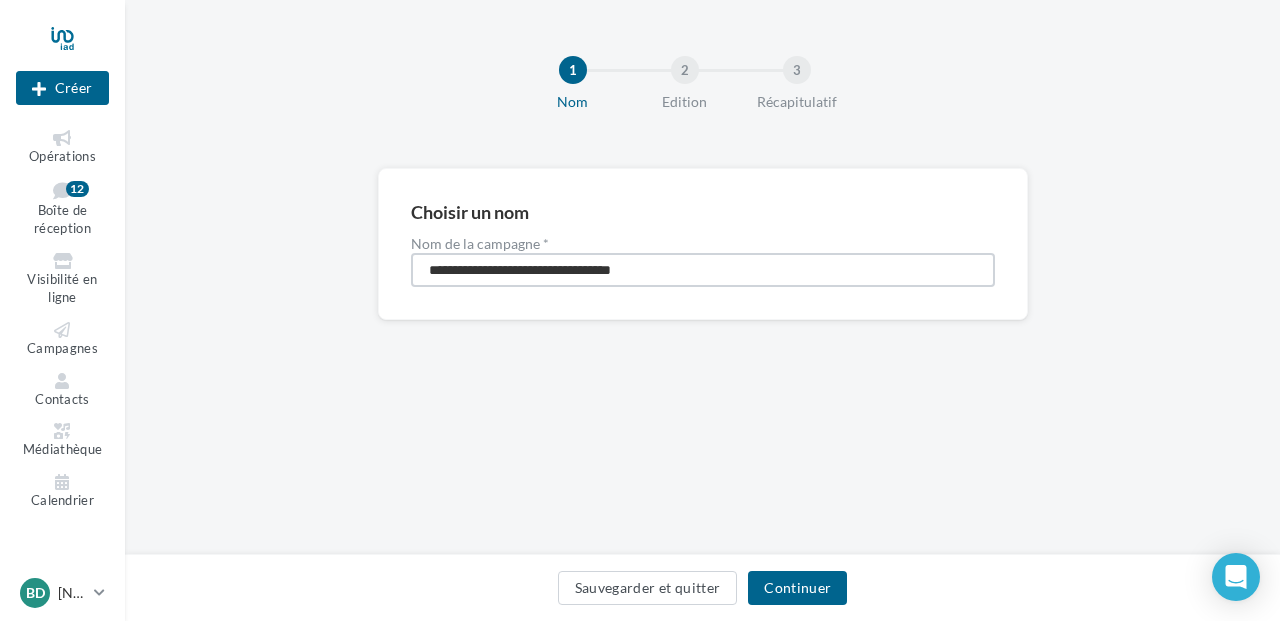 drag, startPoint x: 678, startPoint y: 268, endPoint x: 295, endPoint y: 264, distance: 383.02087 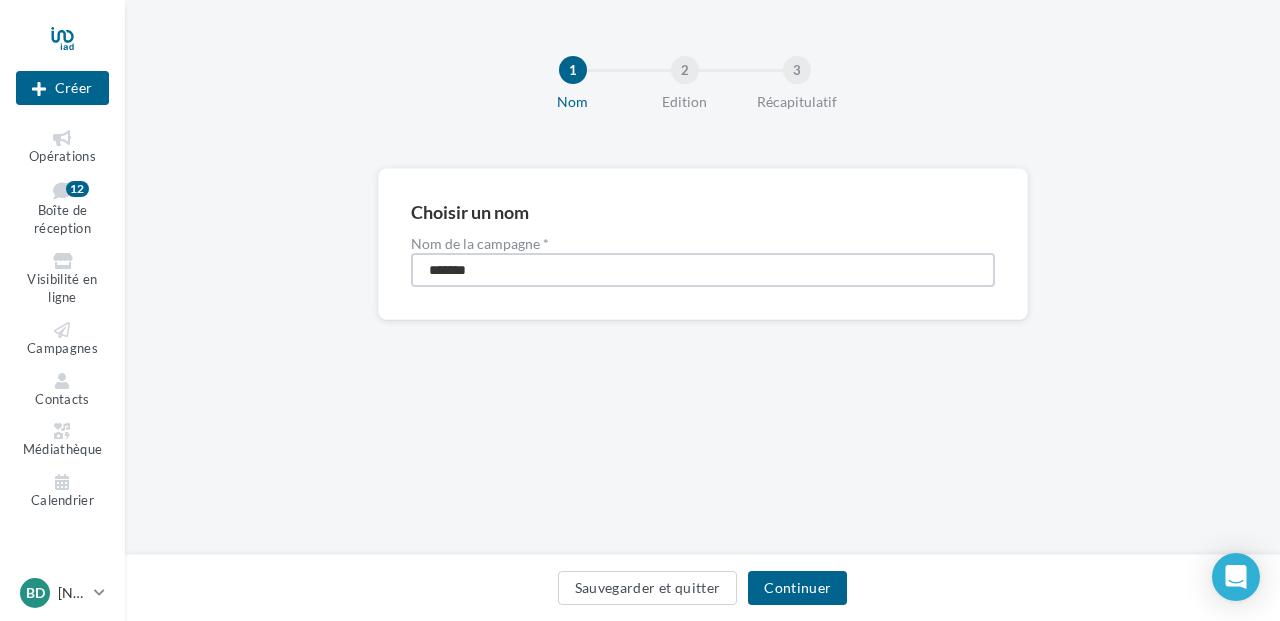 type on "**********" 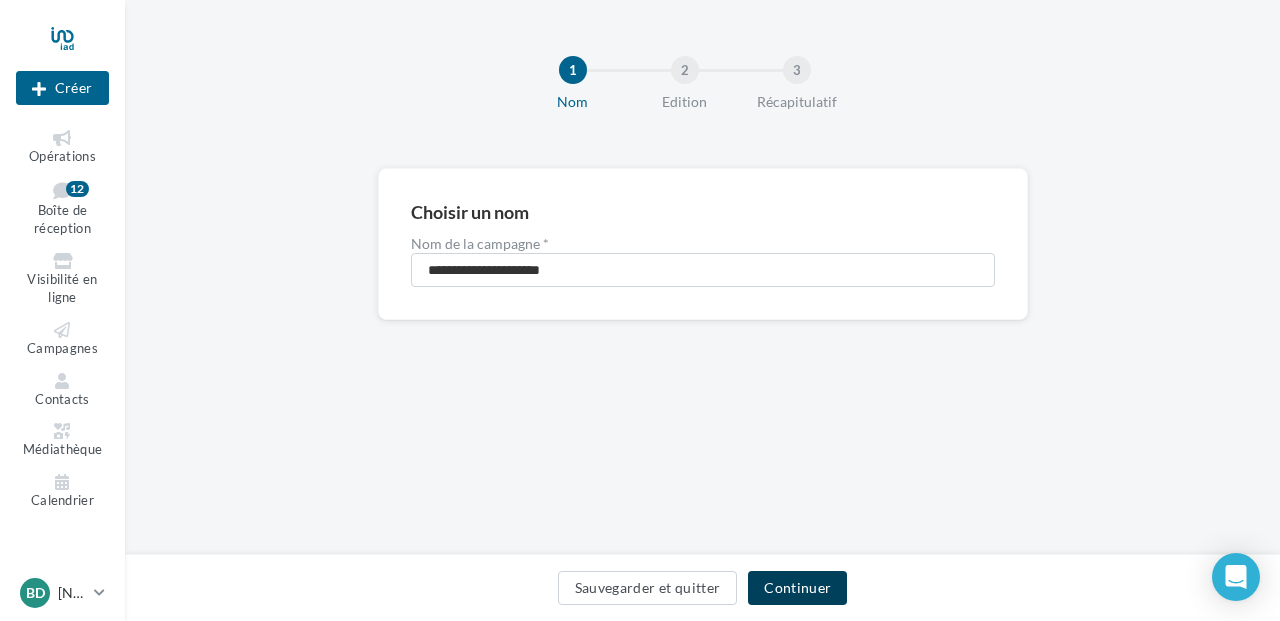 click on "Continuer" at bounding box center [797, 588] 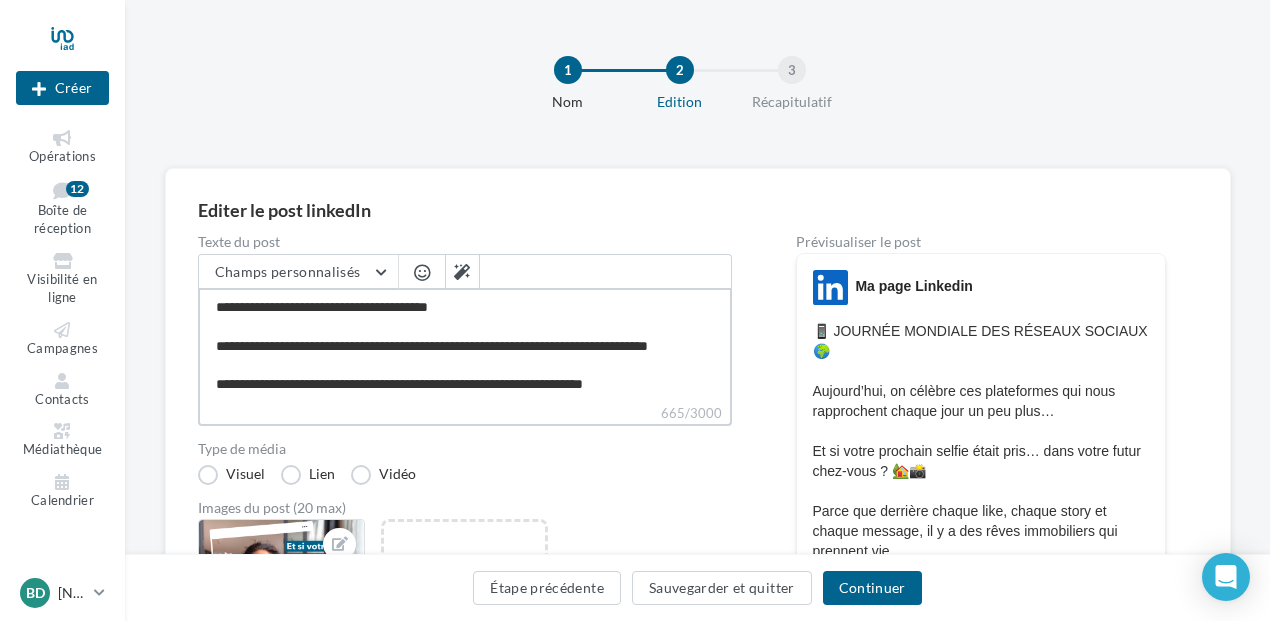 drag, startPoint x: 532, startPoint y: 313, endPoint x: 236, endPoint y: 301, distance: 296.24313 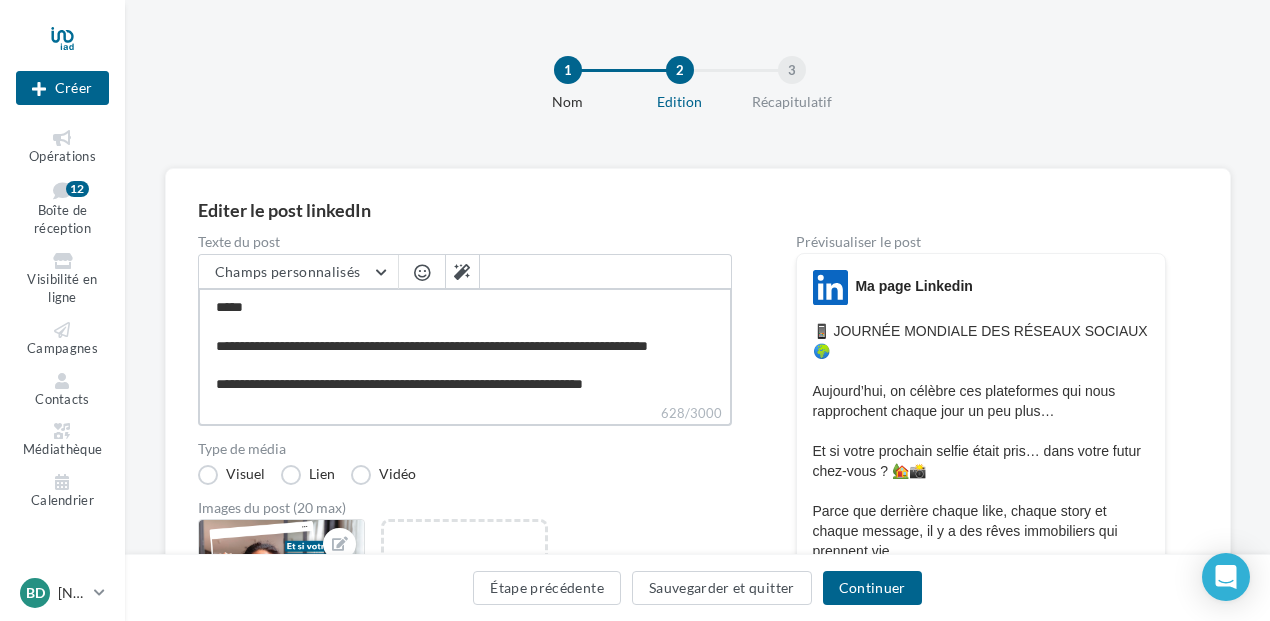 type on "**********" 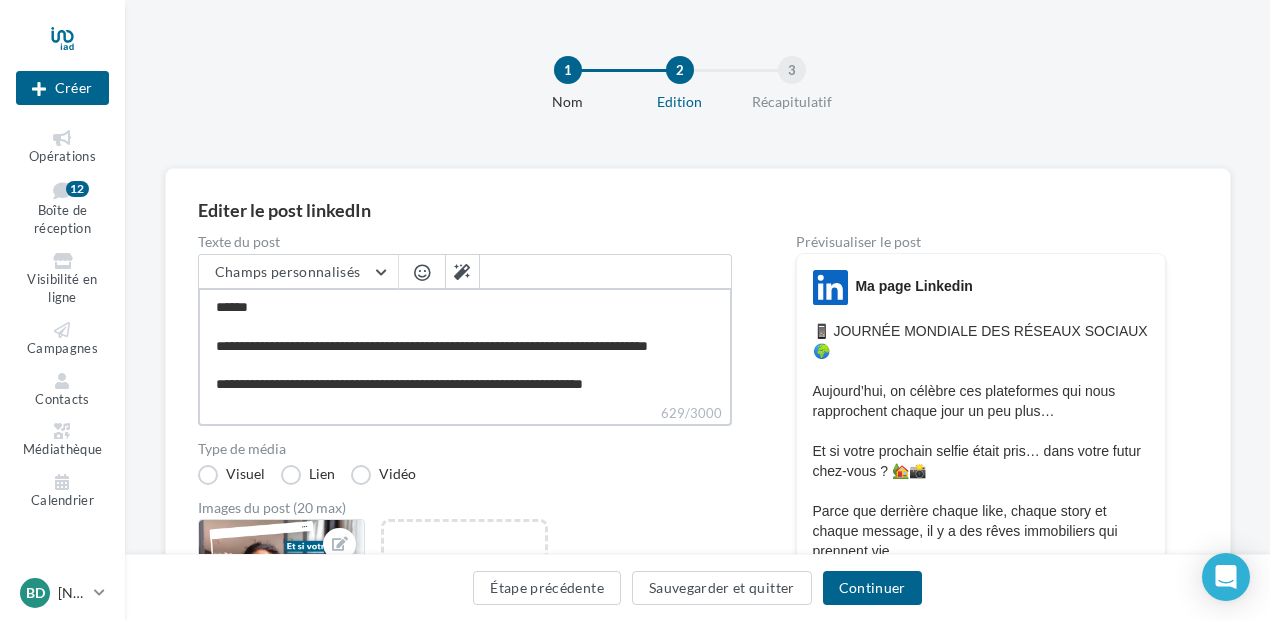type on "**********" 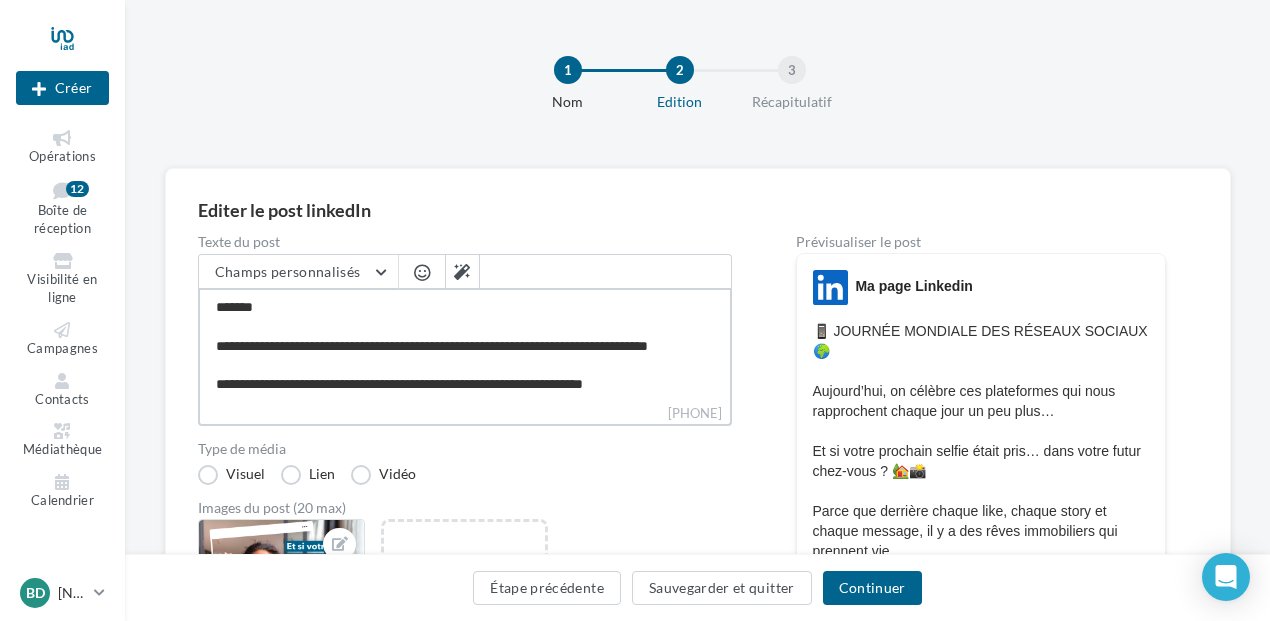 type on "**********" 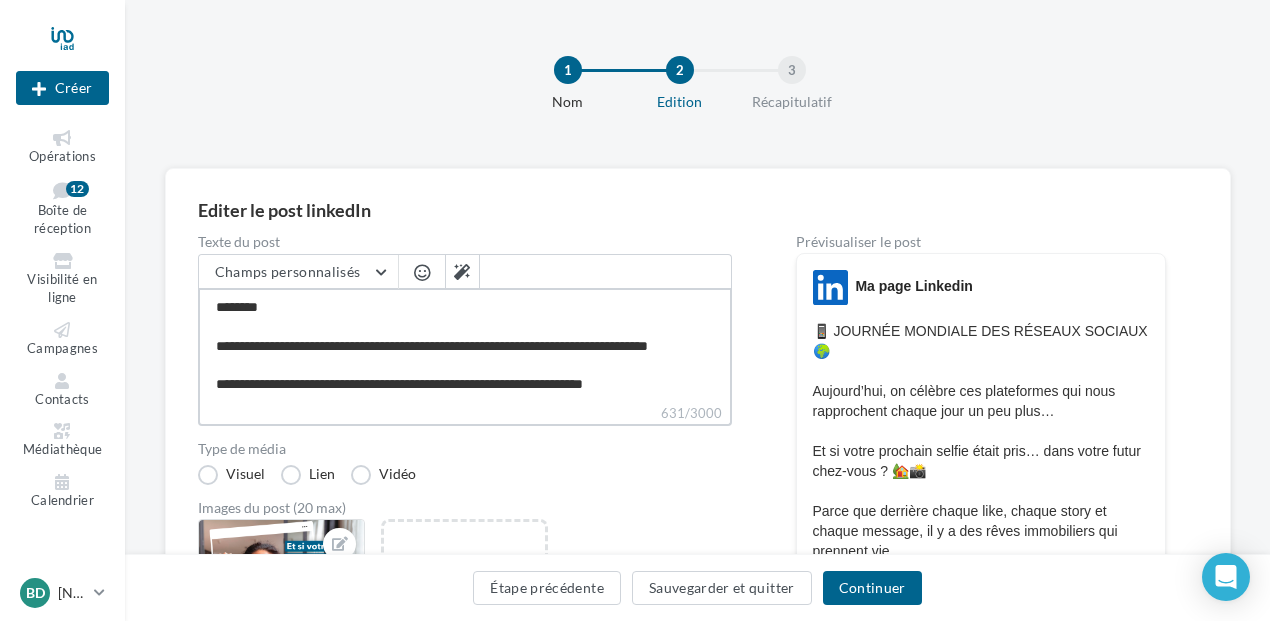 type on "**********" 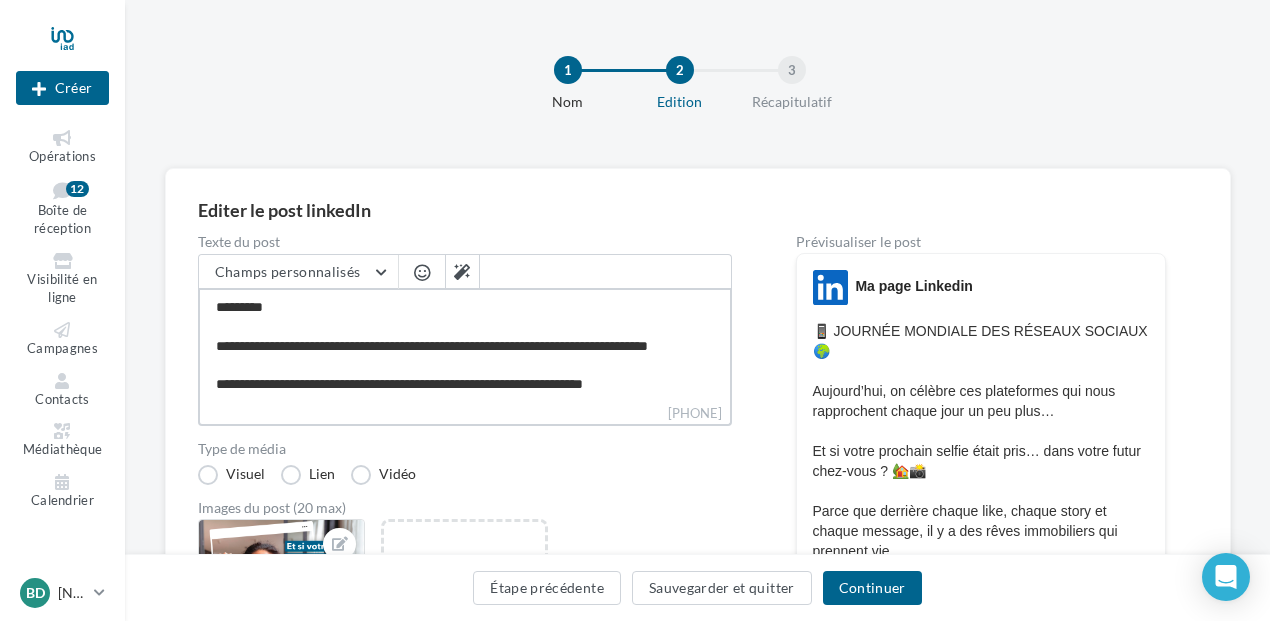 type on "**********" 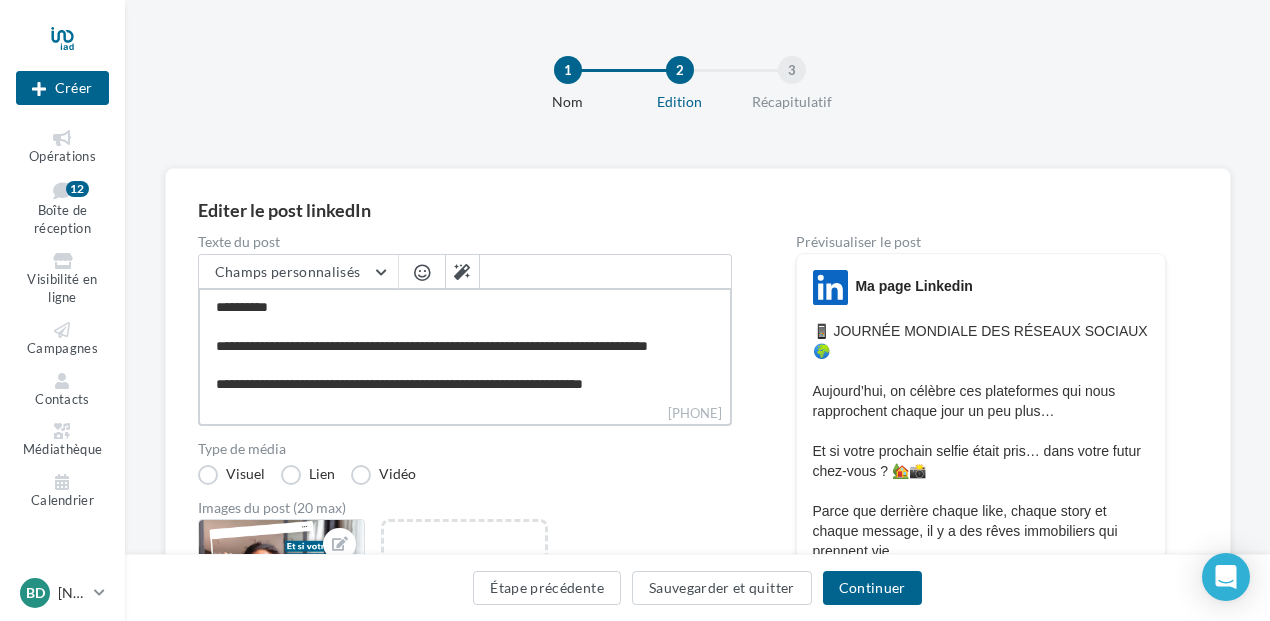 type on "**********" 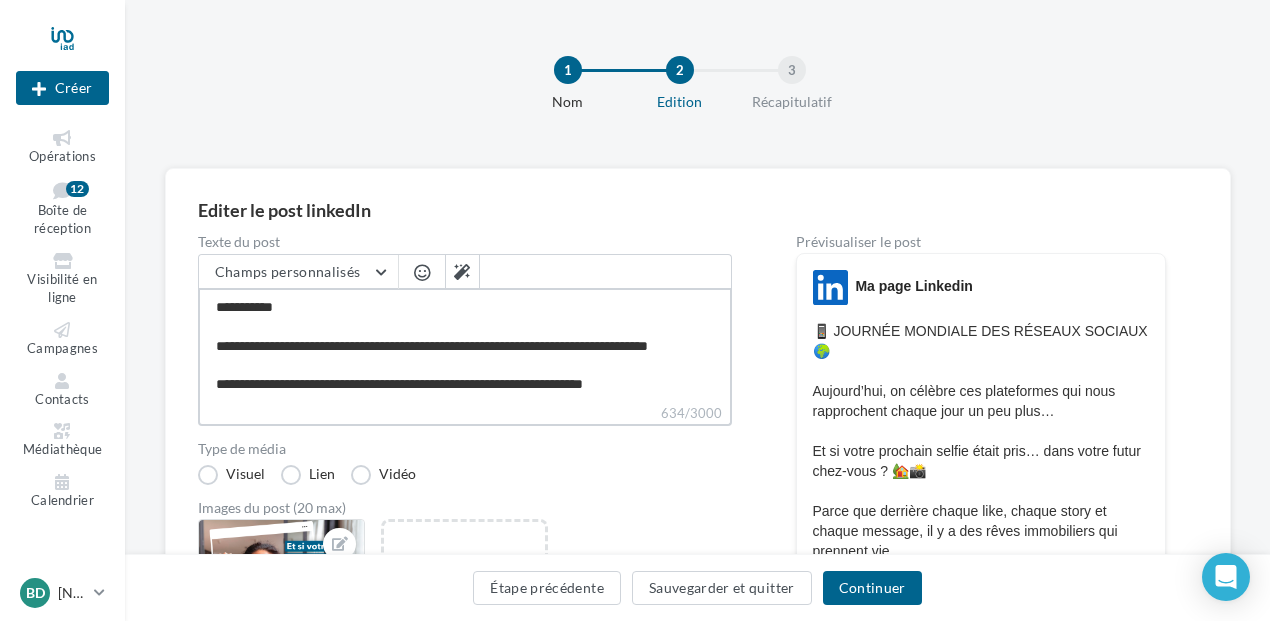 type on "**********" 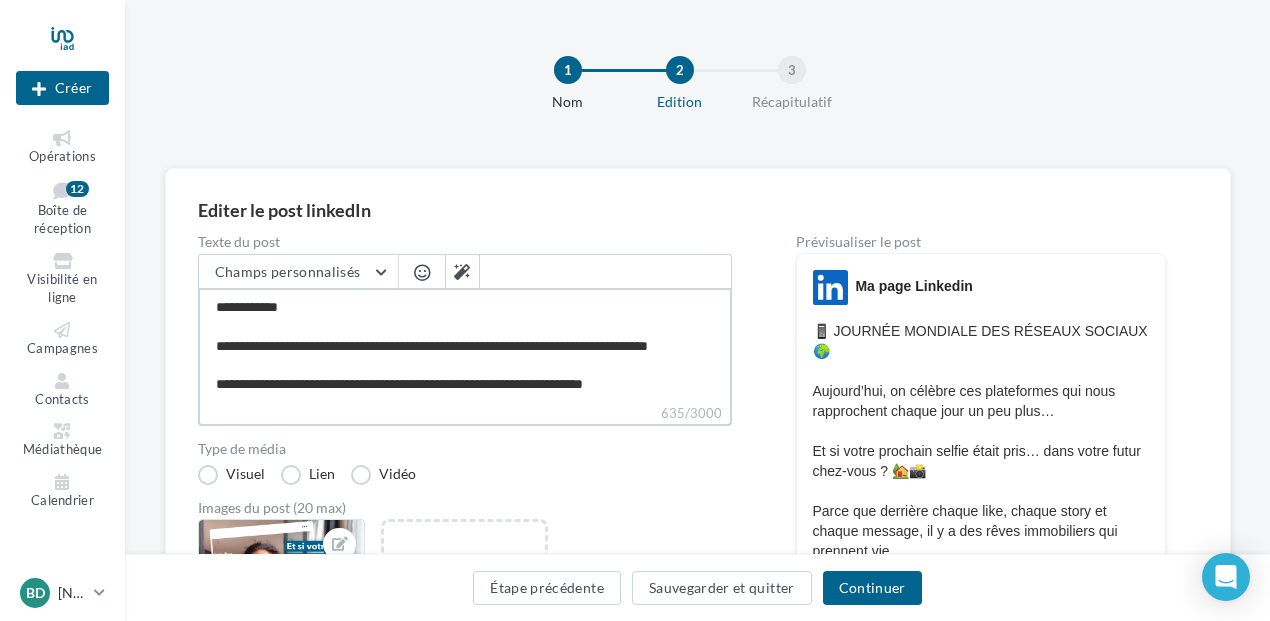type on "**********" 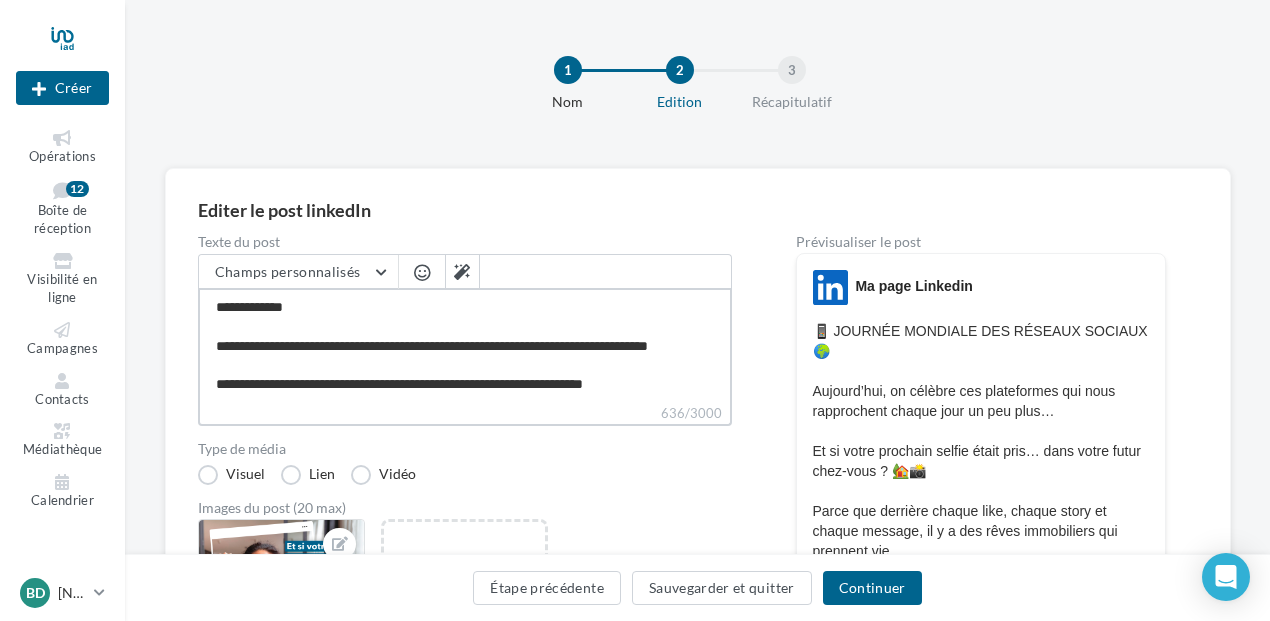 type on "**********" 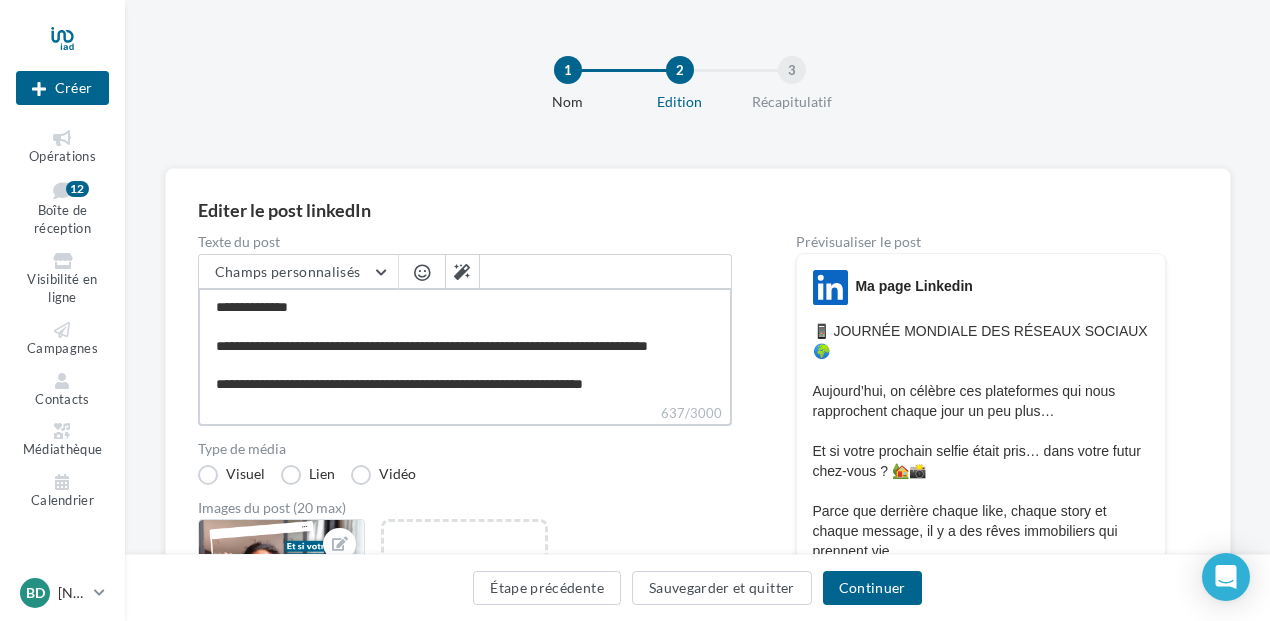 type on "**********" 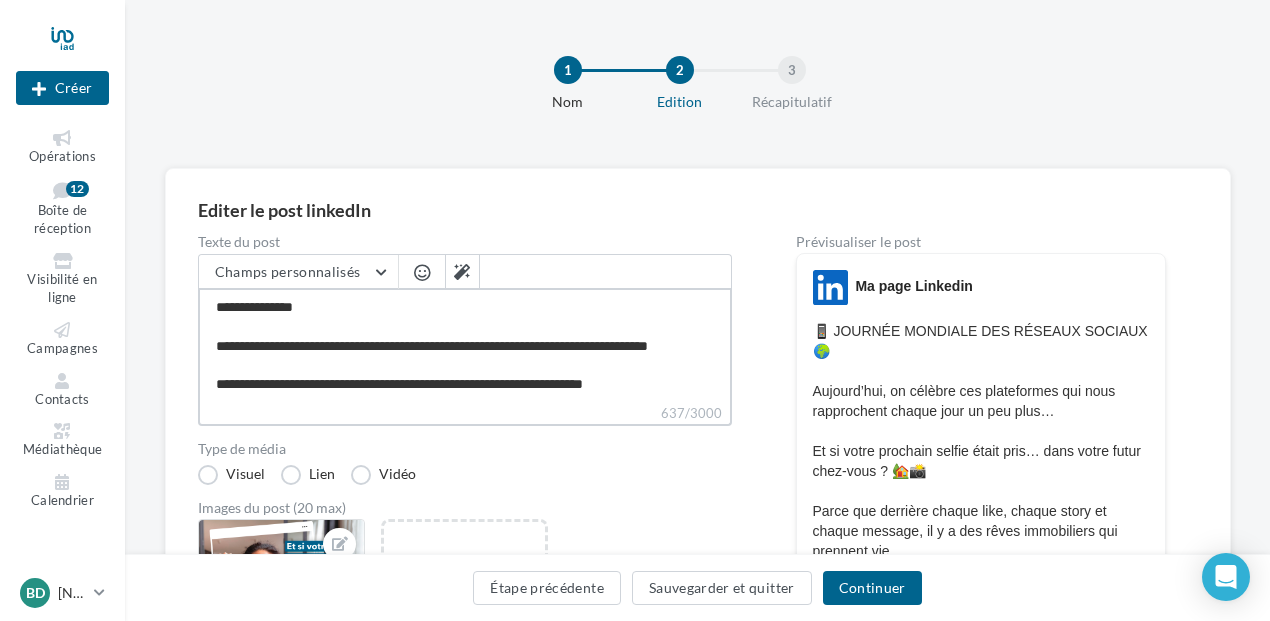 type on "**********" 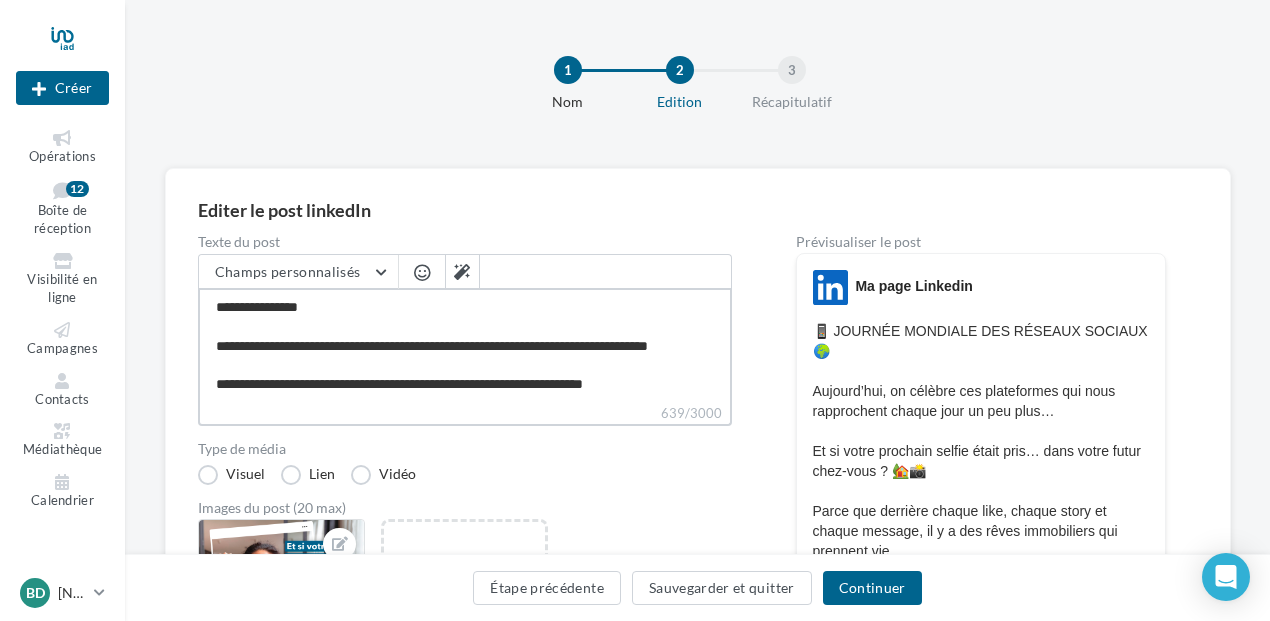 type on "**********" 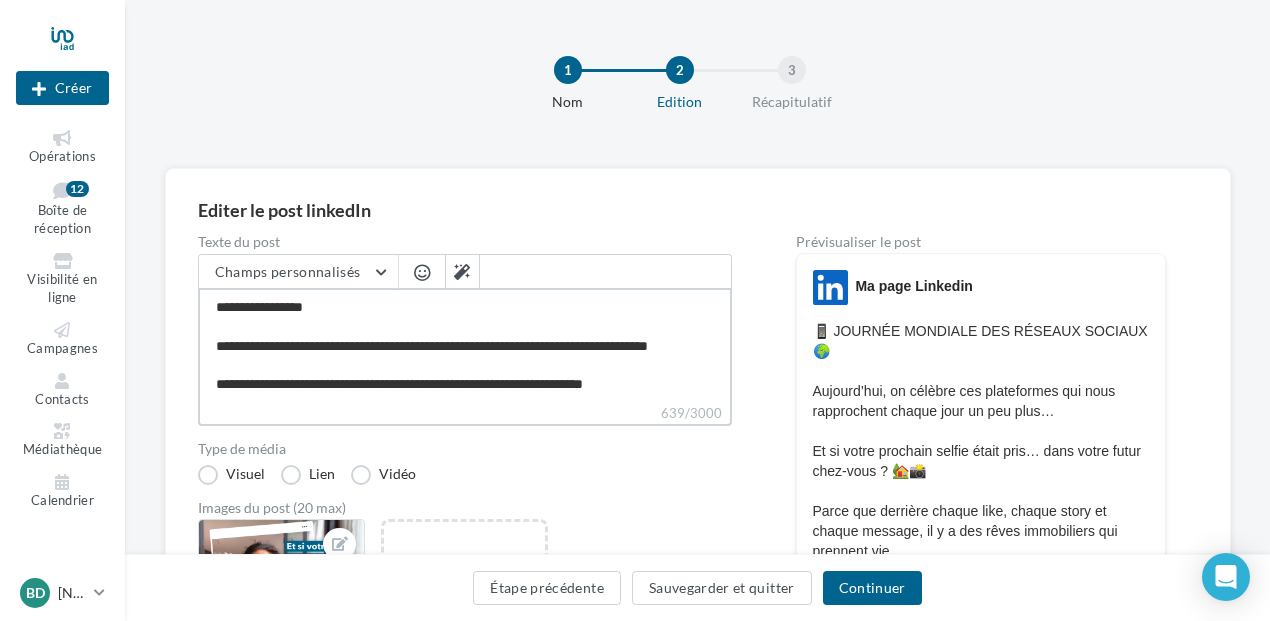 type on "**********" 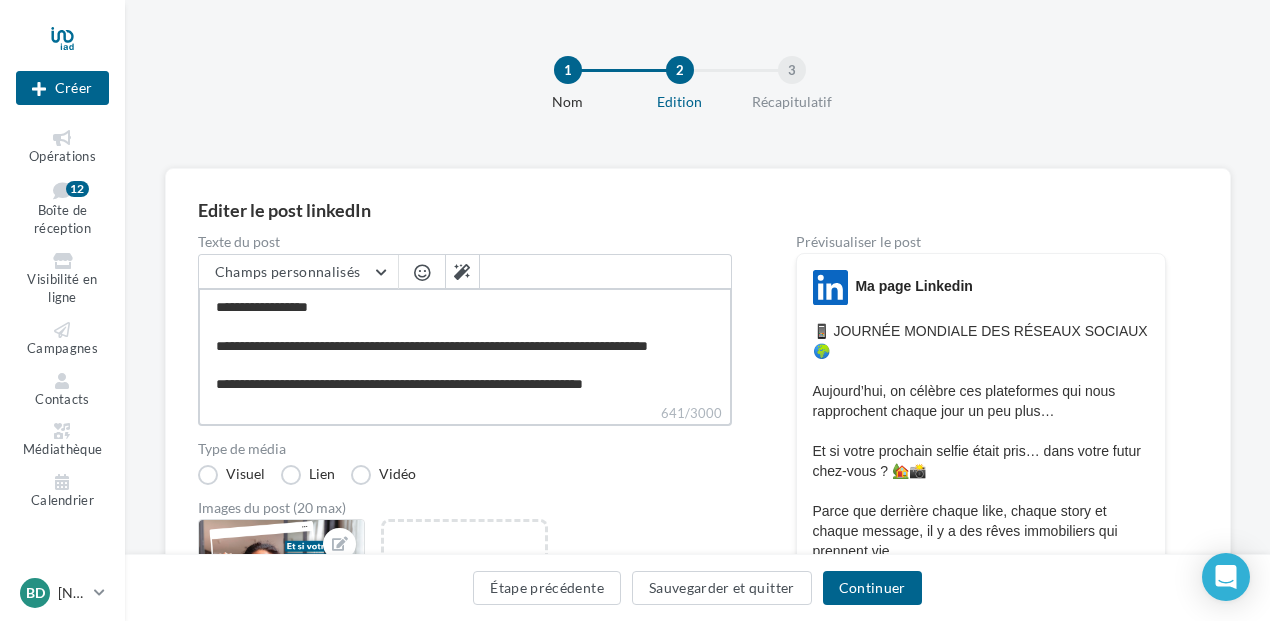 type on "**********" 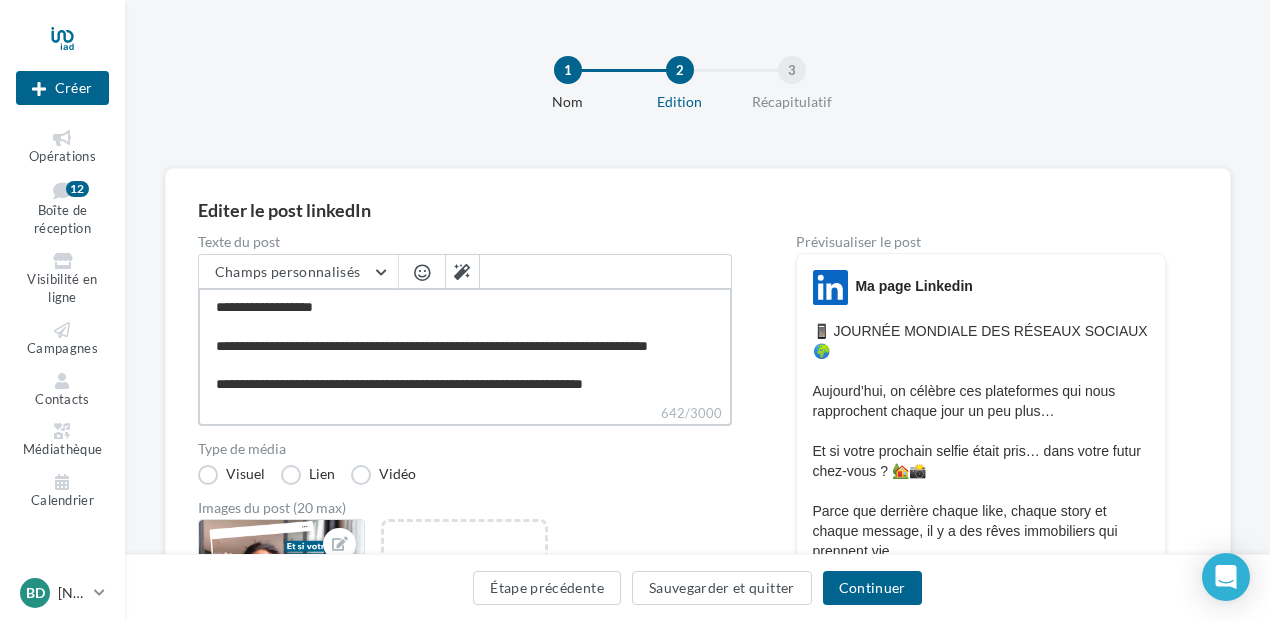 type on "**********" 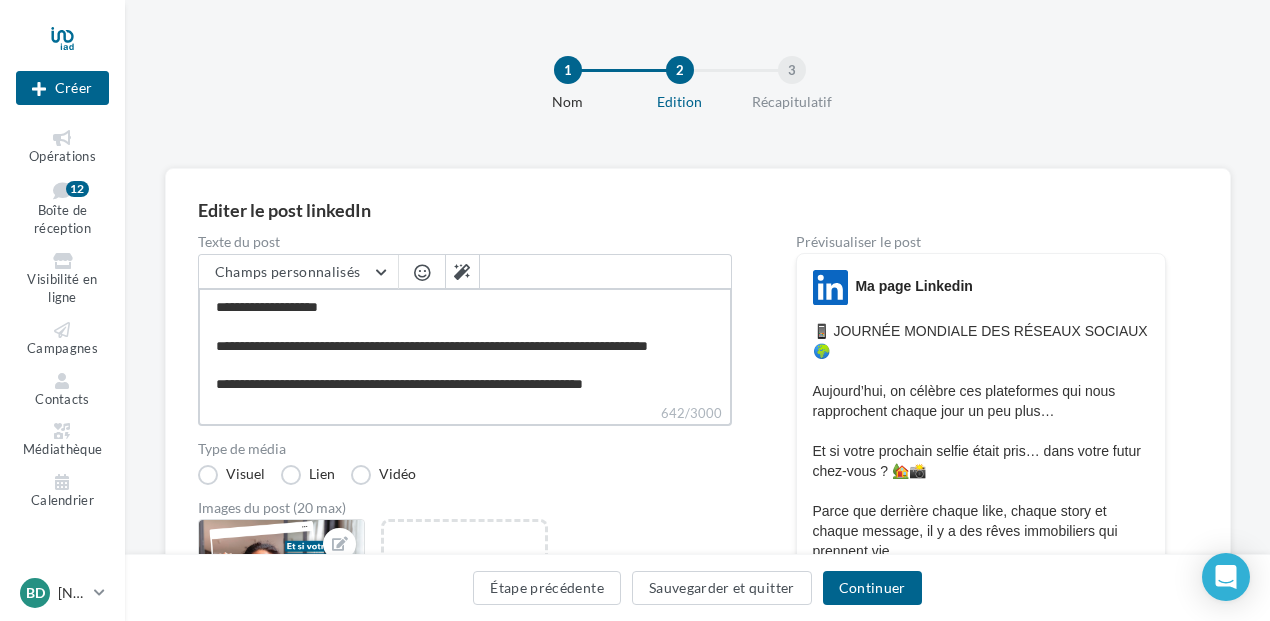 type on "**********" 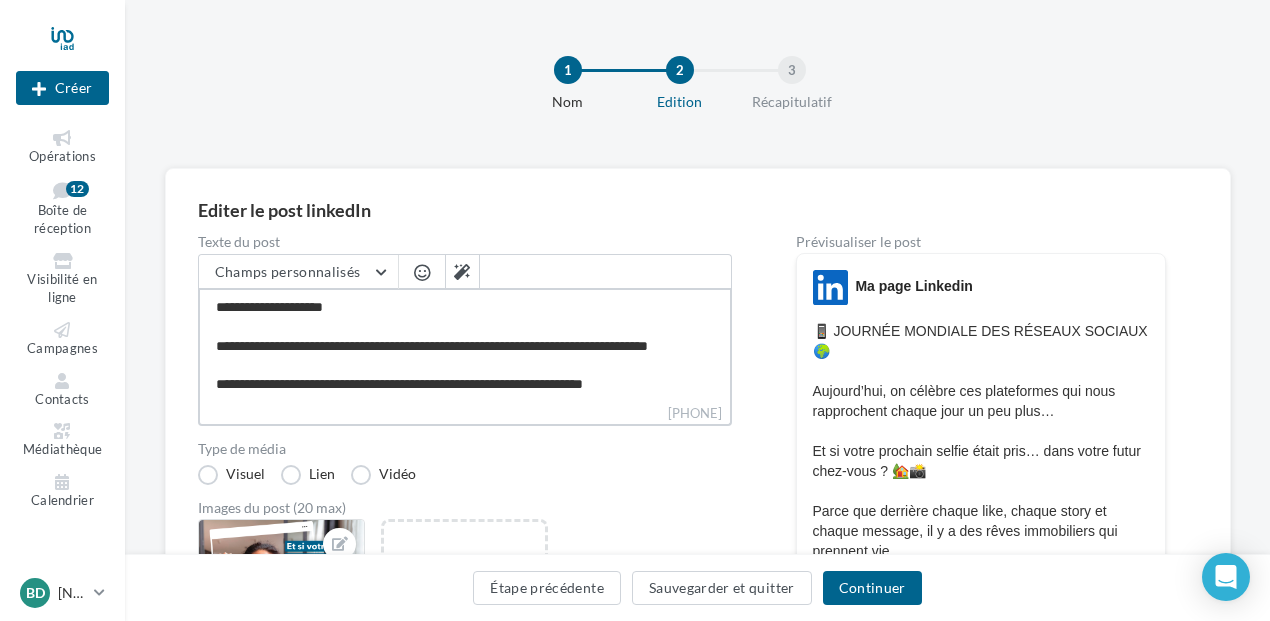 type on "**********" 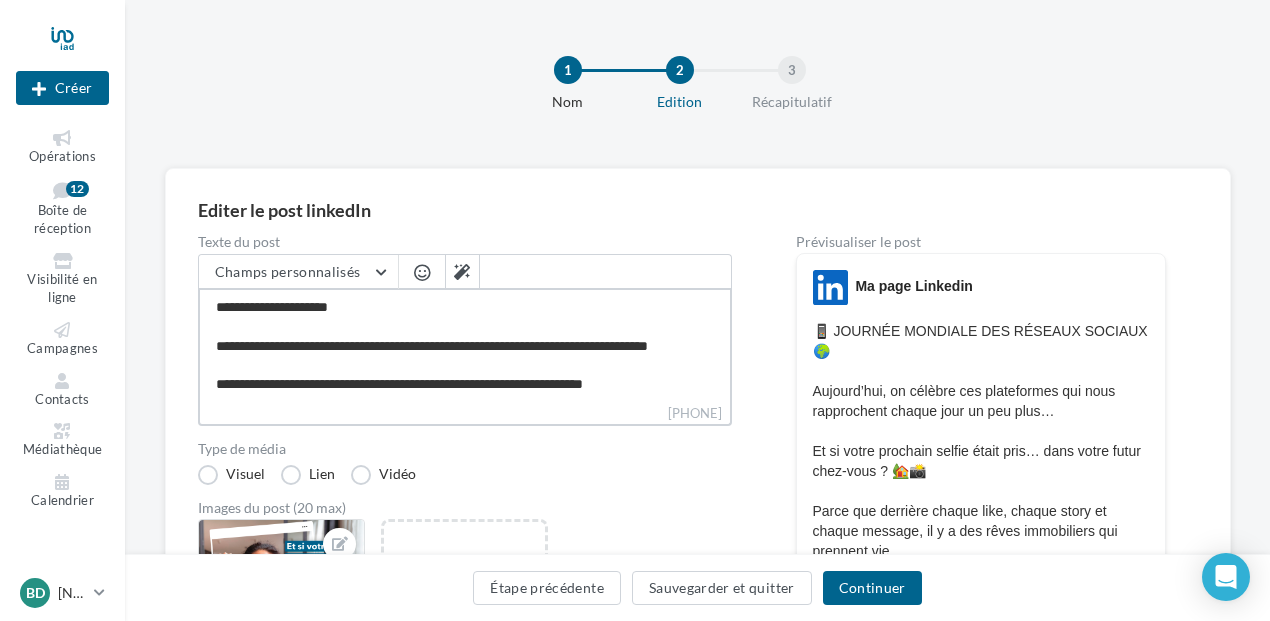 type on "**********" 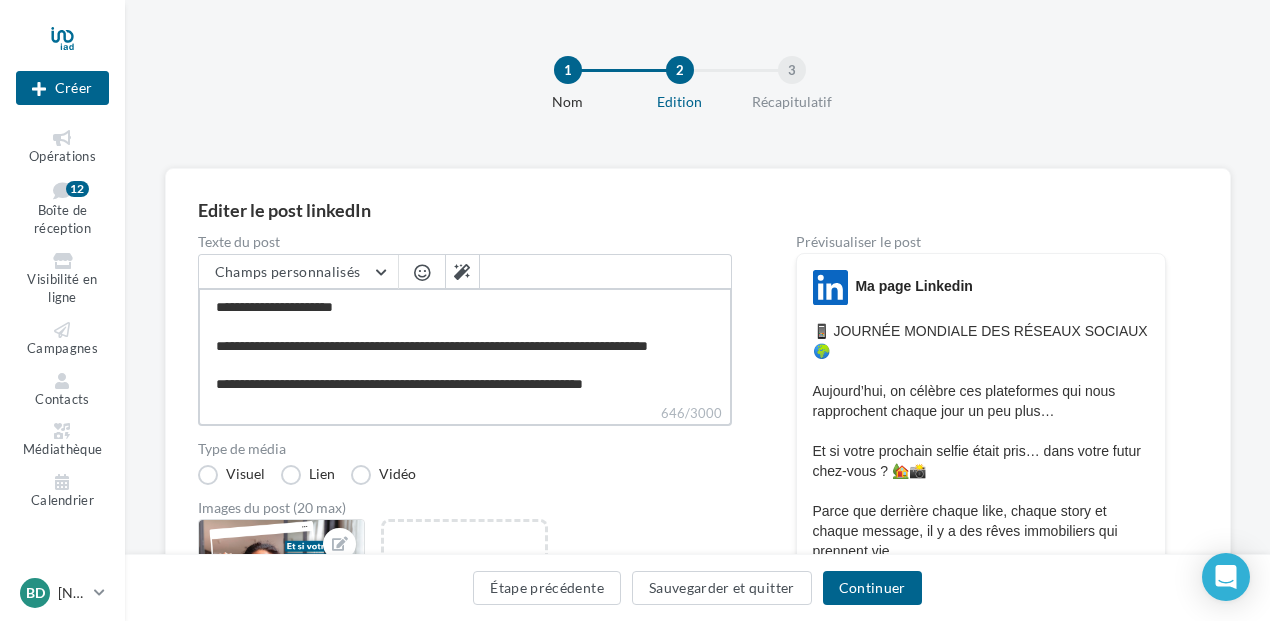 type on "**********" 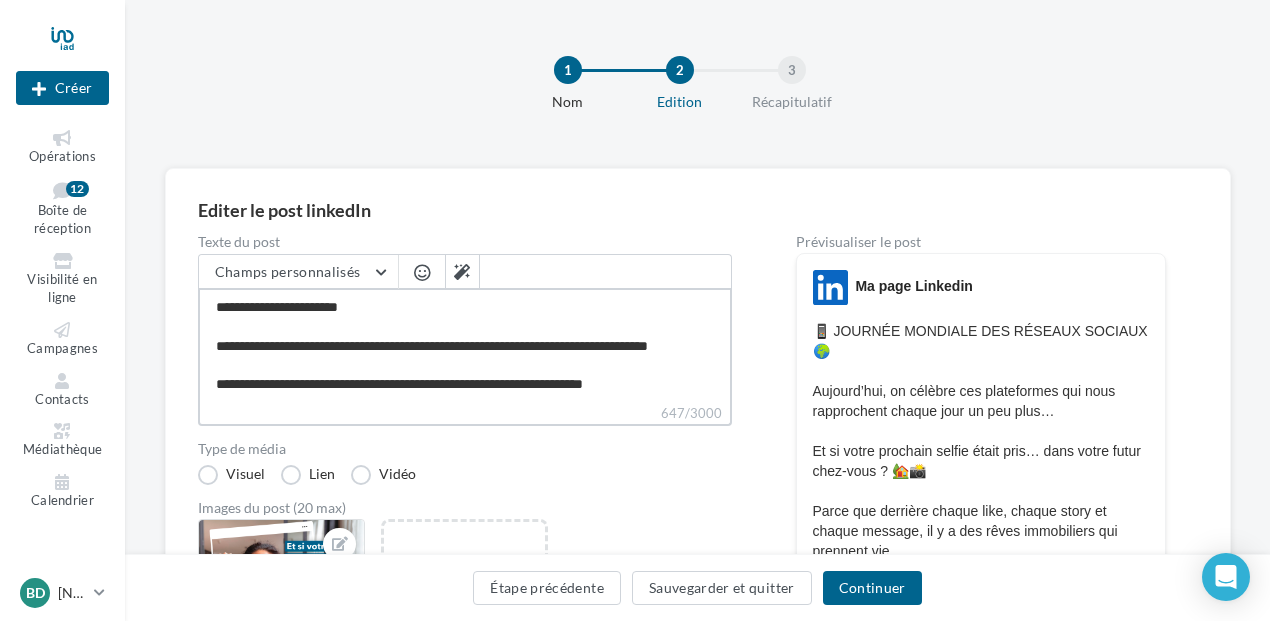 type on "**********" 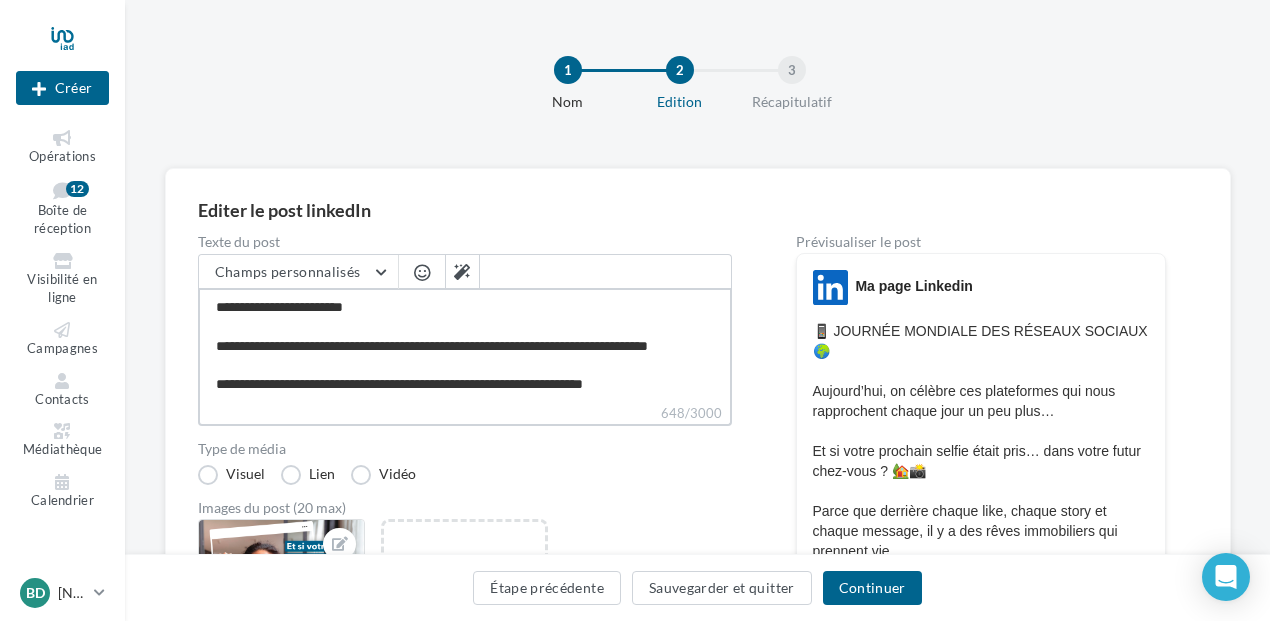 type on "**********" 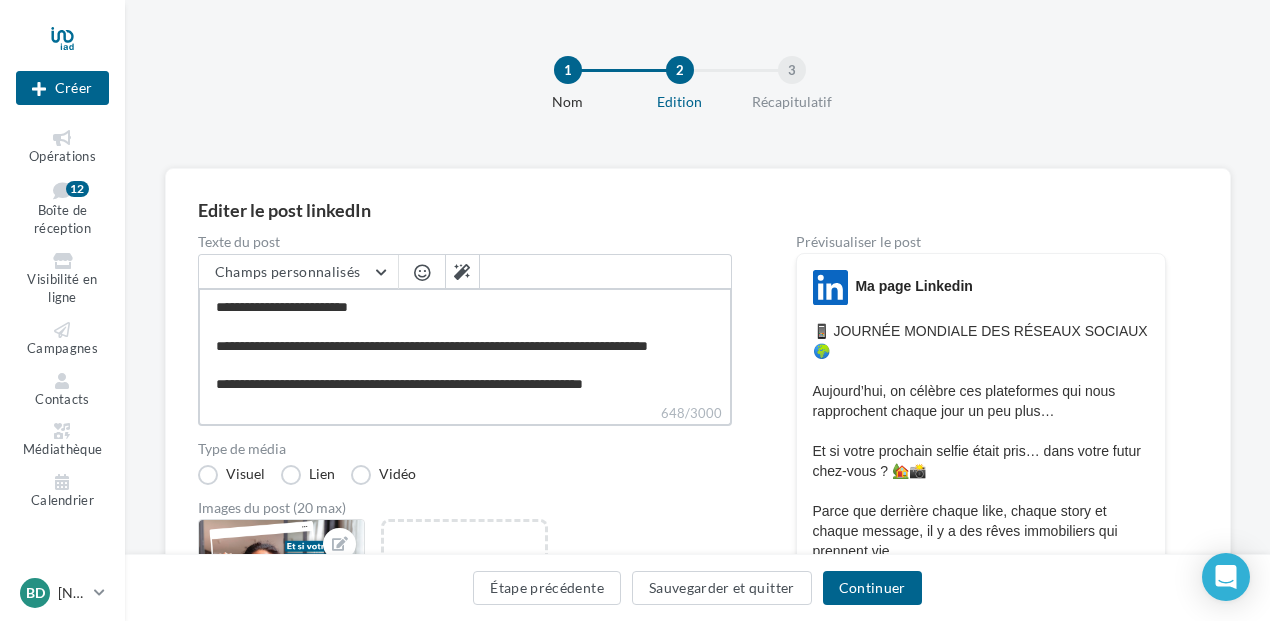 type on "**********" 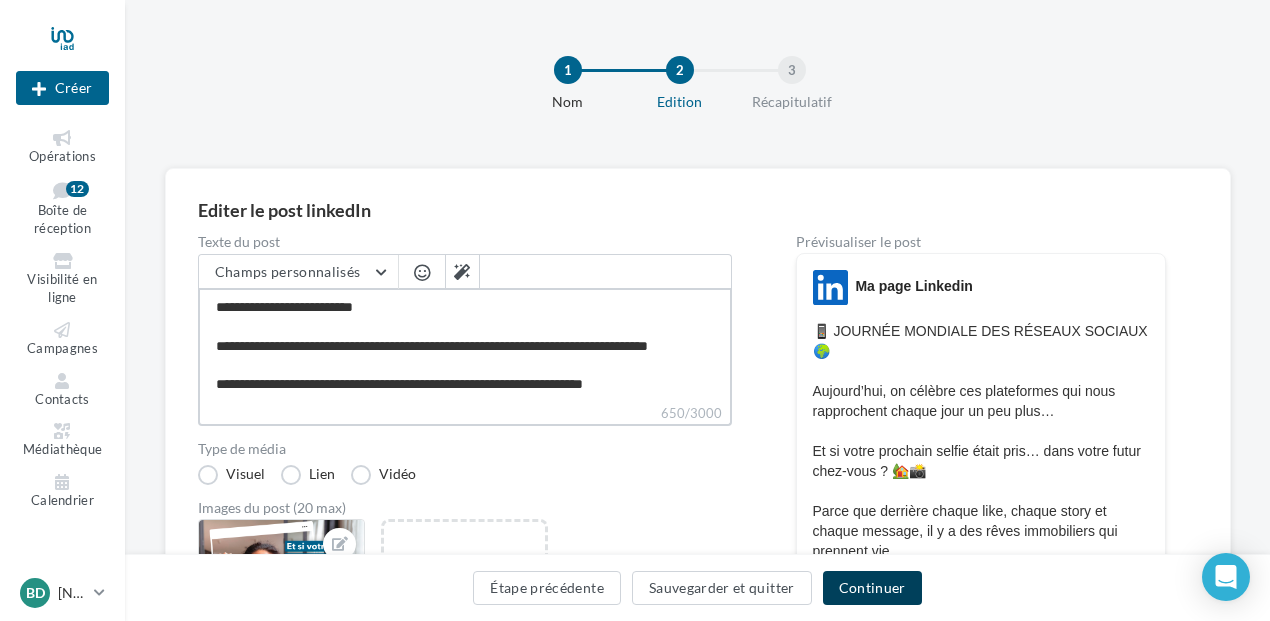 type on "**********" 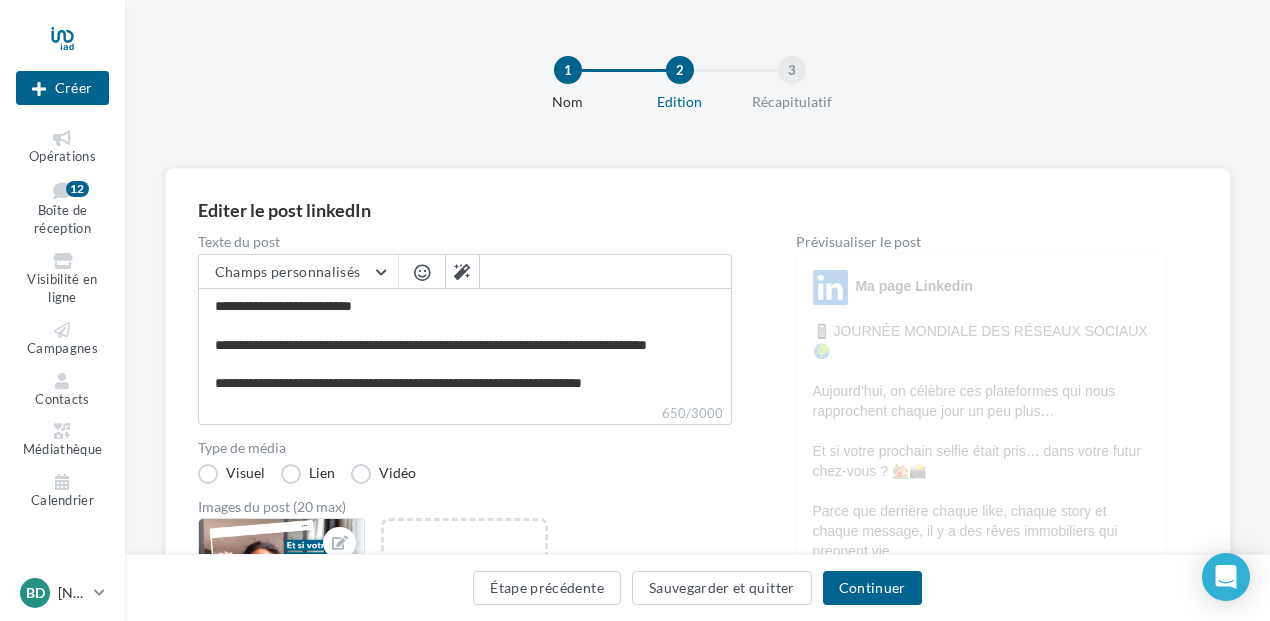 click on "Continuer" at bounding box center (872, 588) 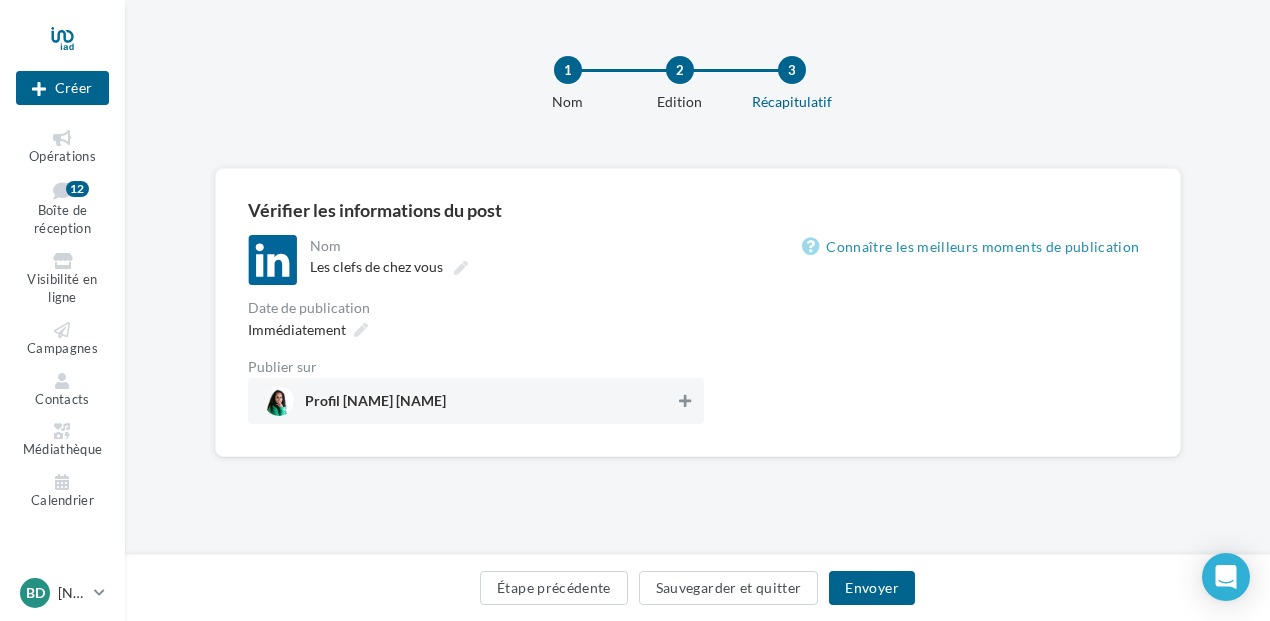 click at bounding box center (685, 401) 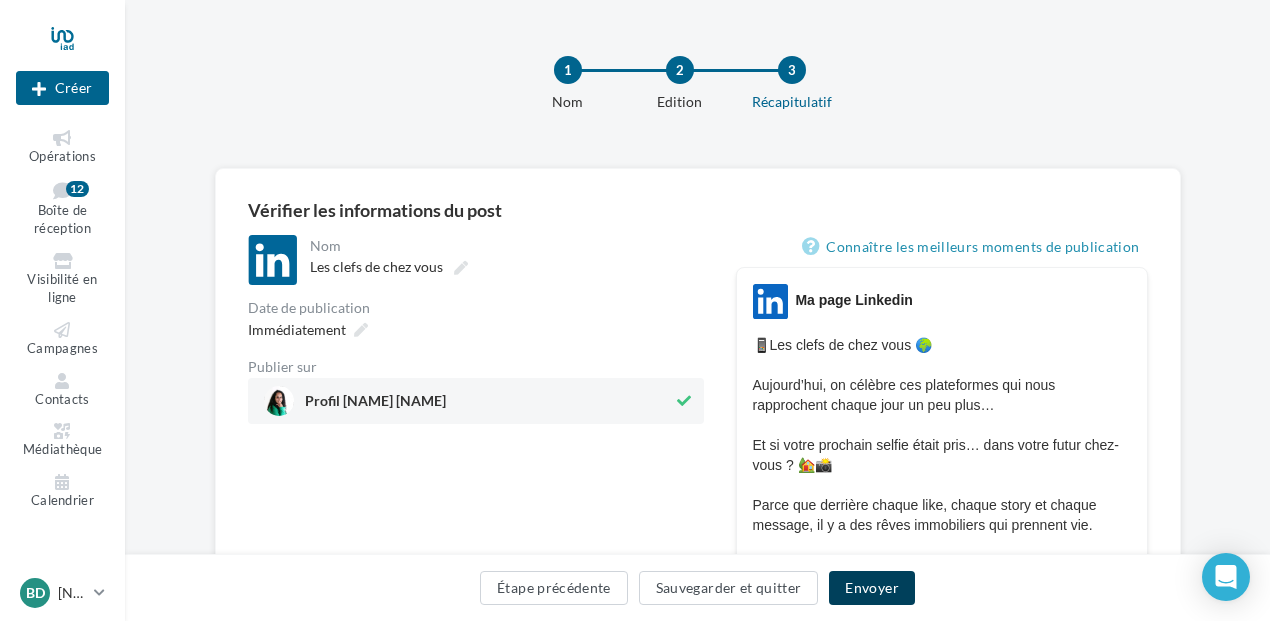 click on "Envoyer" at bounding box center [871, 588] 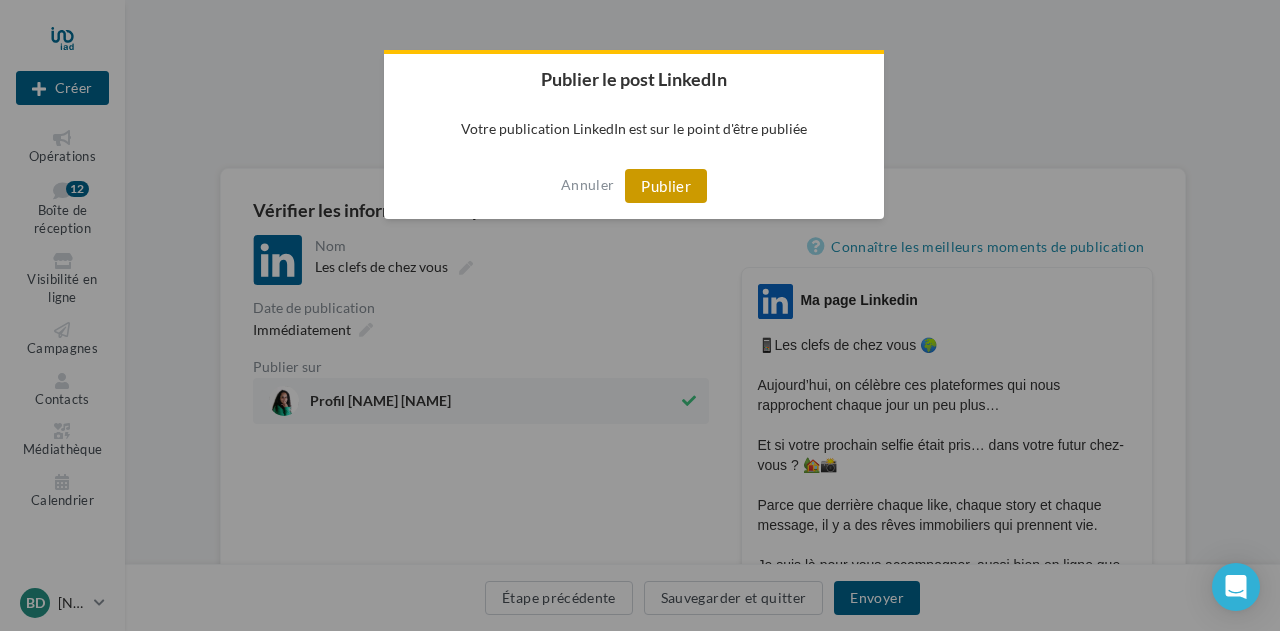 click on "Publier" at bounding box center [666, 186] 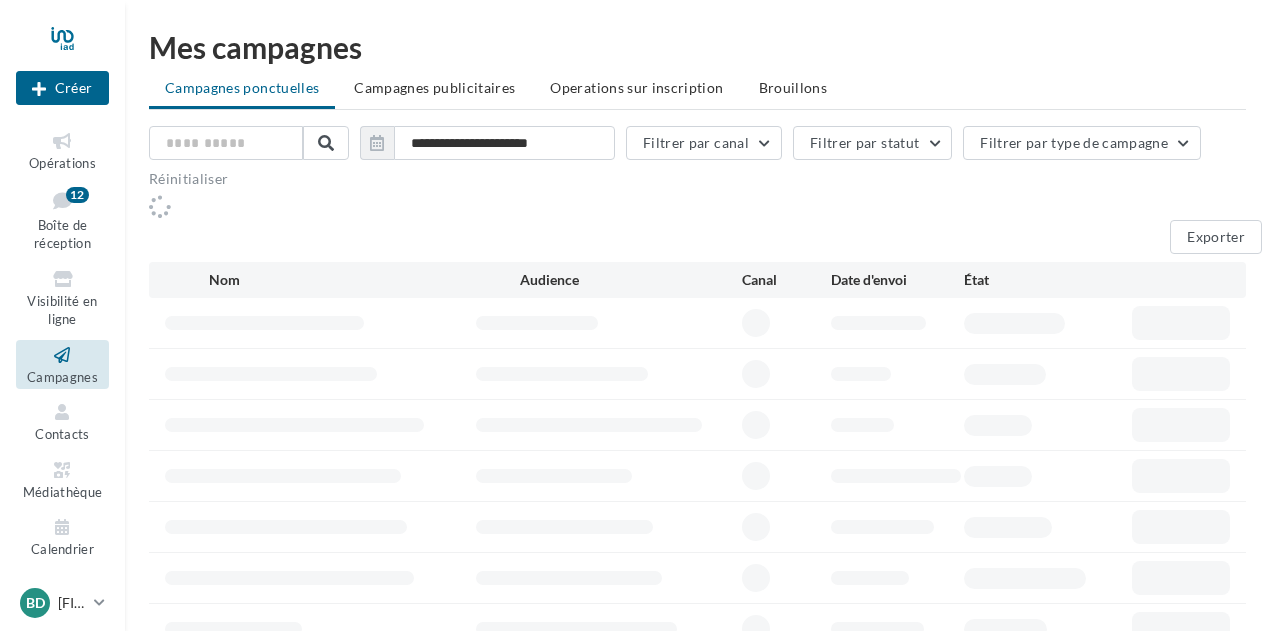 scroll, scrollTop: 0, scrollLeft: 0, axis: both 